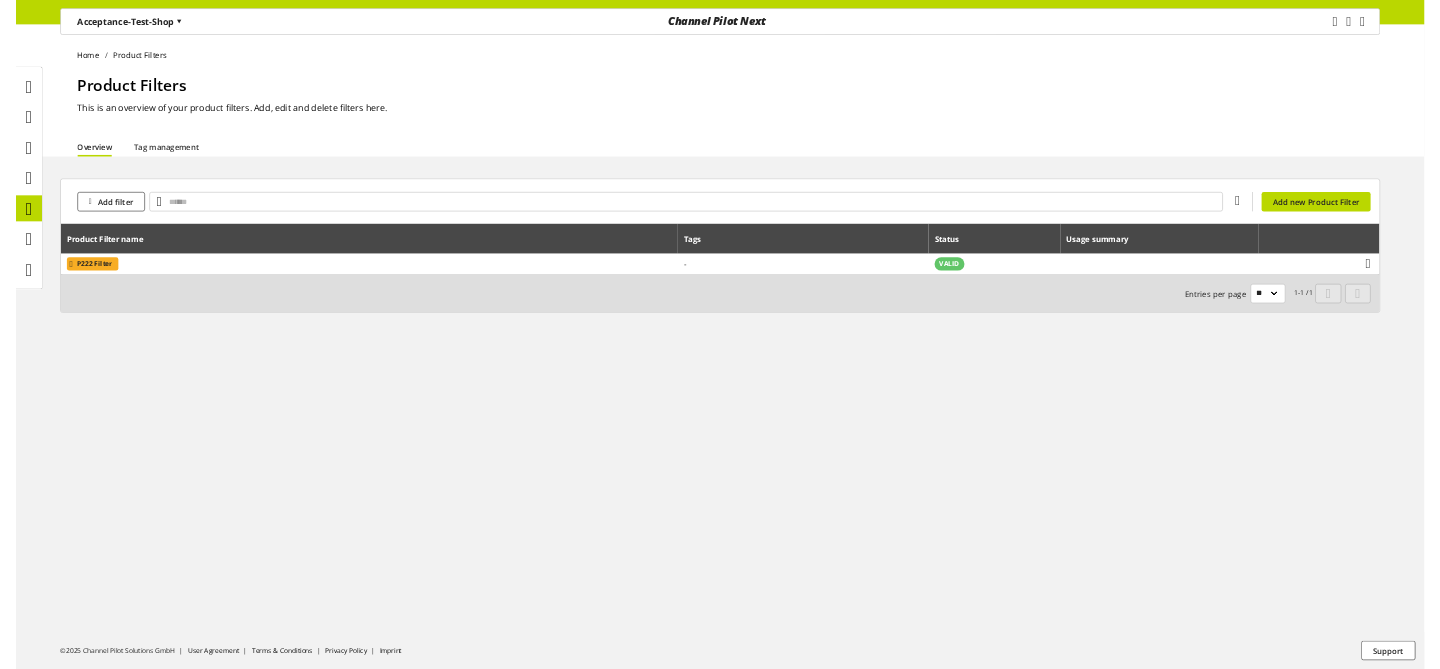 scroll, scrollTop: 0, scrollLeft: 0, axis: both 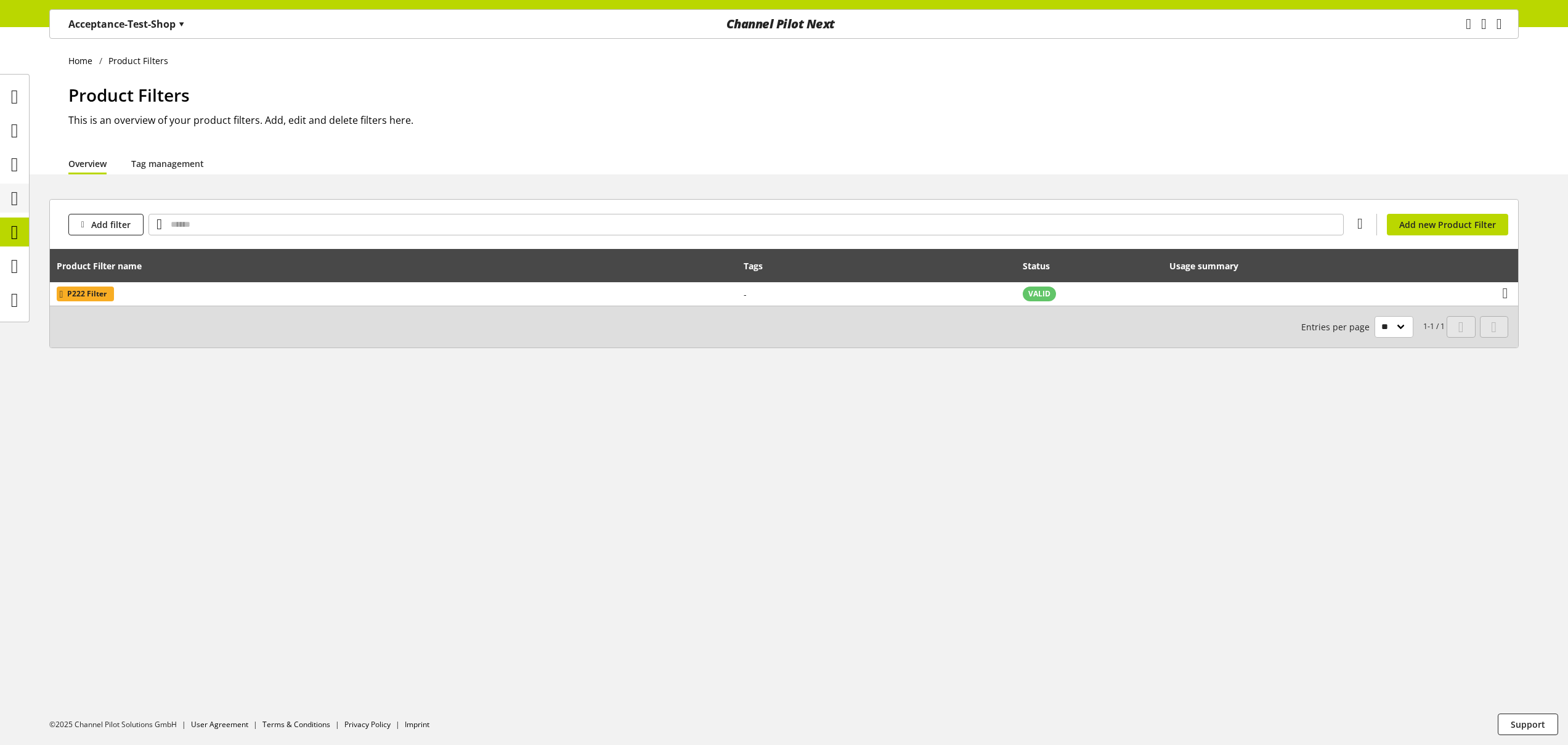 click at bounding box center (14, 198) 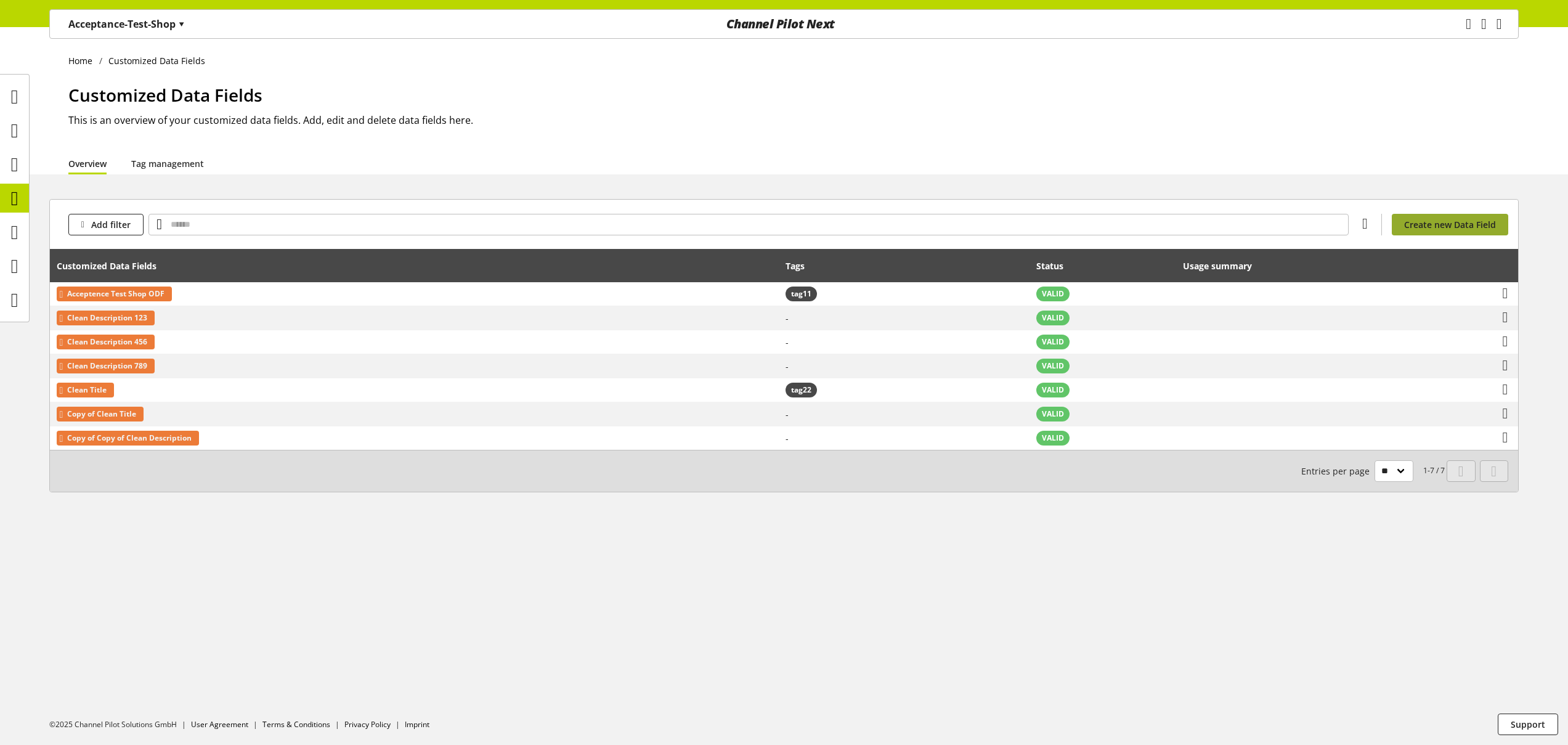 click on "Create new Data Field" at bounding box center (1450, 224) 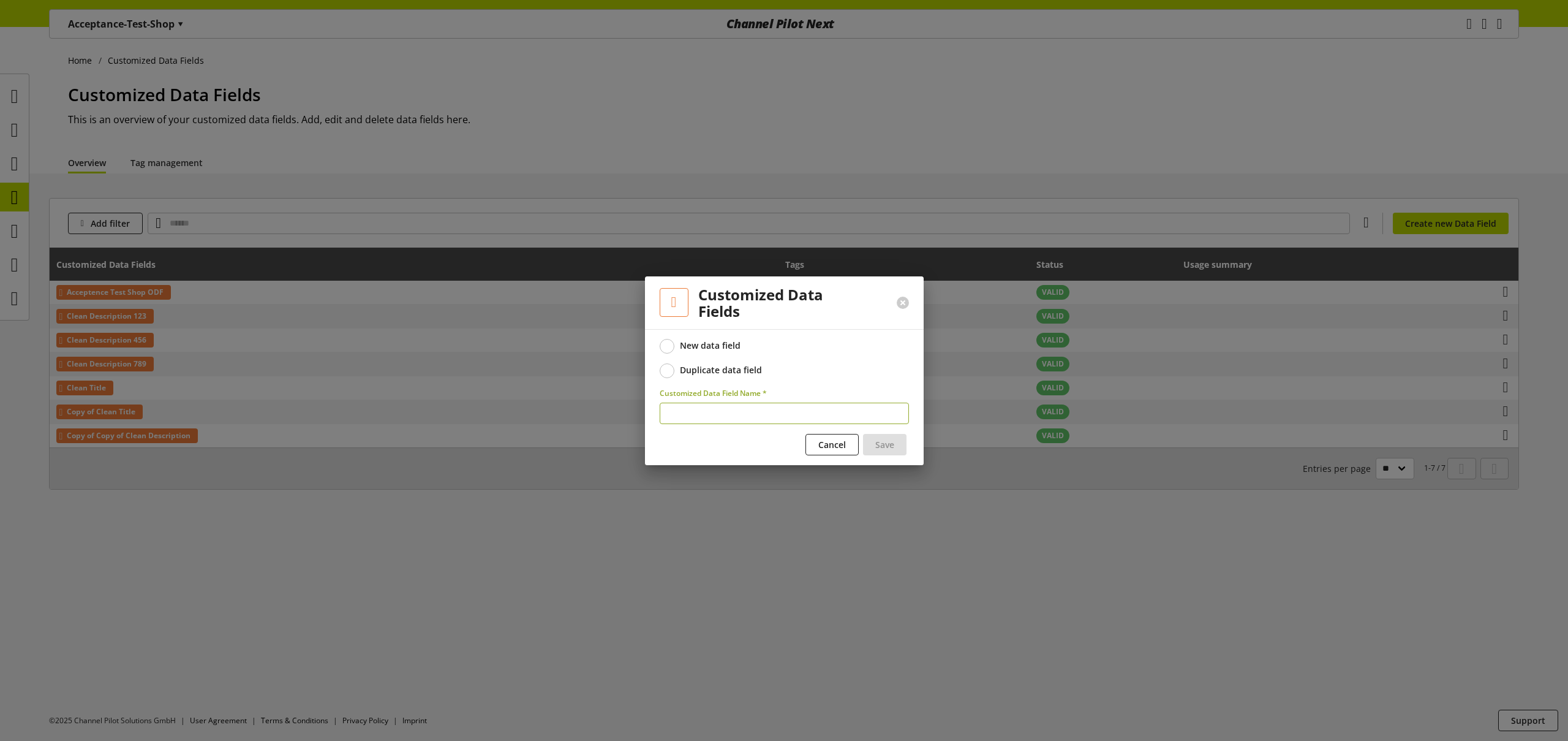 click on "Duplicate data field" at bounding box center [784, 371] 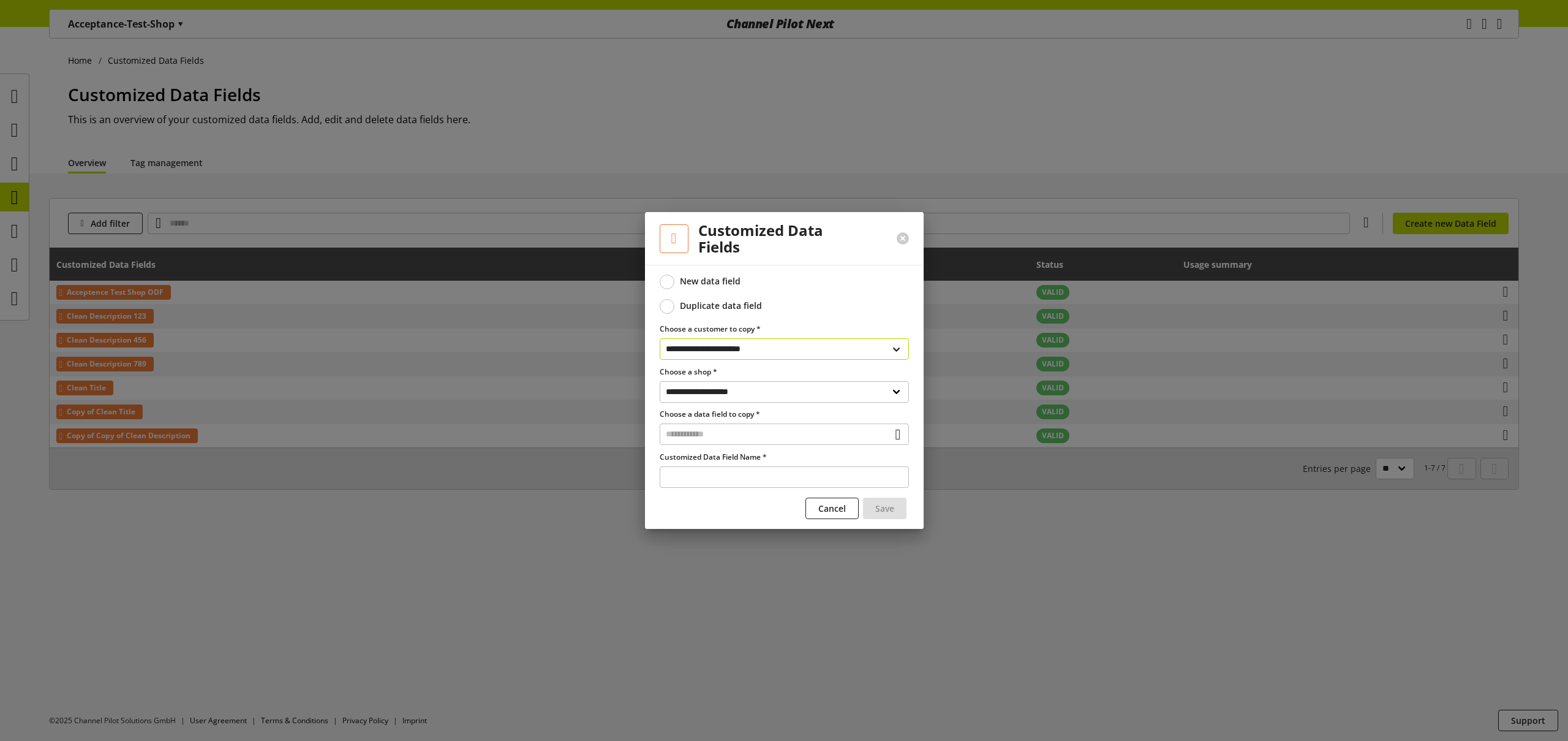 click on "**********" at bounding box center (784, 349) 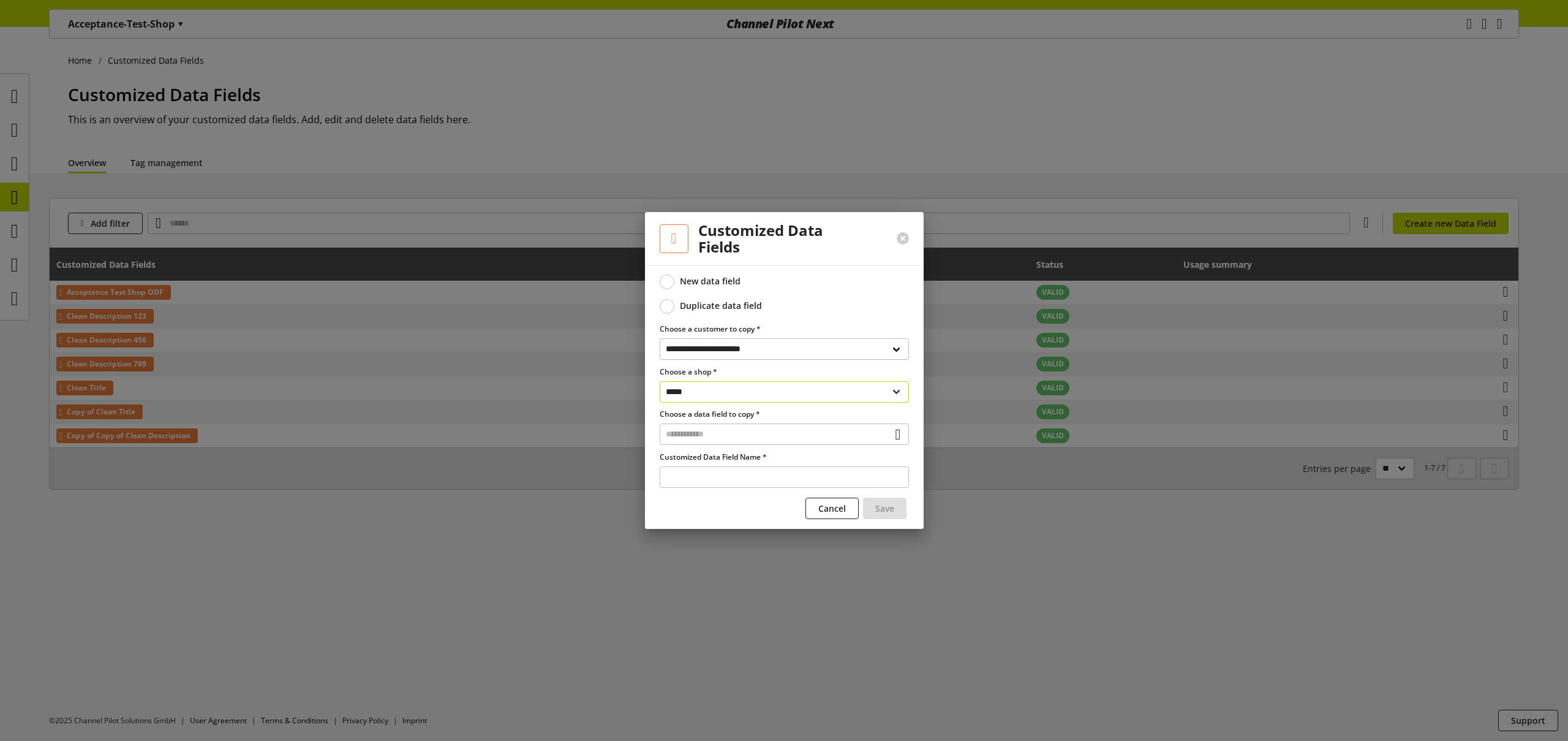 click on "*****" at bounding box center (784, 392) 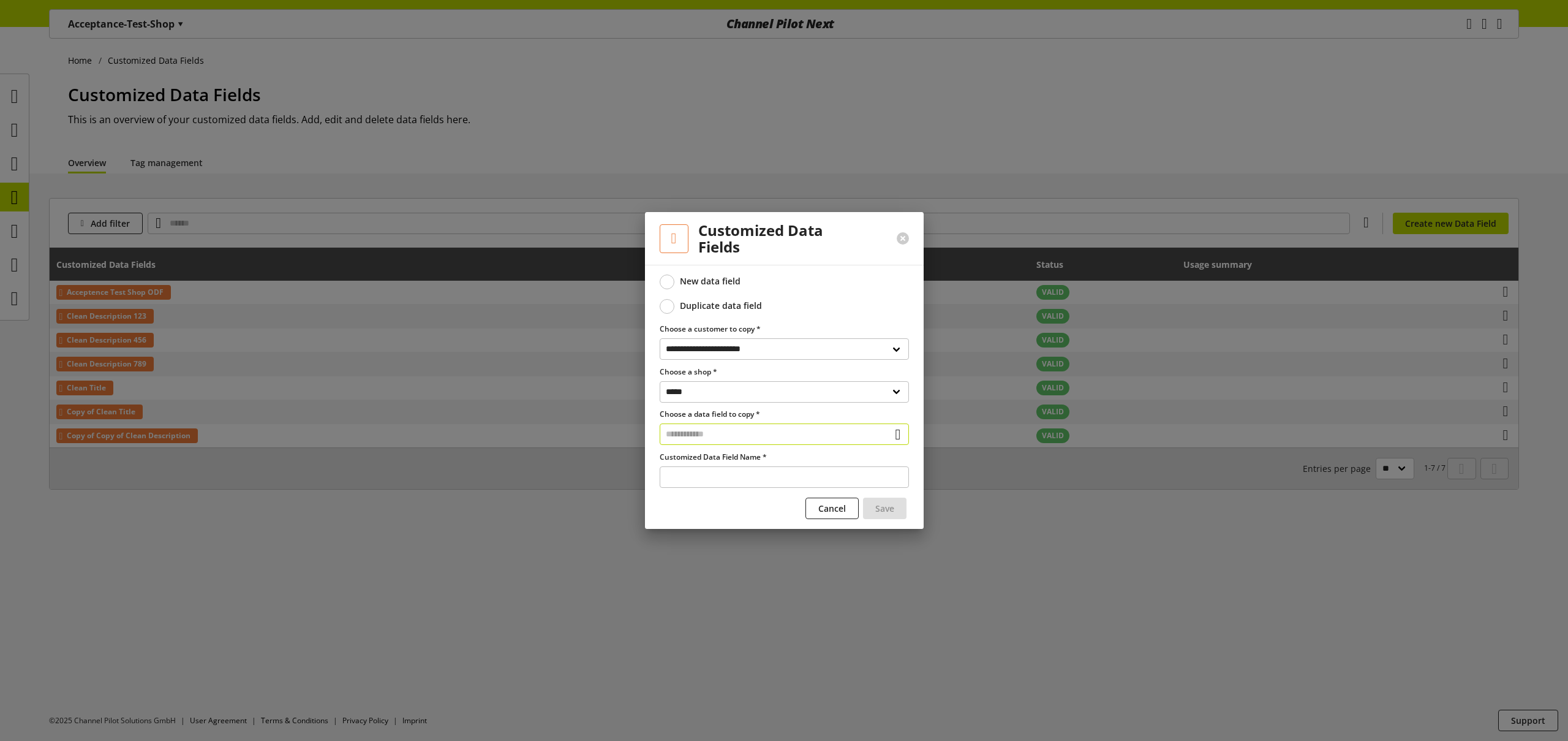 click at bounding box center [784, 434] 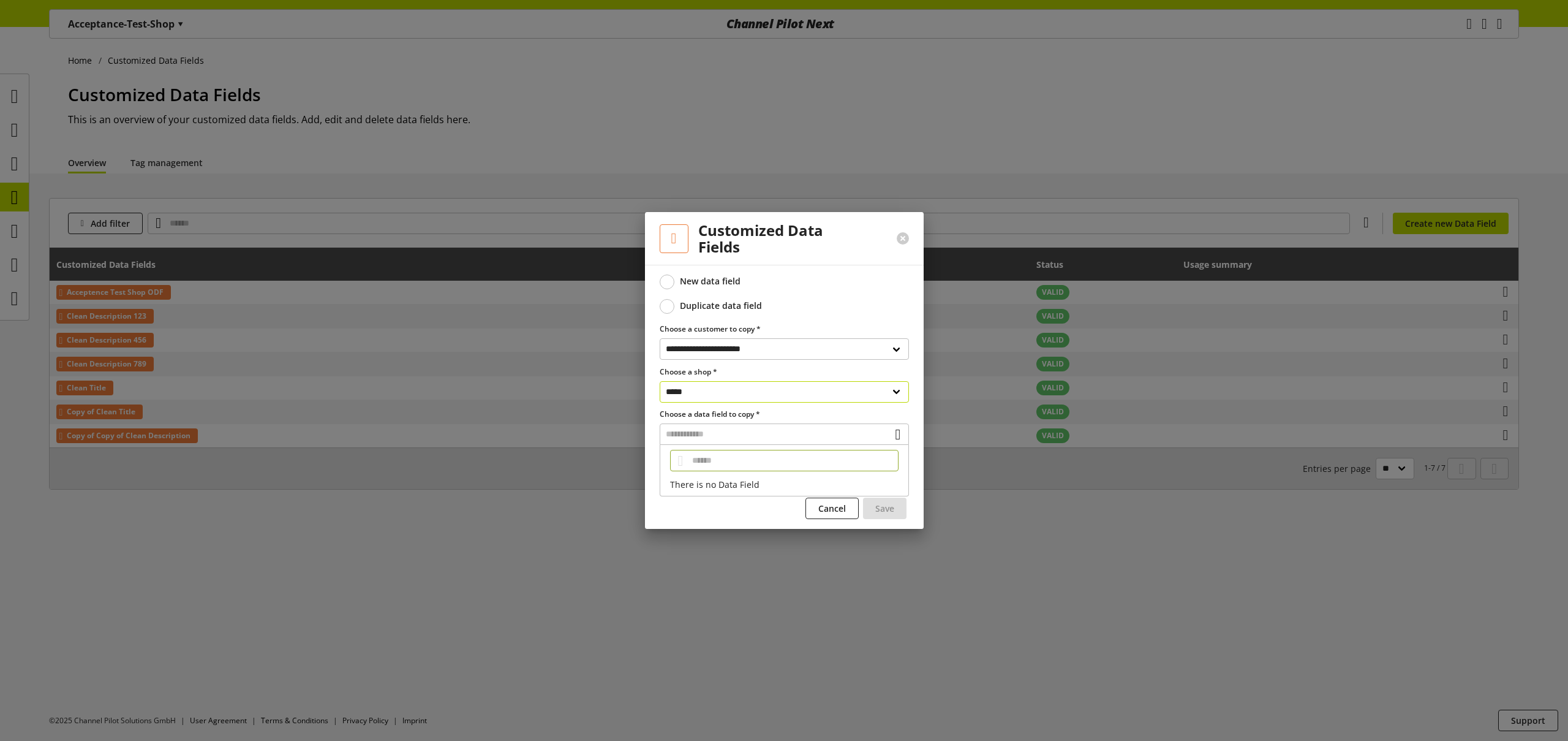 click on "Choose a shop *" at bounding box center [784, 372] 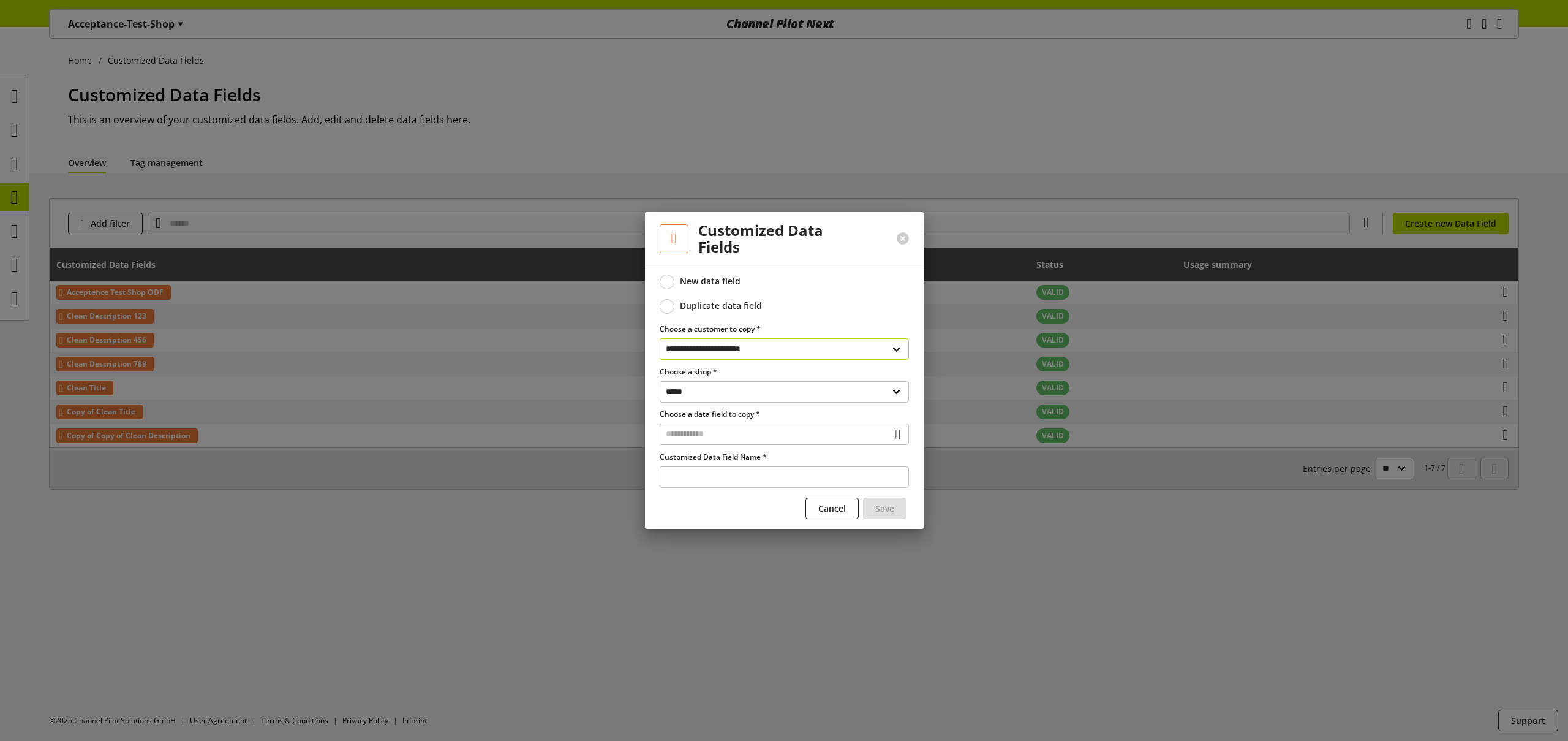 click on "**********" at bounding box center [784, 349] 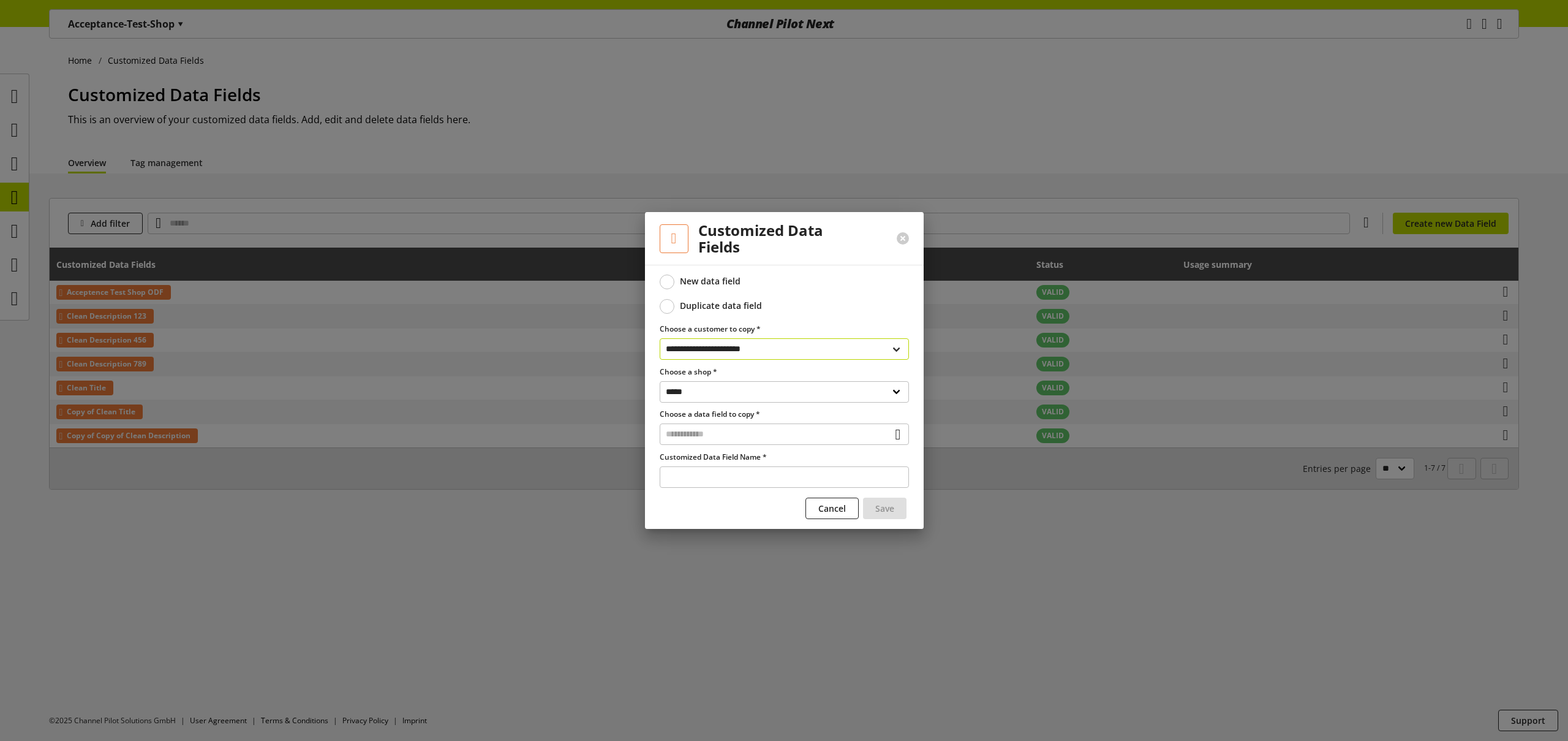 select on "**********" 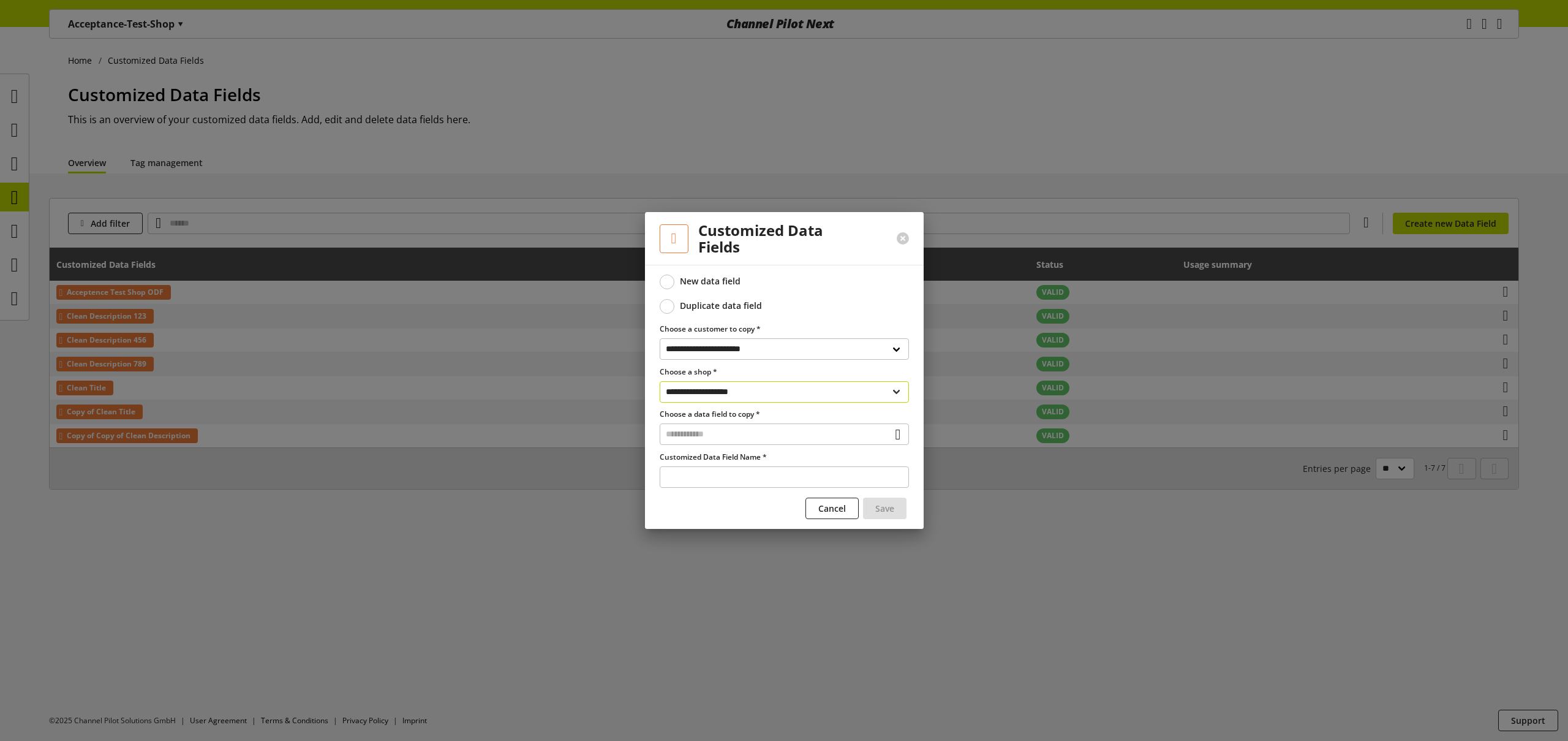 click on "**********" at bounding box center [784, 392] 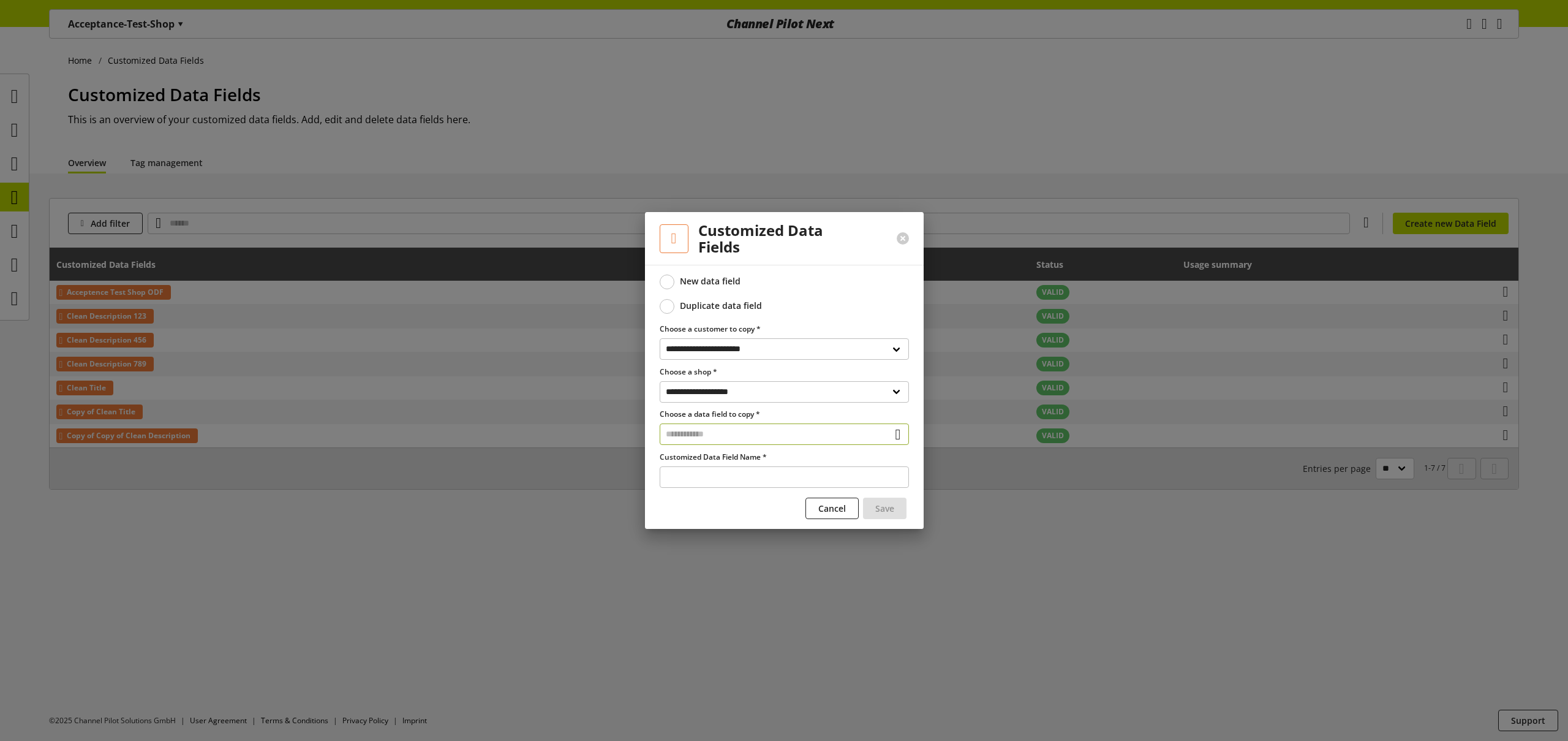click at bounding box center [784, 434] 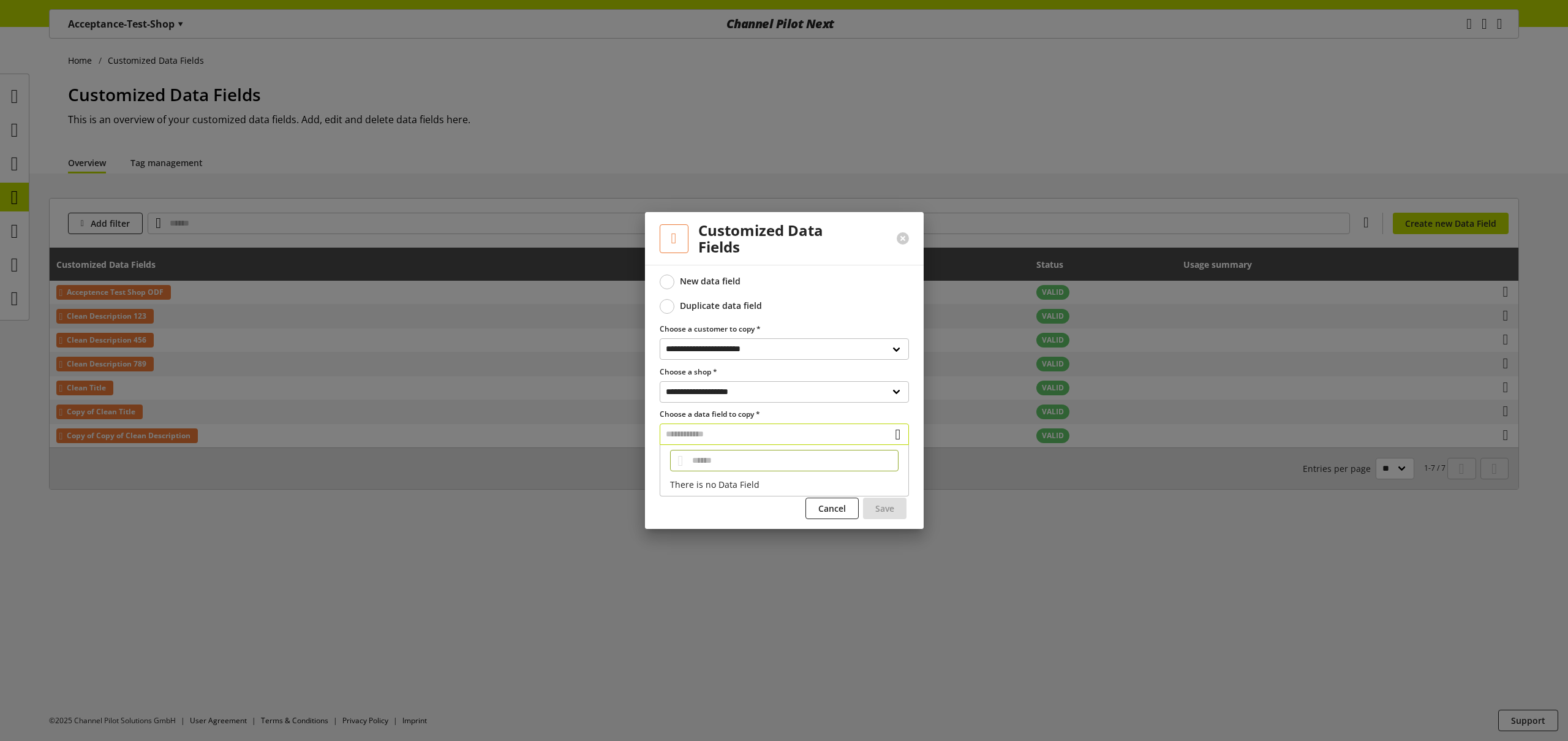 click at bounding box center (784, 434) 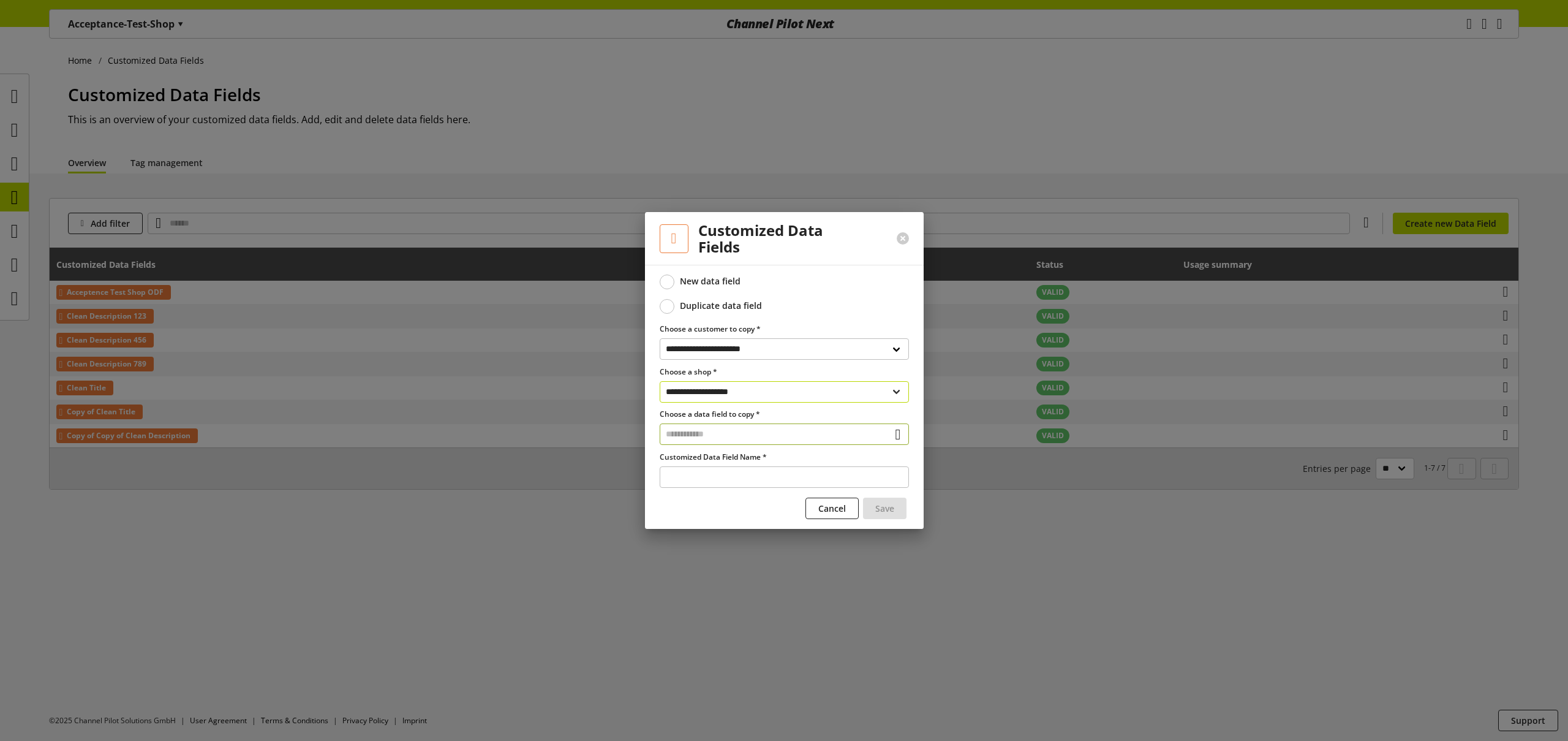 click on "**********" at bounding box center (784, 392) 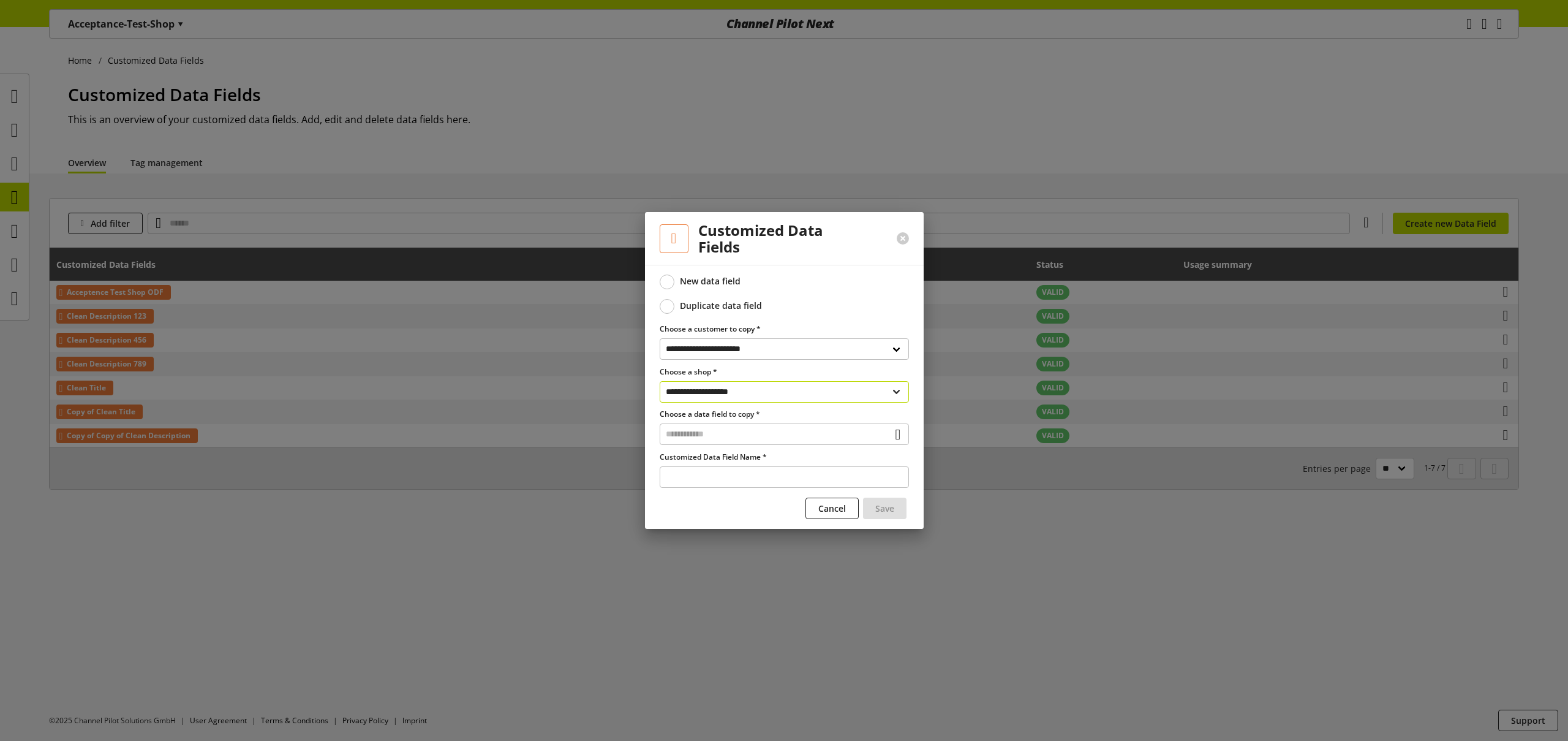 select on "**********" 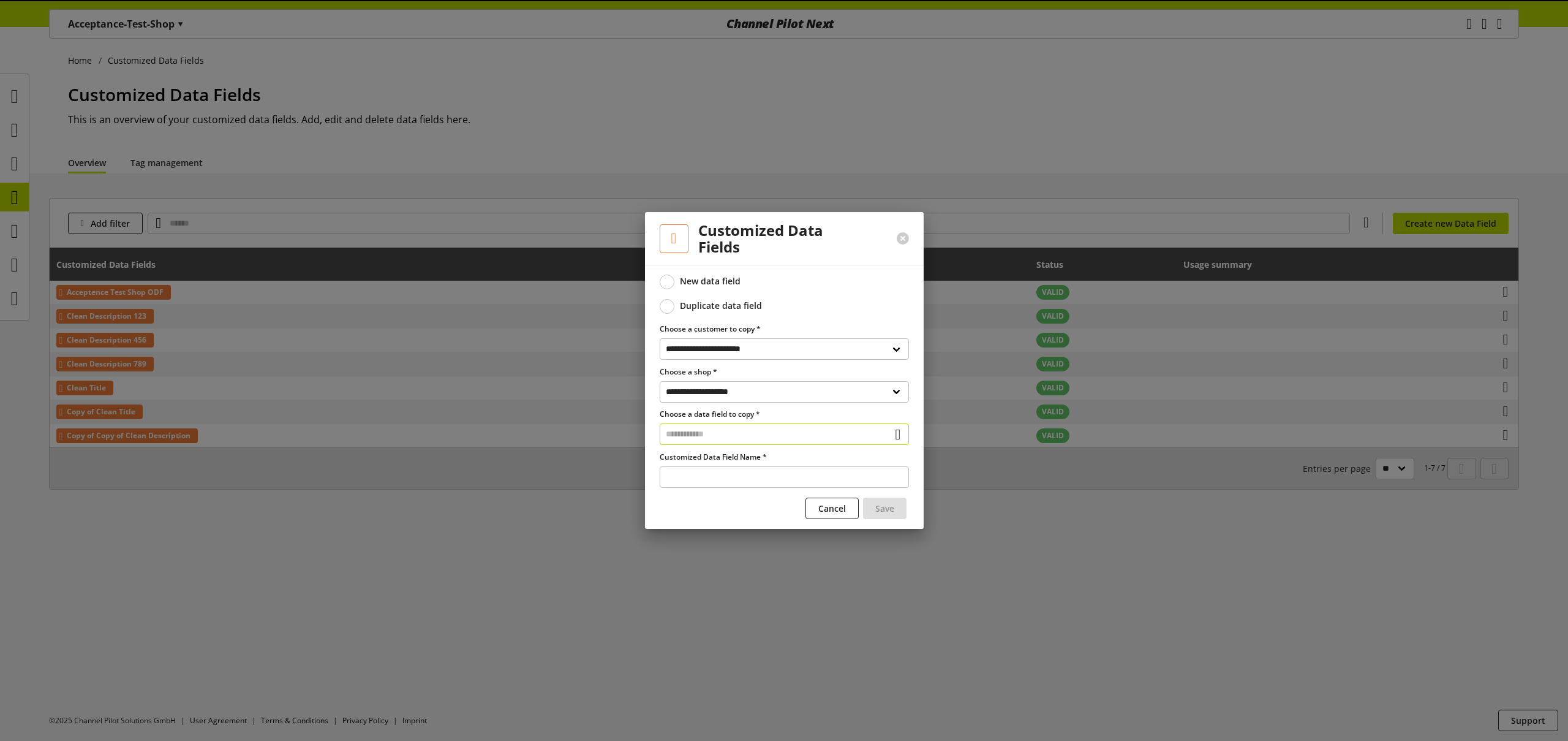 click at bounding box center [784, 434] 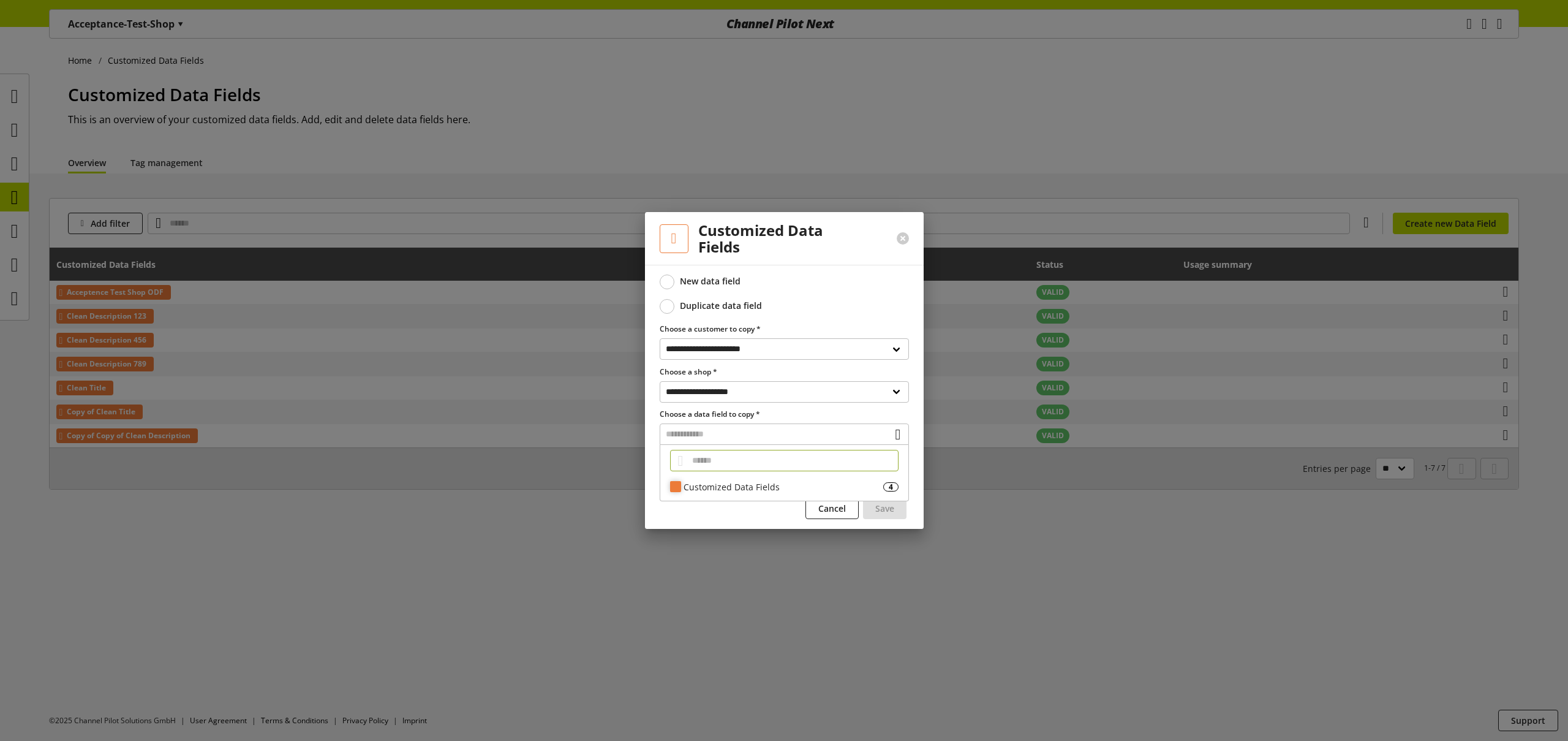 click on "Customized Data Fields" at bounding box center [783, 487] 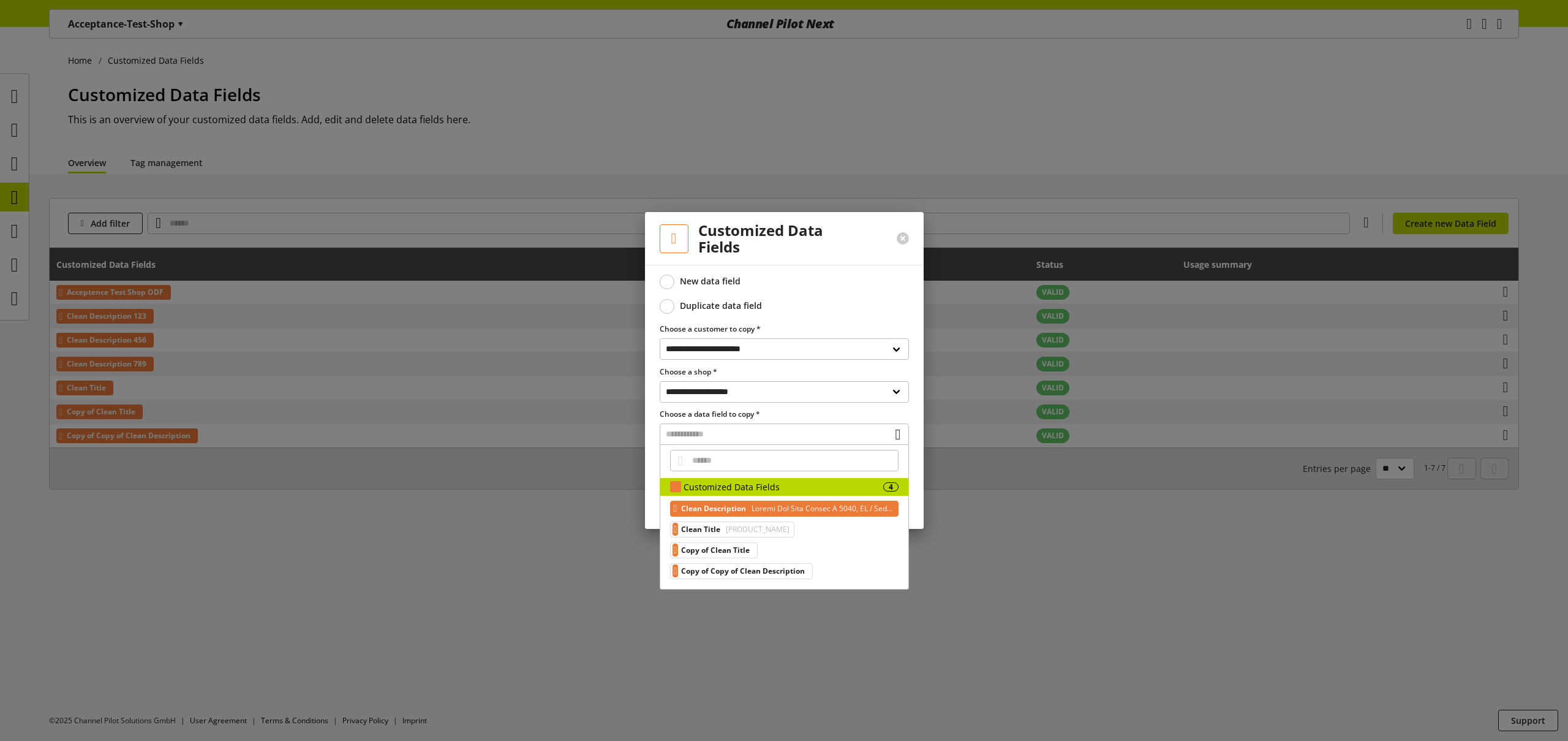 click on "Clean Description" at bounding box center (714, 509) 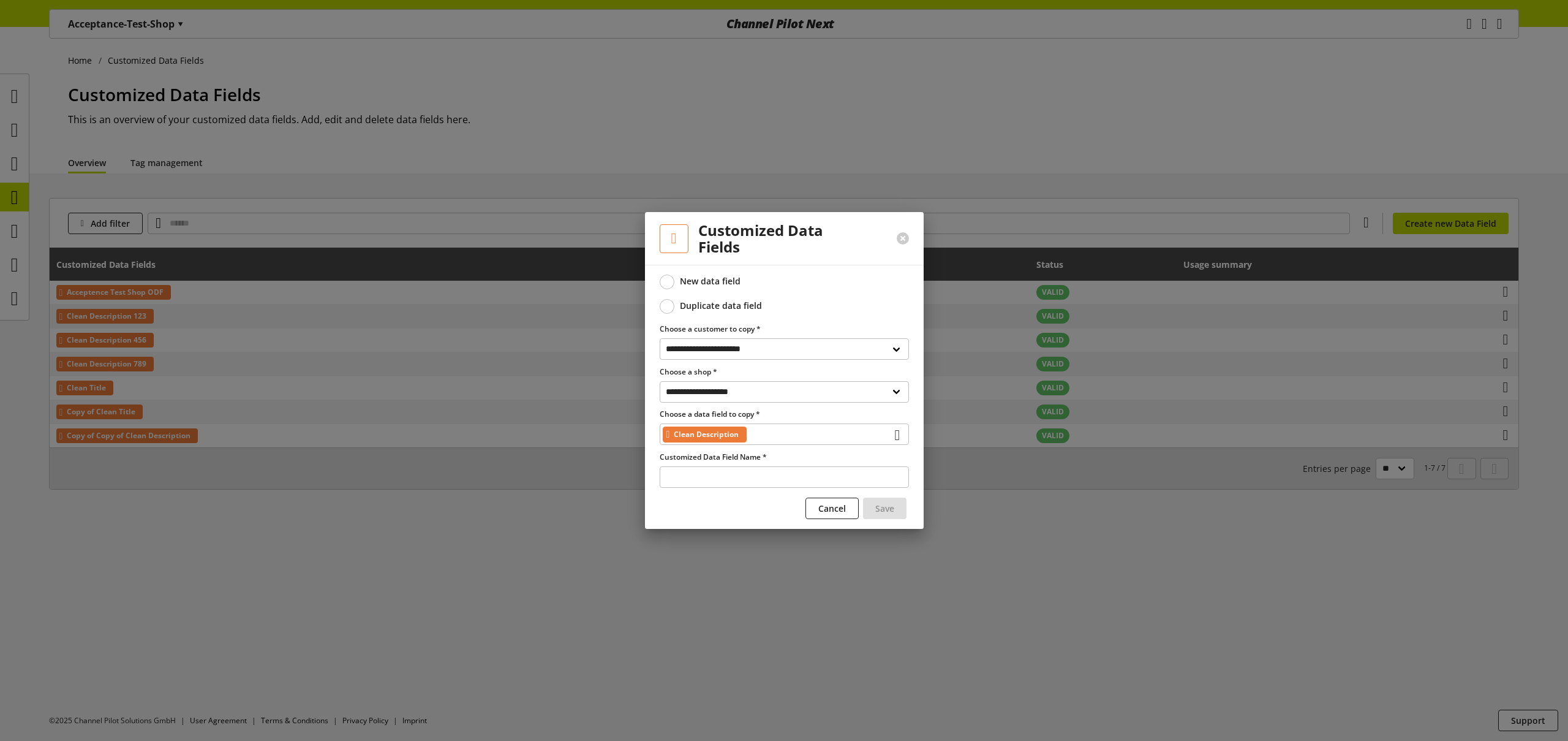 type on "**********" 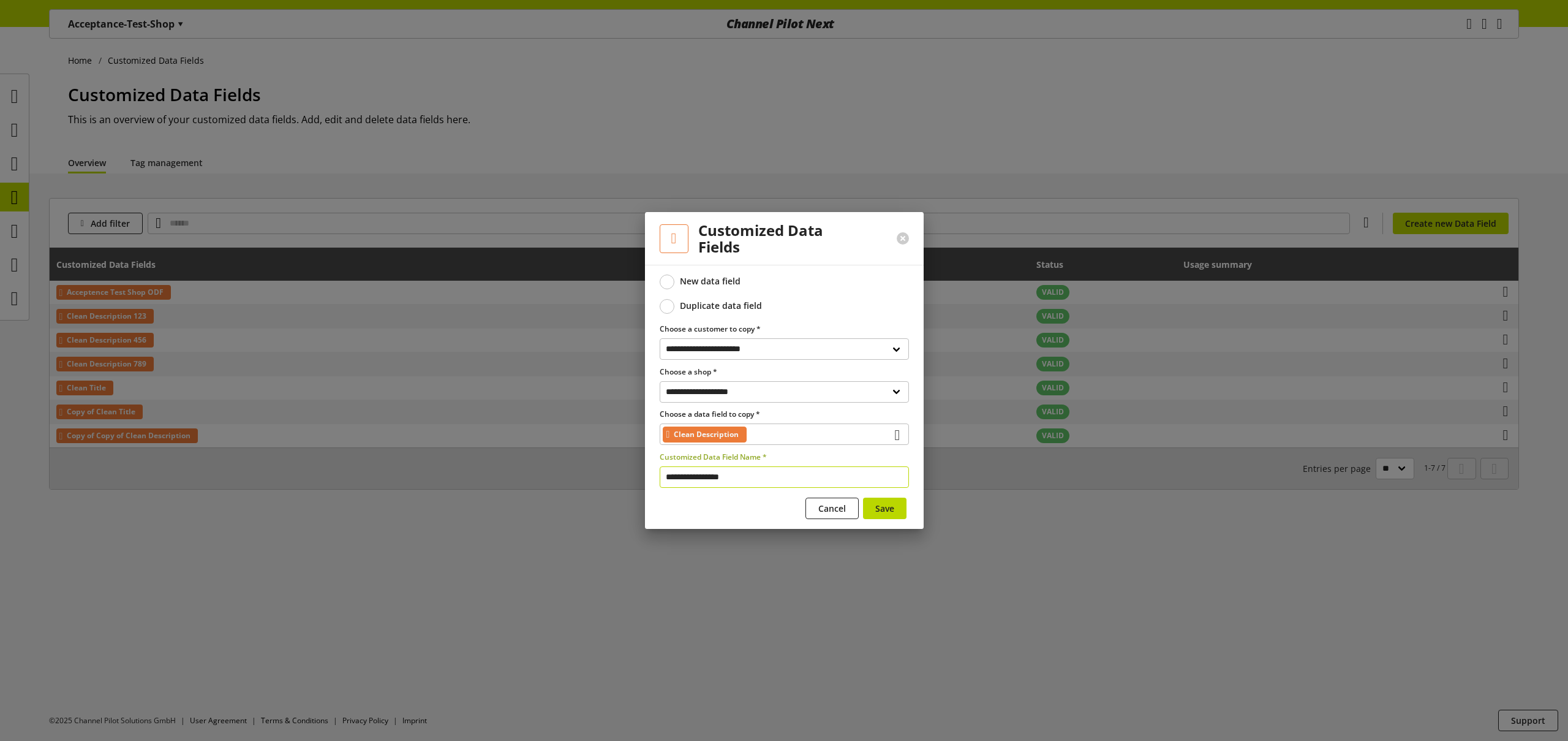 click on "**********" at bounding box center [784, 477] 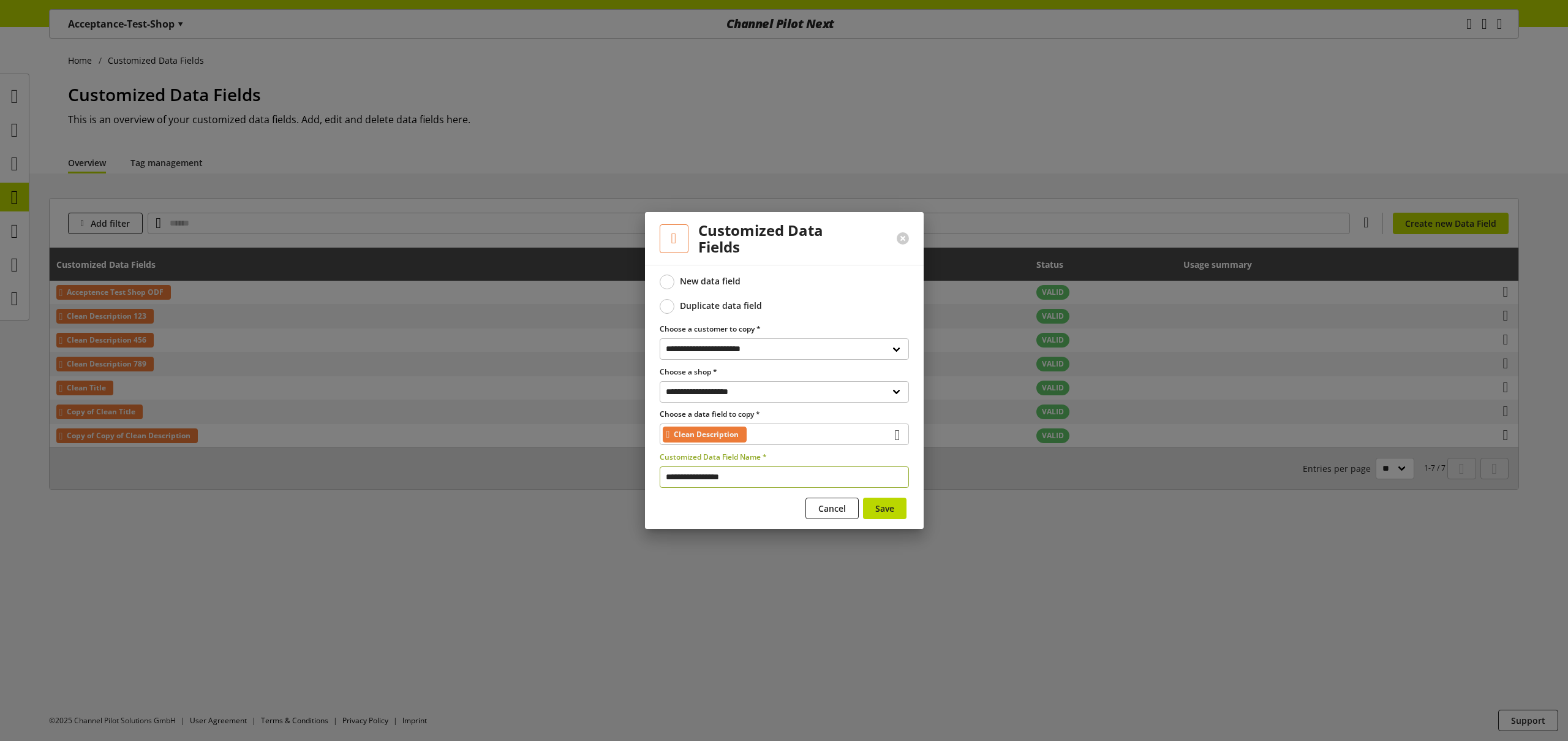 drag, startPoint x: 746, startPoint y: 481, endPoint x: 633, endPoint y: 462, distance: 114.58621 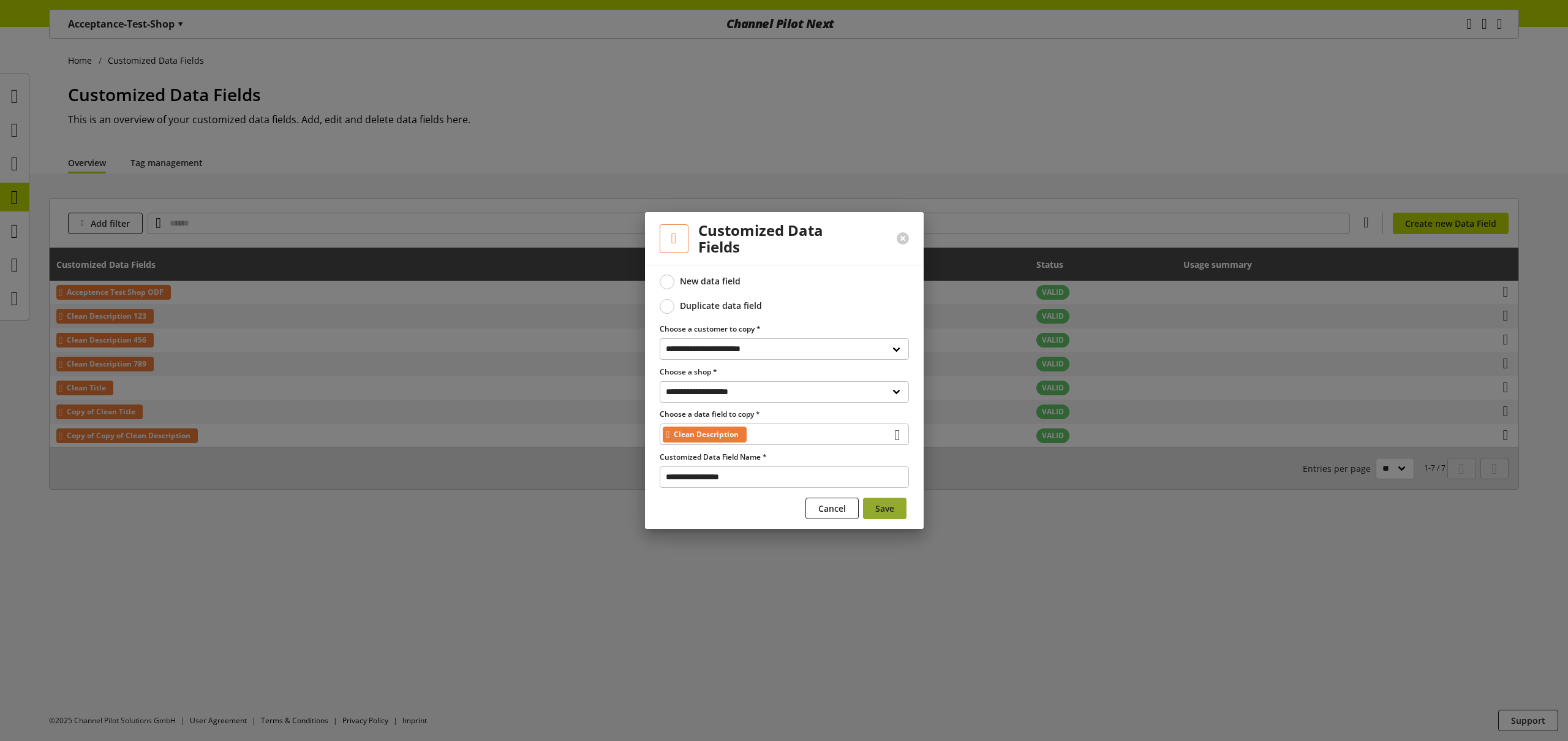 click on "Save" at bounding box center (884, 508) 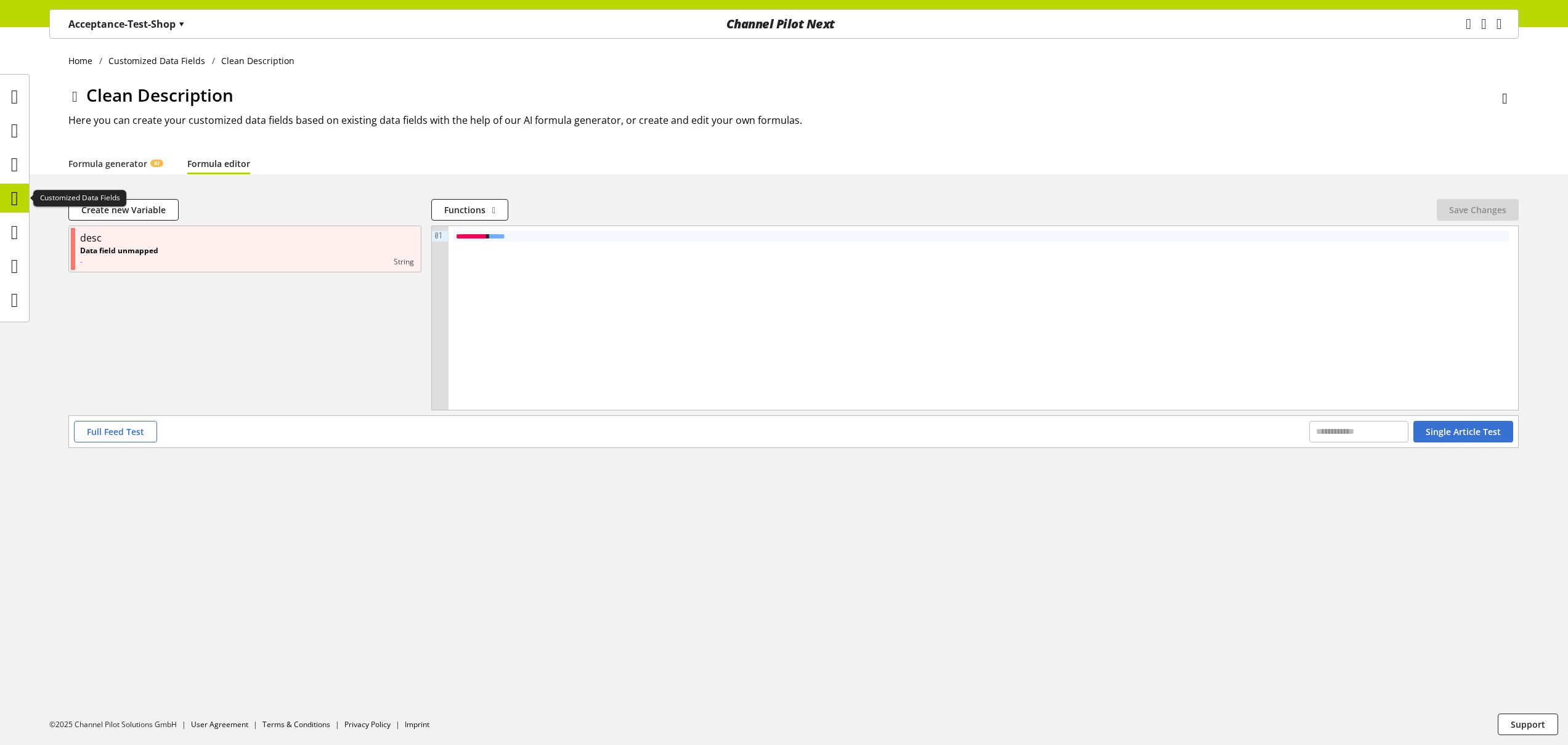 click at bounding box center (15, 198) 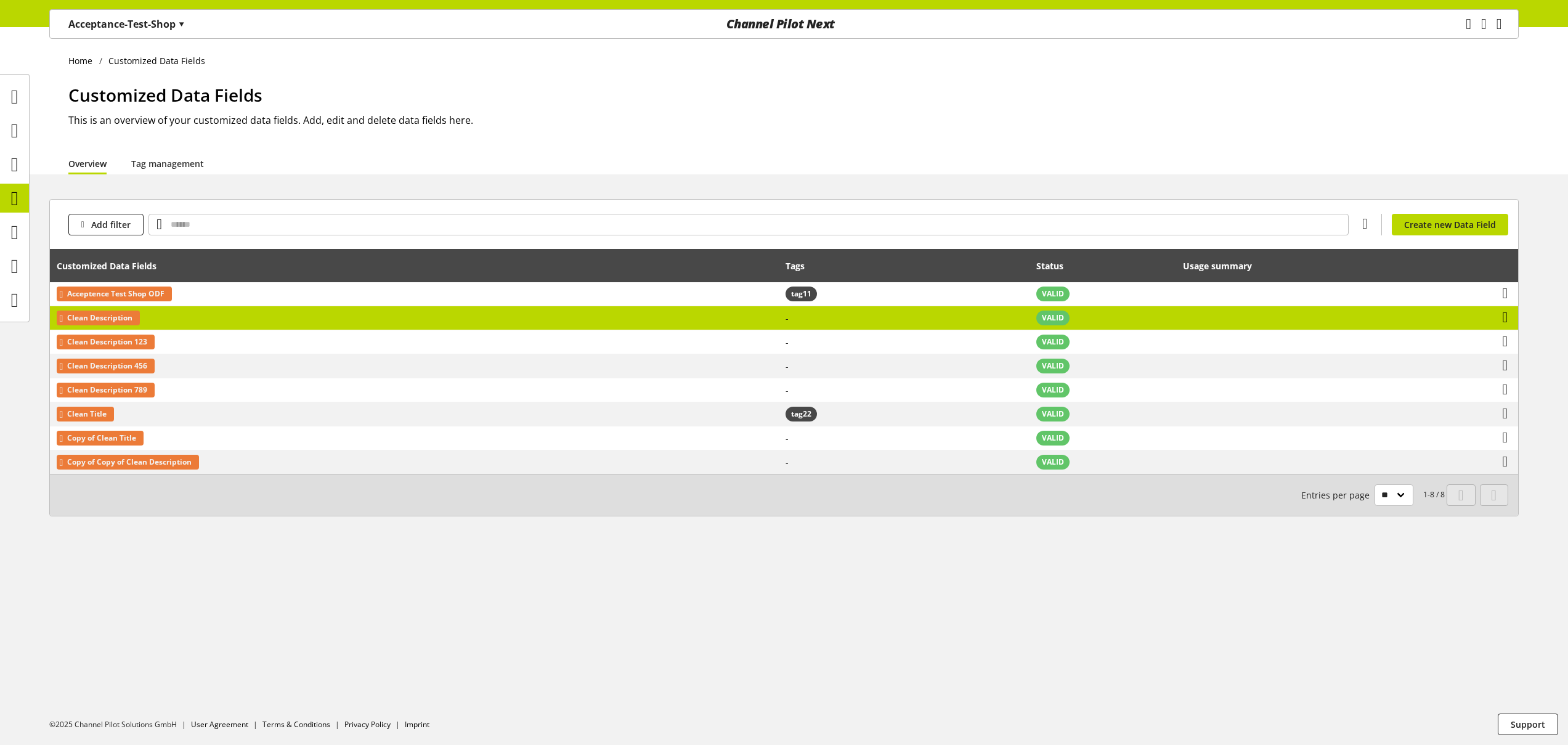 click at bounding box center (1505, 317) 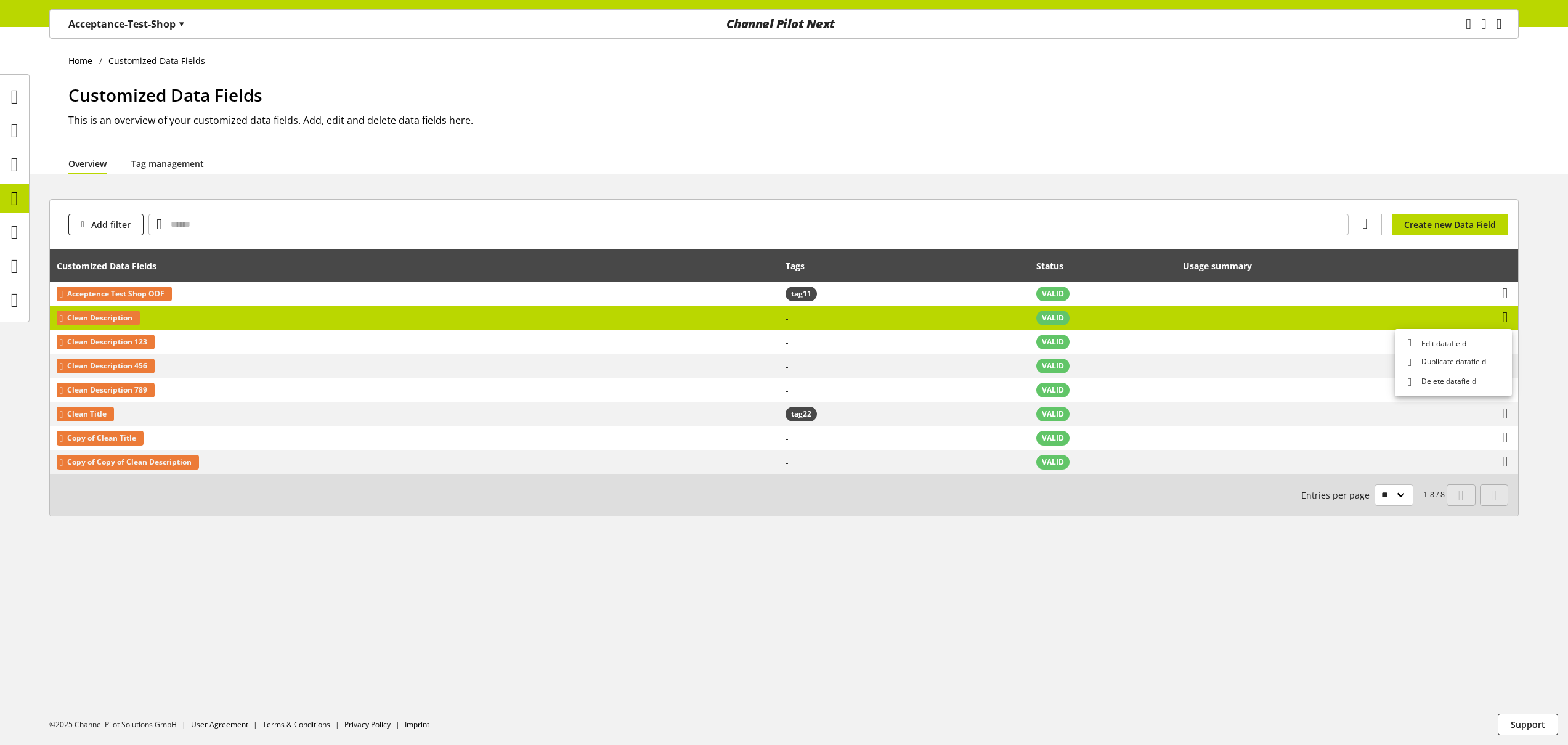 drag, startPoint x: 1537, startPoint y: 315, endPoint x: 1503, endPoint y: 317, distance: 34.0588 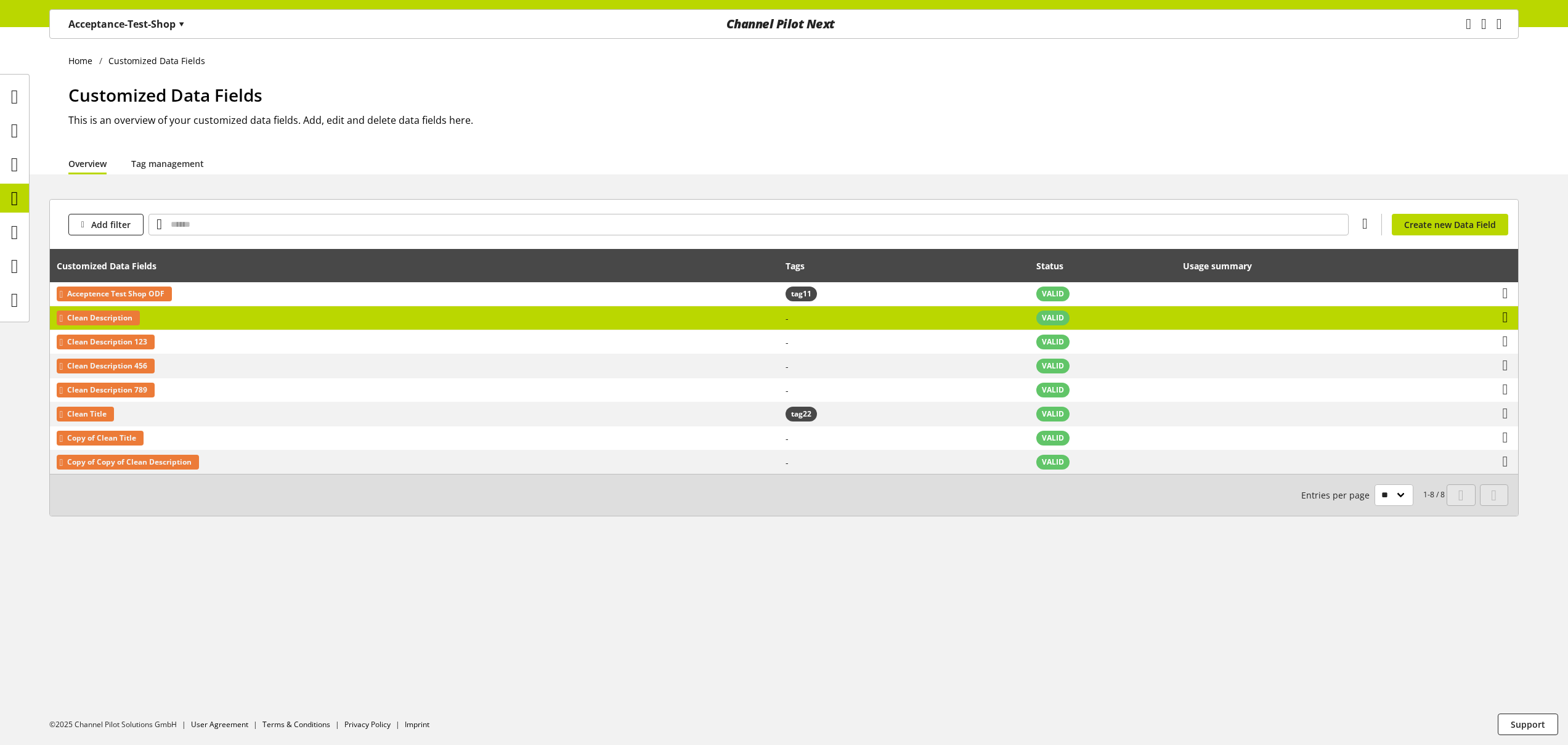 click at bounding box center [1505, 317] 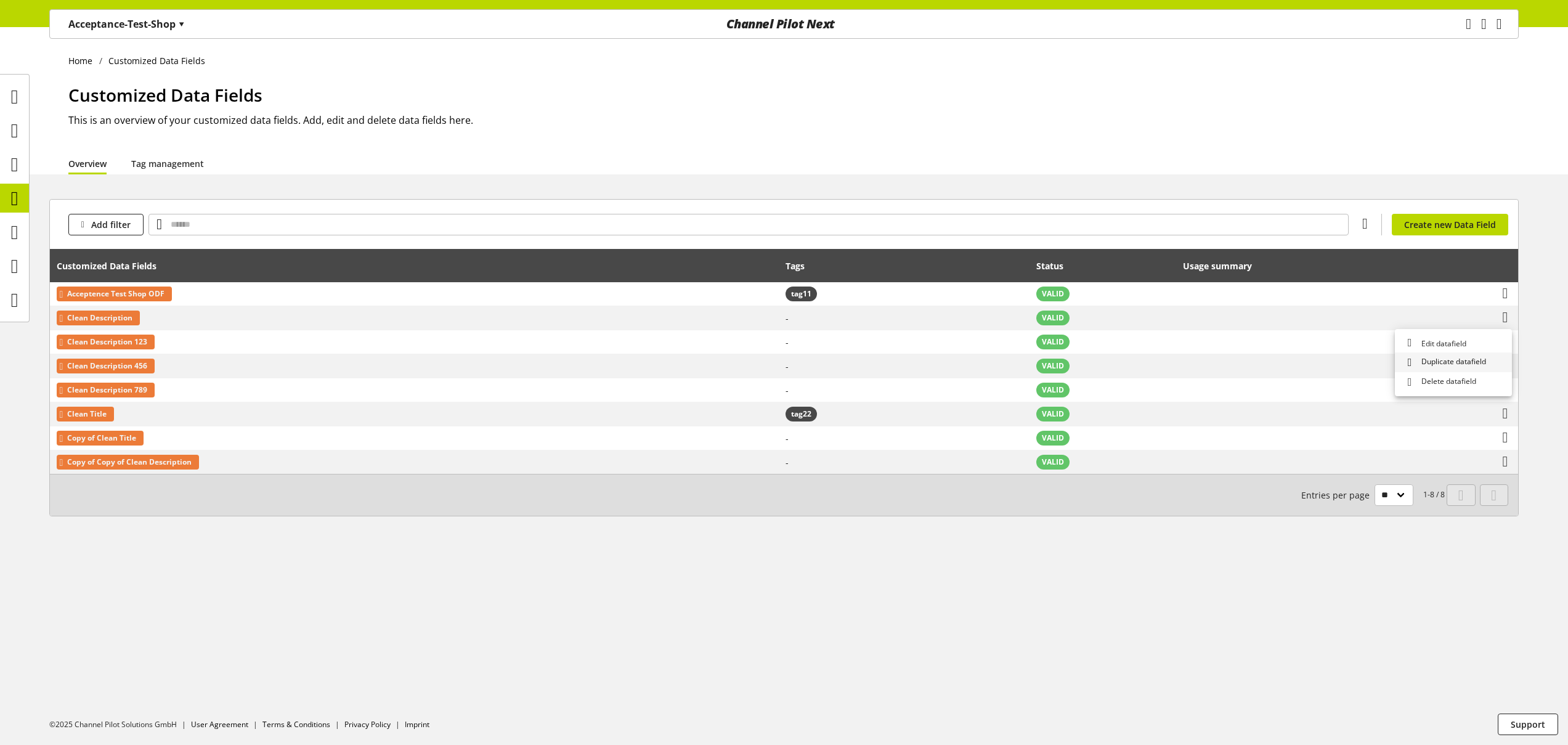 click on "Duplicate datafield" at bounding box center [1453, 362] 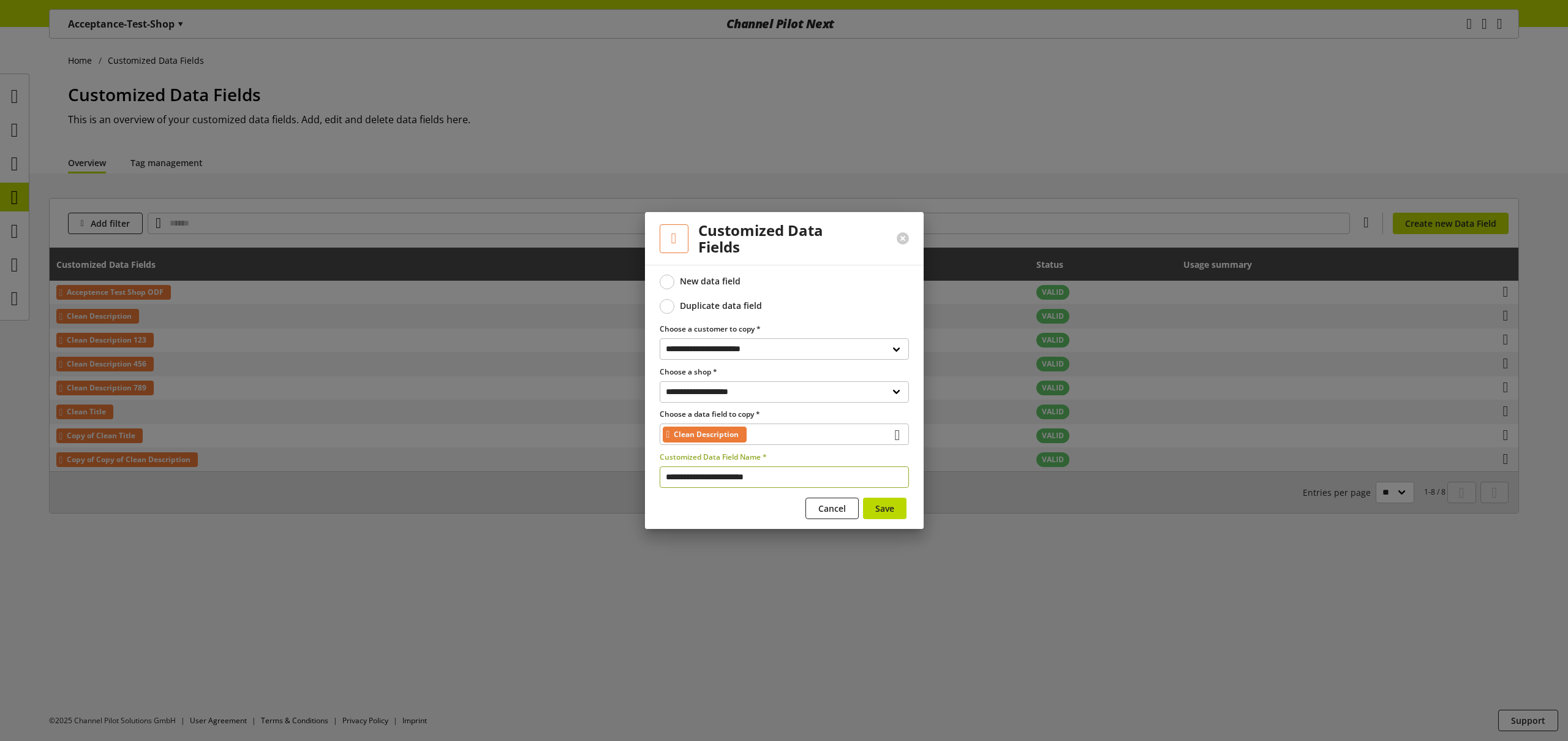 drag, startPoint x: 700, startPoint y: 477, endPoint x: 587, endPoint y: 460, distance: 114.27161 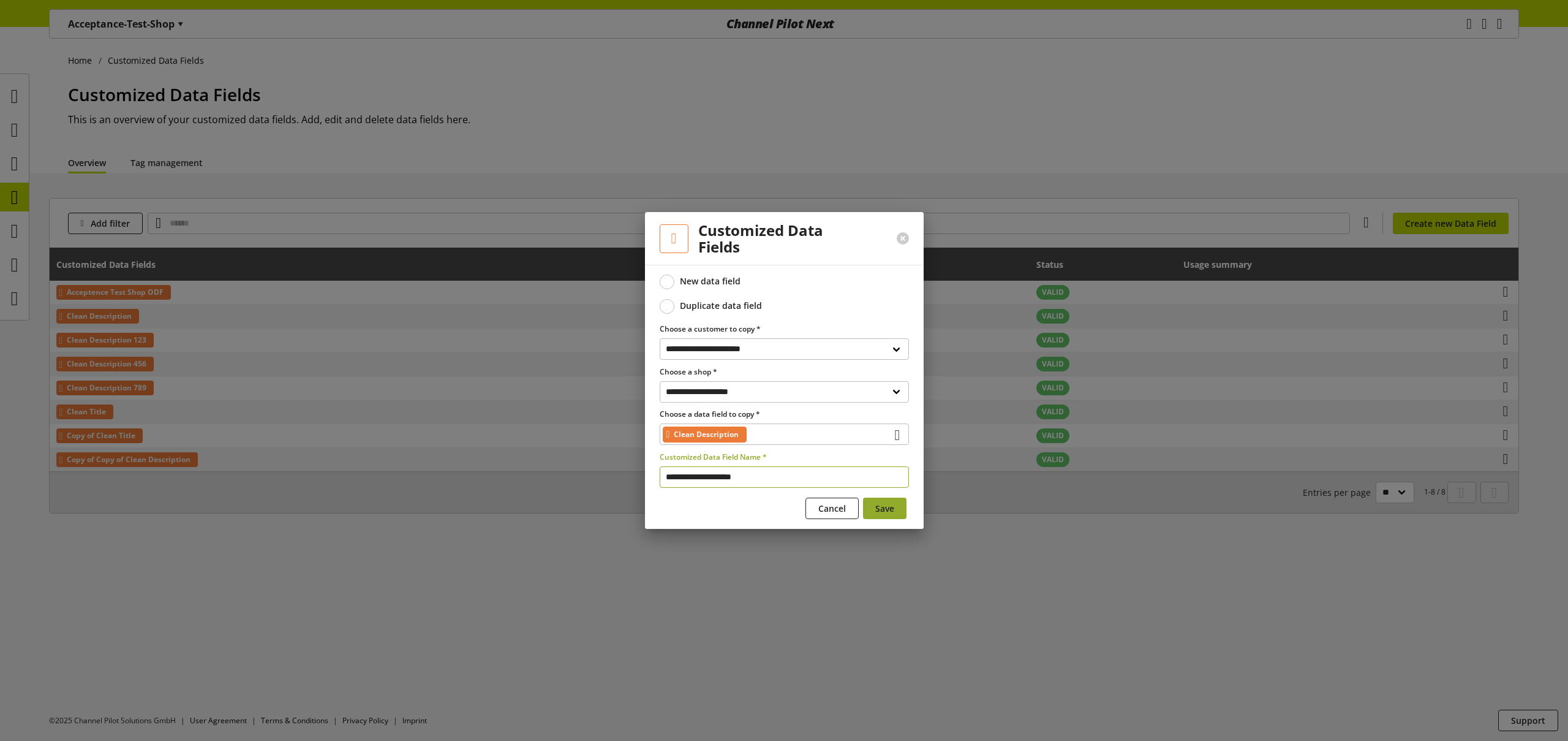 type on "**********" 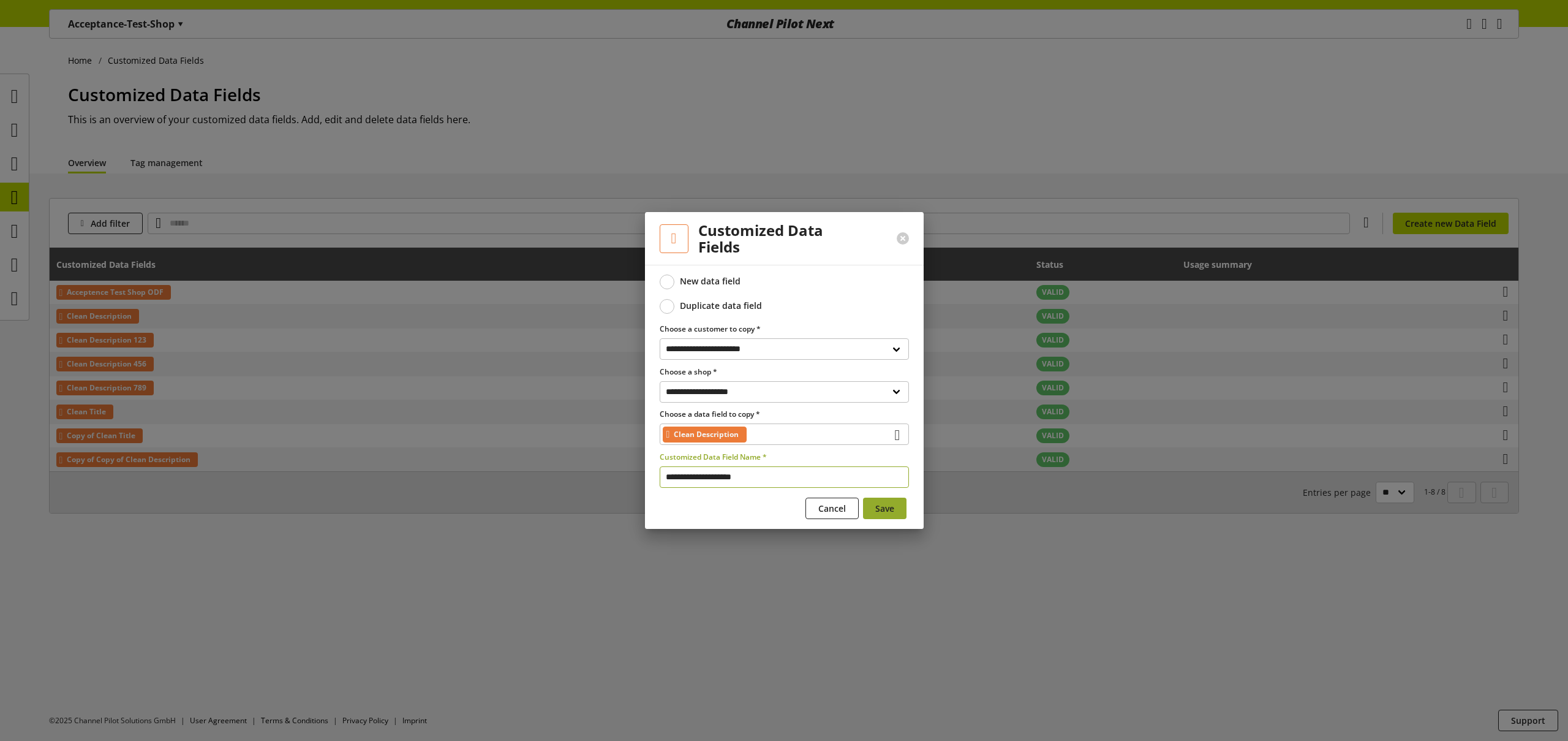click on "Save" at bounding box center (884, 508) 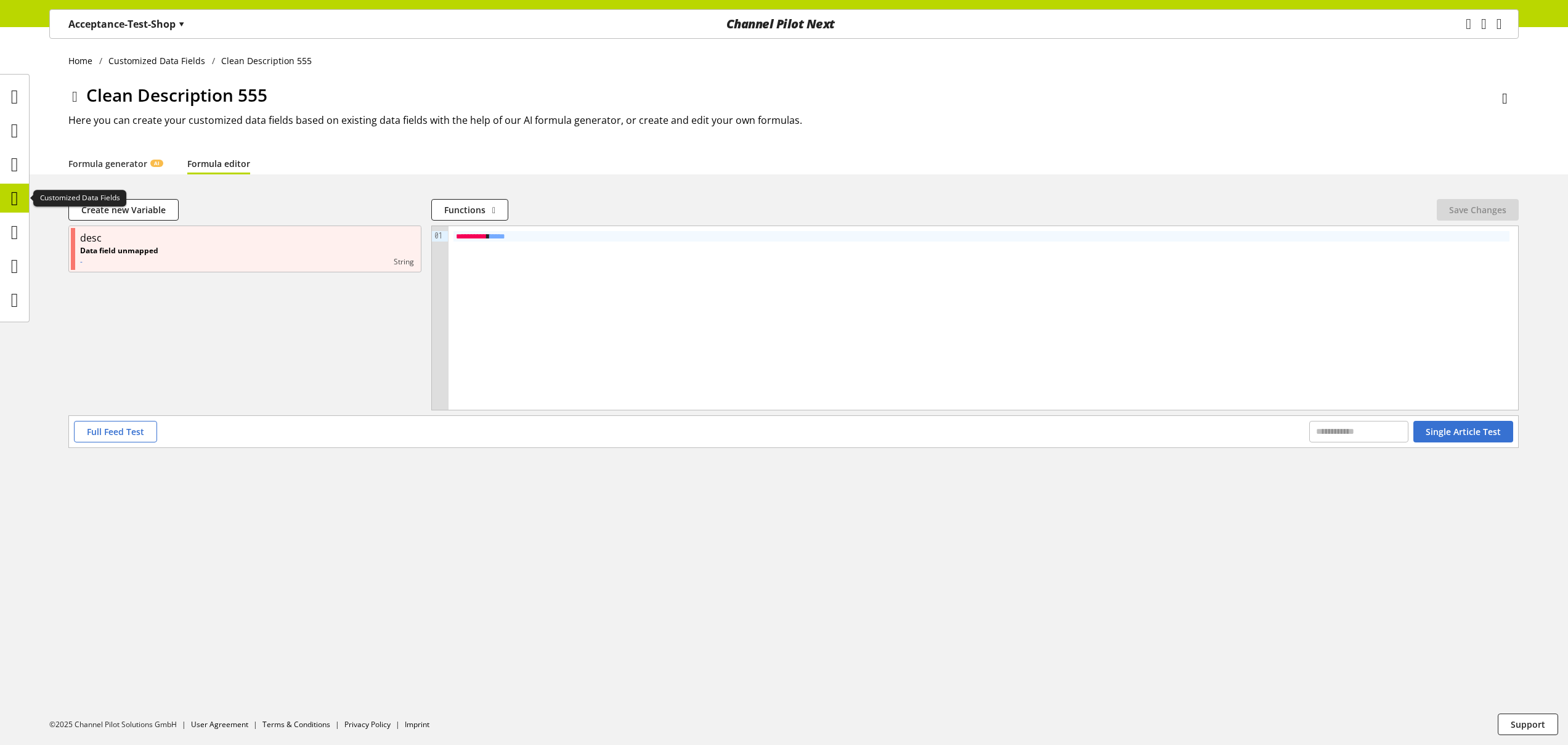 click at bounding box center (15, 198) 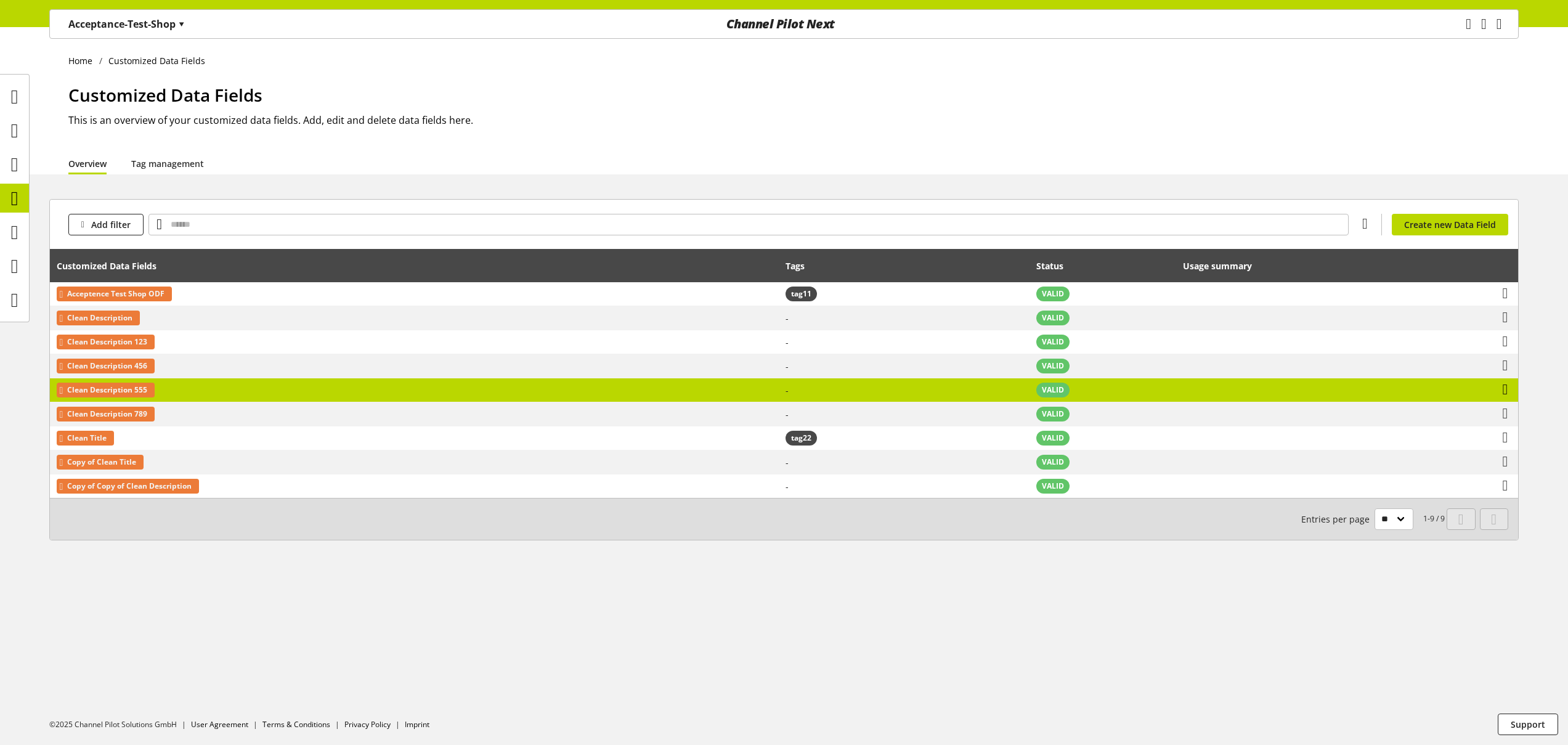 click at bounding box center [1505, 389] 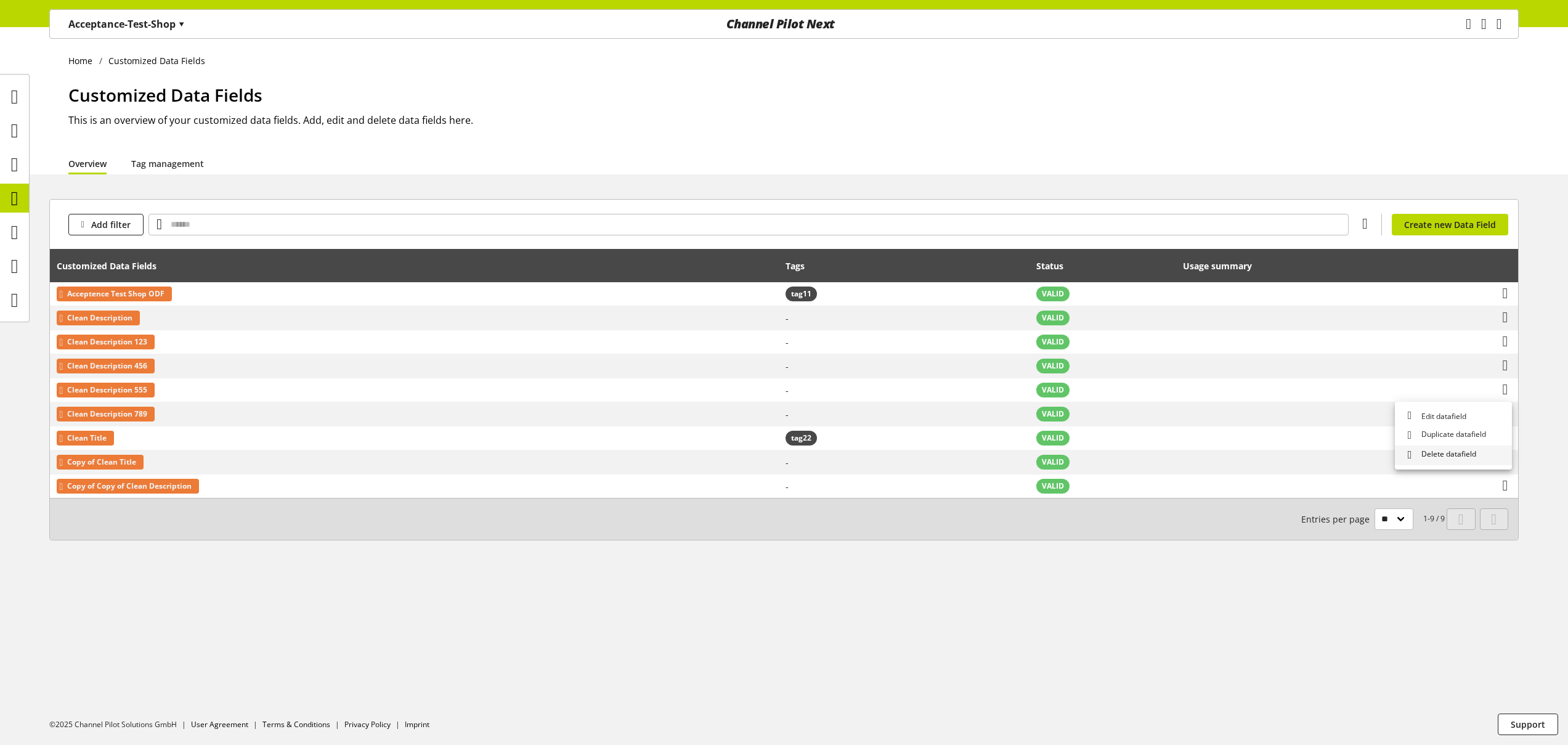 click on "Delete datafield" at bounding box center [1446, 455] 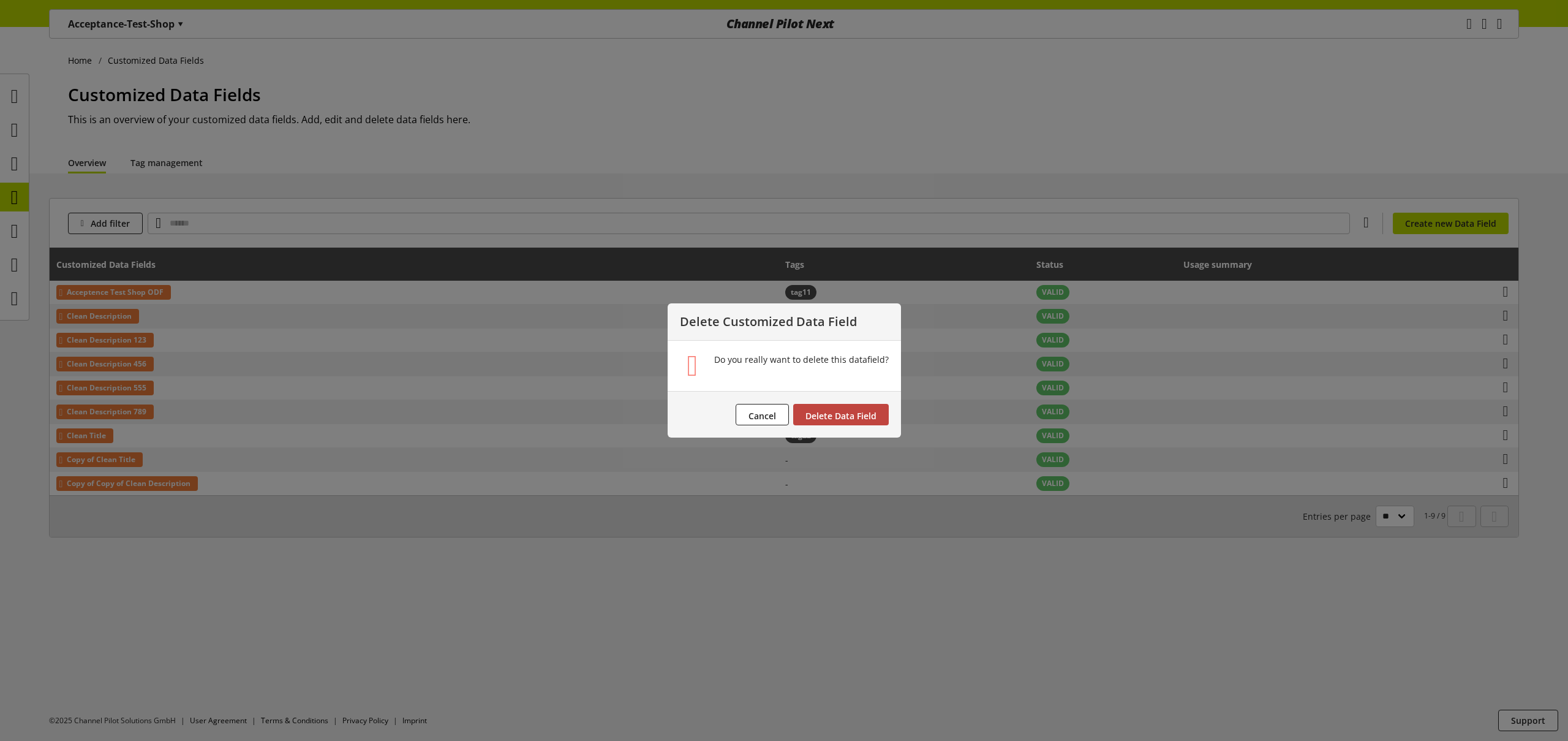 click on "Delete Data Field" at bounding box center [841, 416] 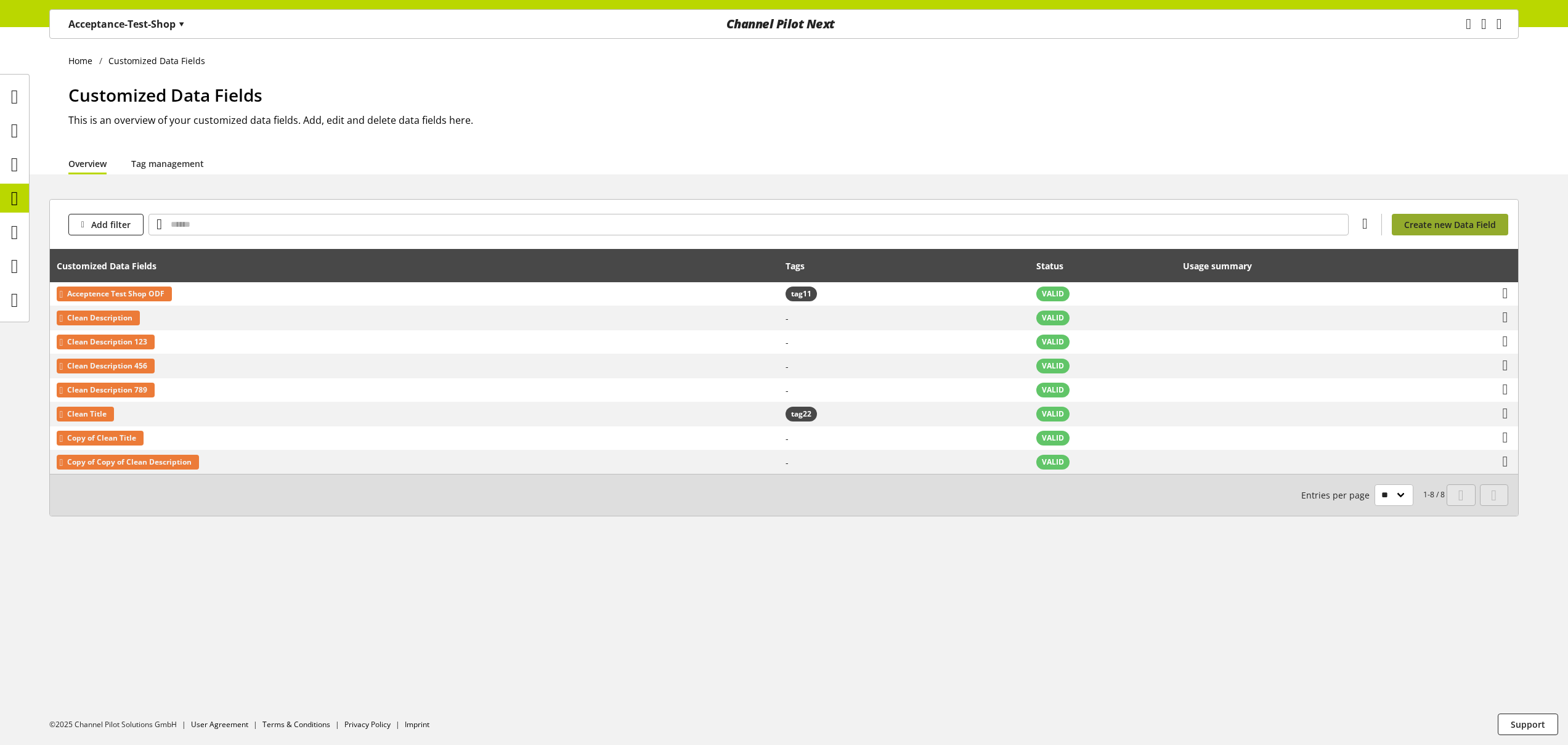 click on "Create new Data Field" at bounding box center (1450, 224) 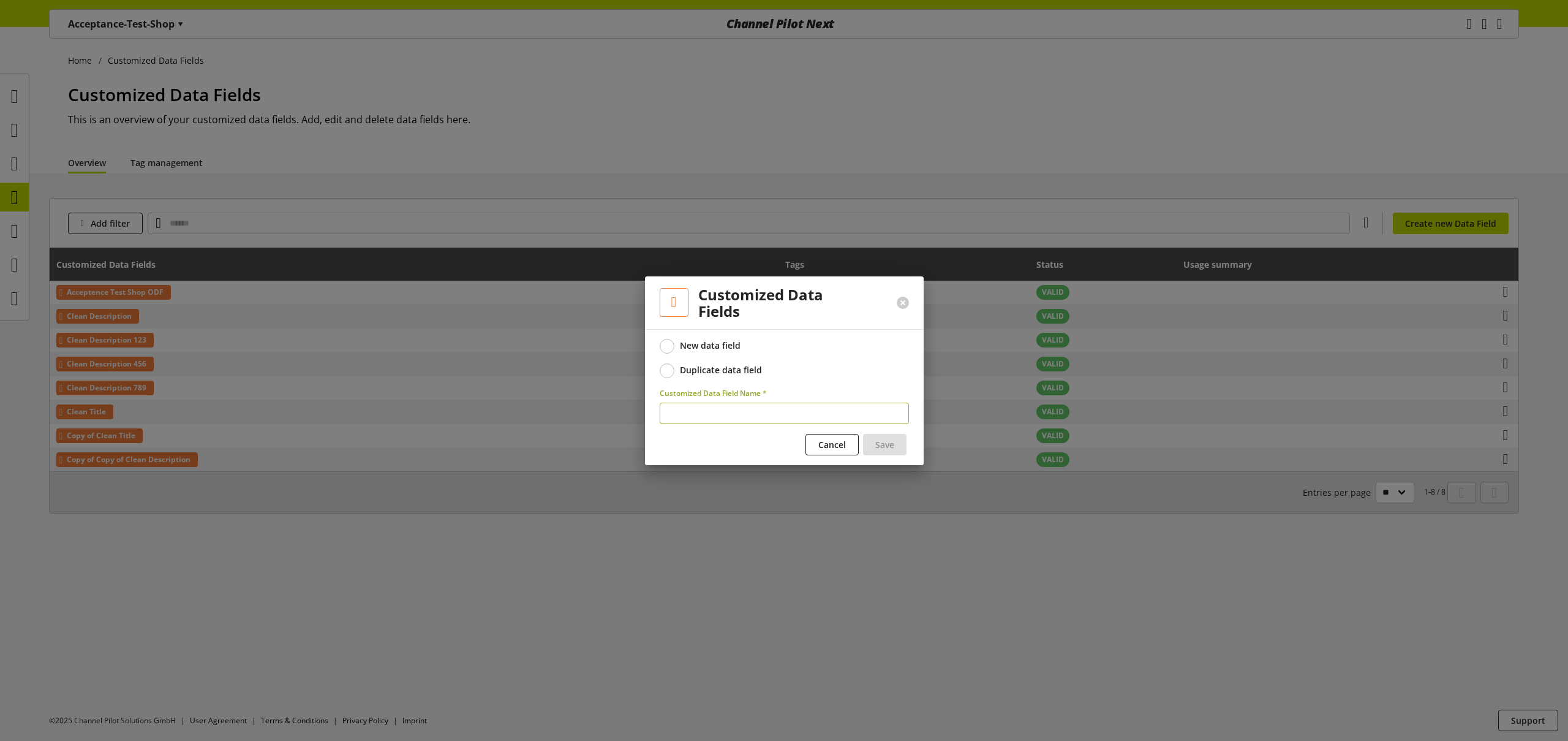 click on "Duplicate data field" at bounding box center (721, 370) 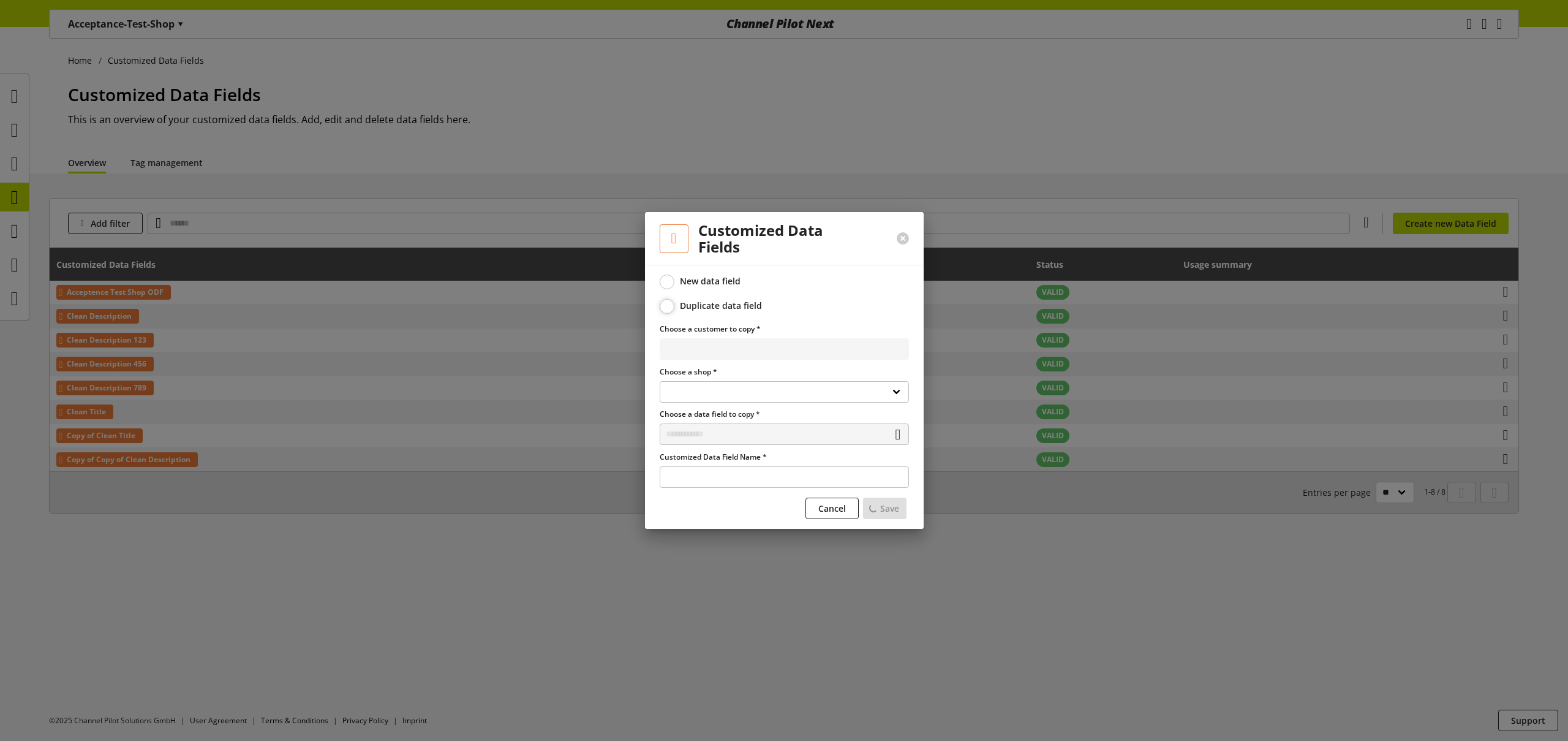 select 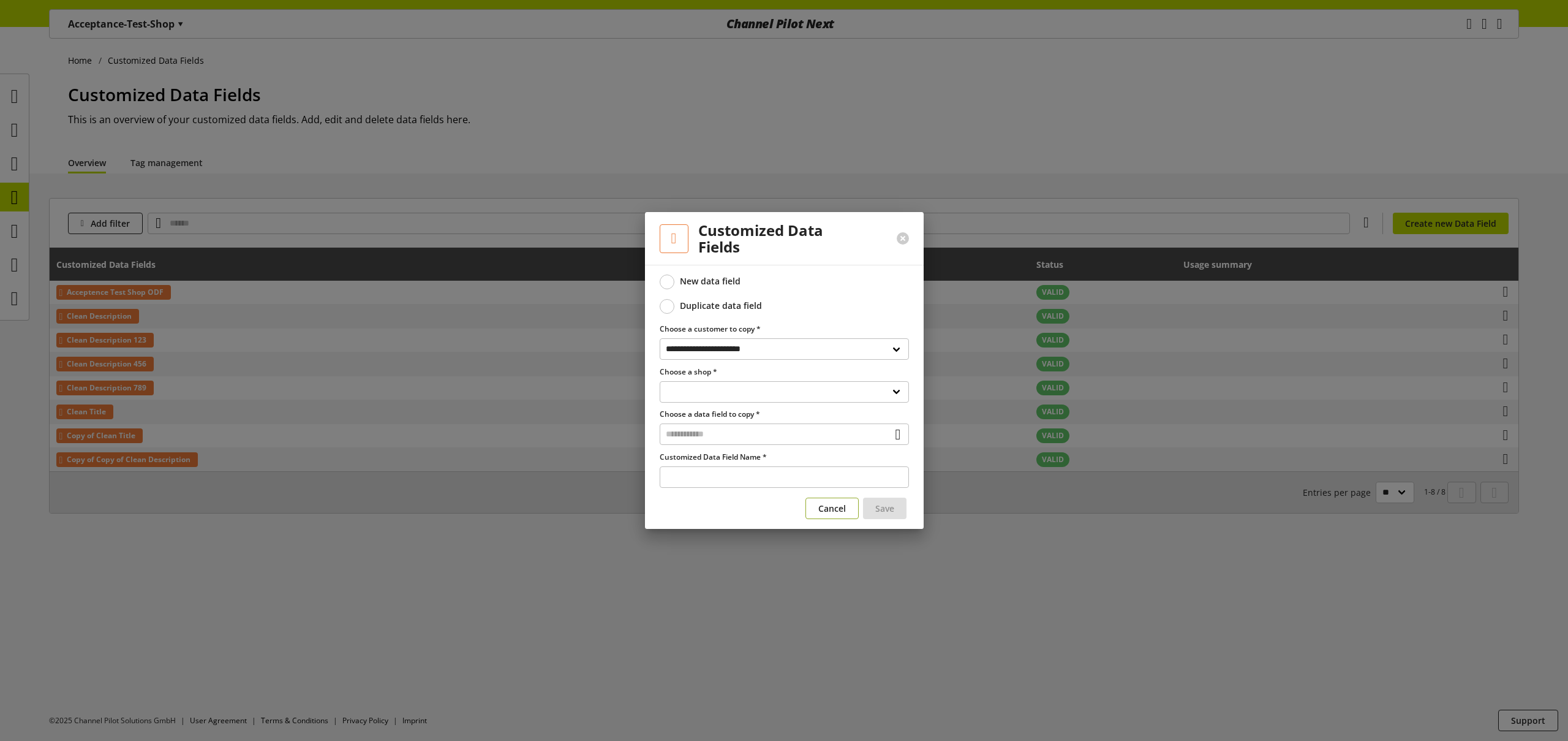 click on "Cancel" at bounding box center [832, 508] 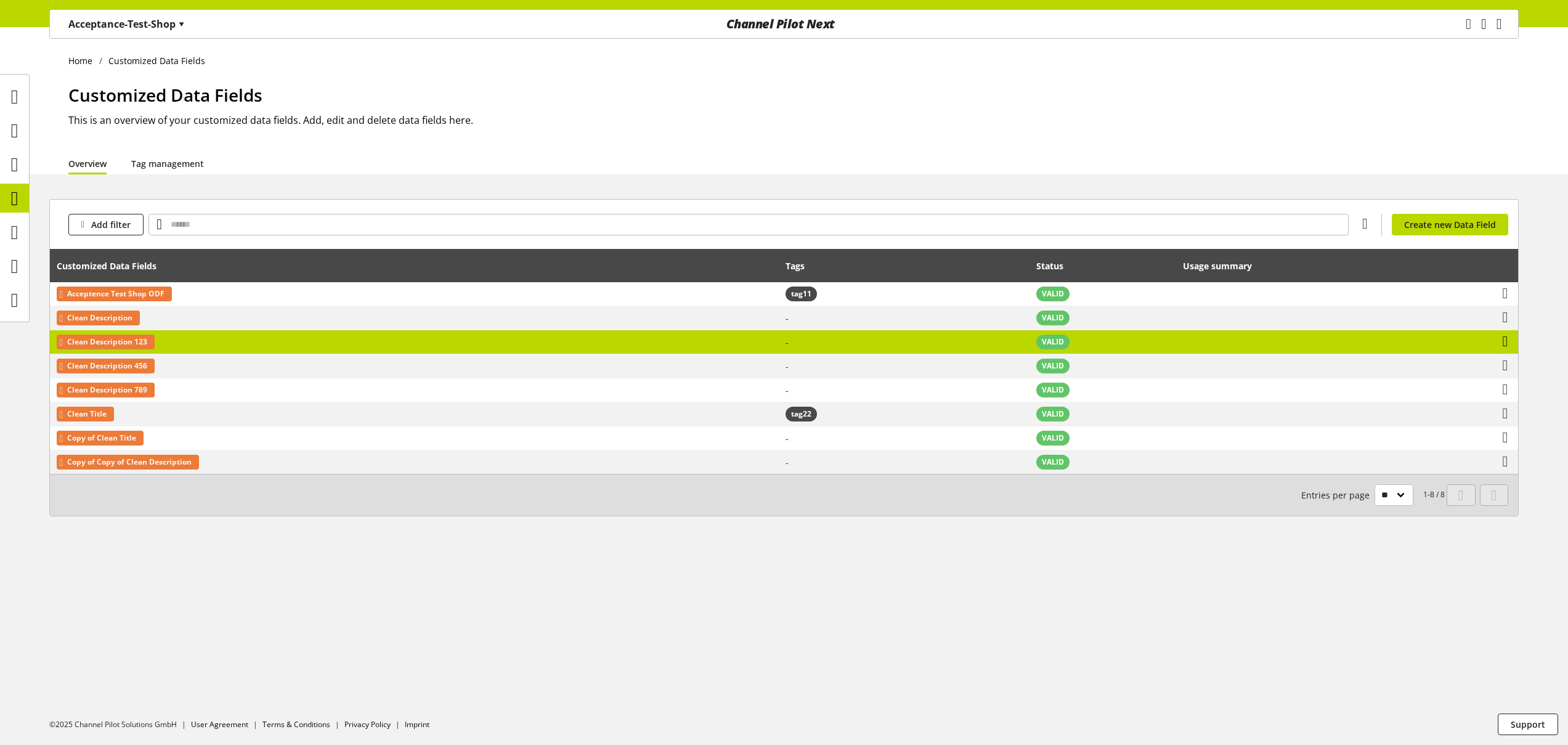 click at bounding box center (1505, 341) 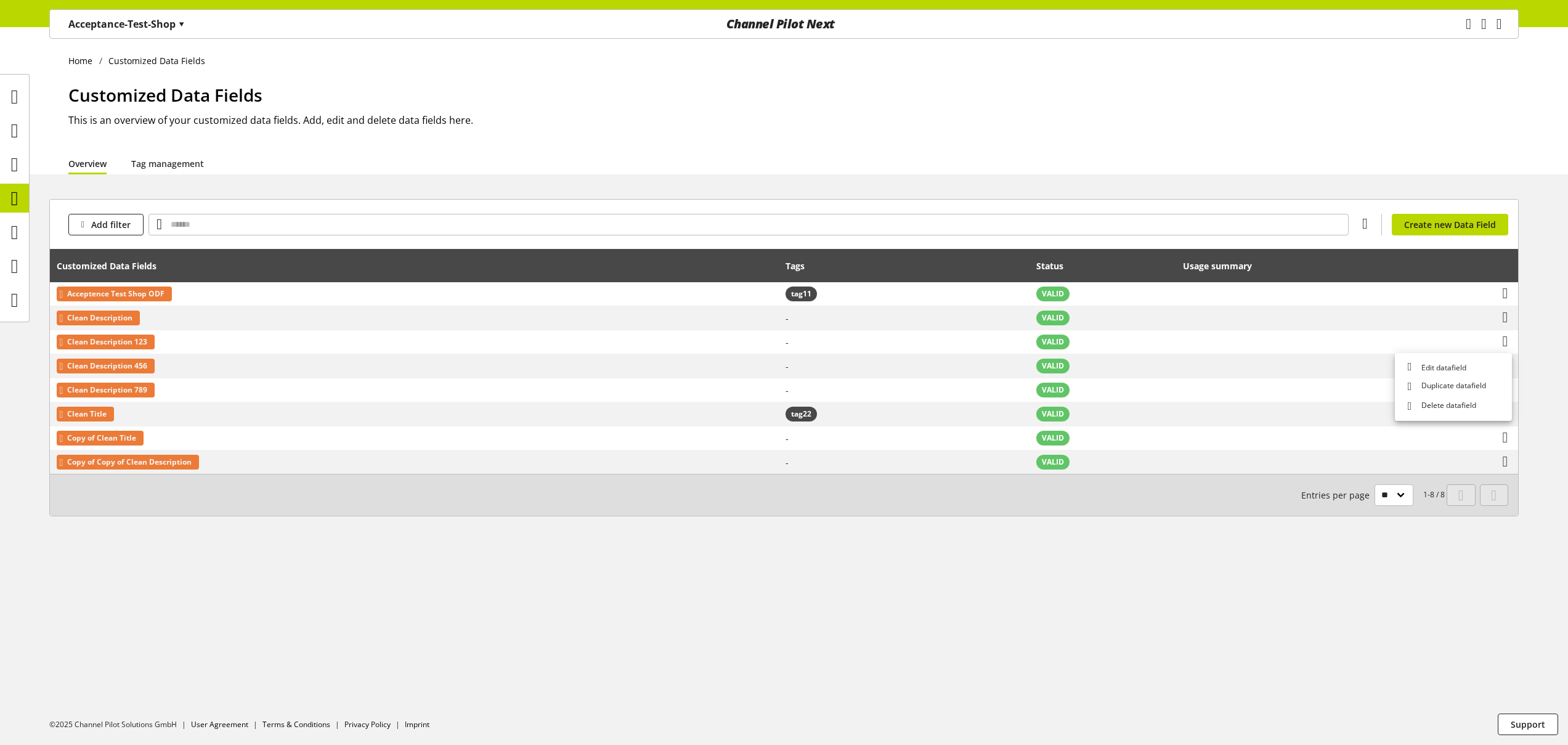 click on "Home Customized Data Fields Customized Data Fields This is an overview of your customized data fields. Add, edit and delete data fields here. Overview Tag management Add filter You don't have permission to create a data field. Create new Data Field Customized Data Fields Tags Status Usage summary    Acceptence Test Shop ODF tag11 VALID View usage summary Clean Description - VALID View usage summary Clean Description 123 - VALID View usage summary Clean Description 456 - VALID View usage summary Clean Description 789 - VALID View usage summary Clean Title tag22 VALID View usage summary Copy of Clean Title - VALID View usage summary Copy of Copy of Clean Description - VALID View usage summary  1-8 / 8  Entries per page ** ** ** ***" at bounding box center (784, 386) 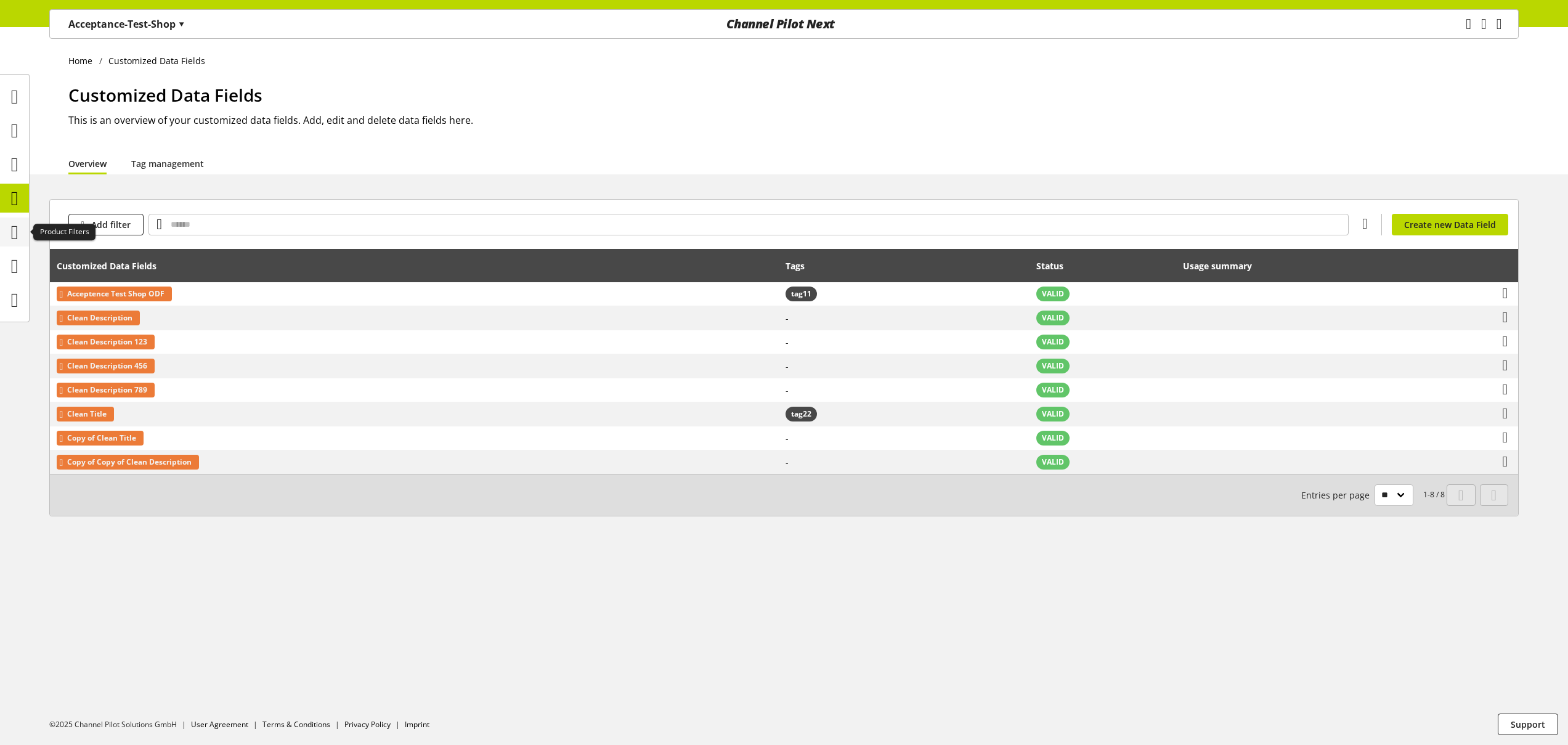 click at bounding box center (15, 232) 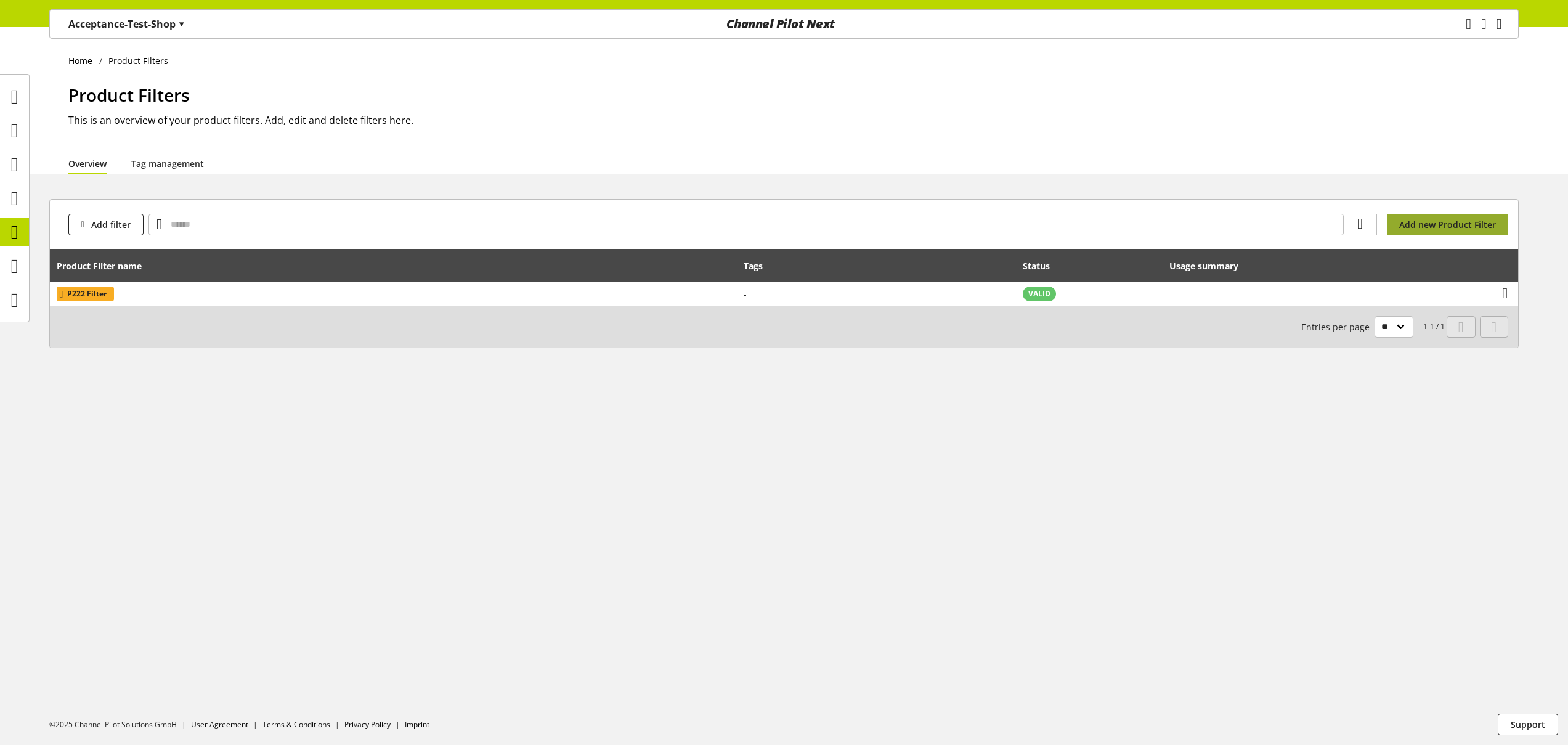 click on "Add new Product Filter" at bounding box center (1447, 224) 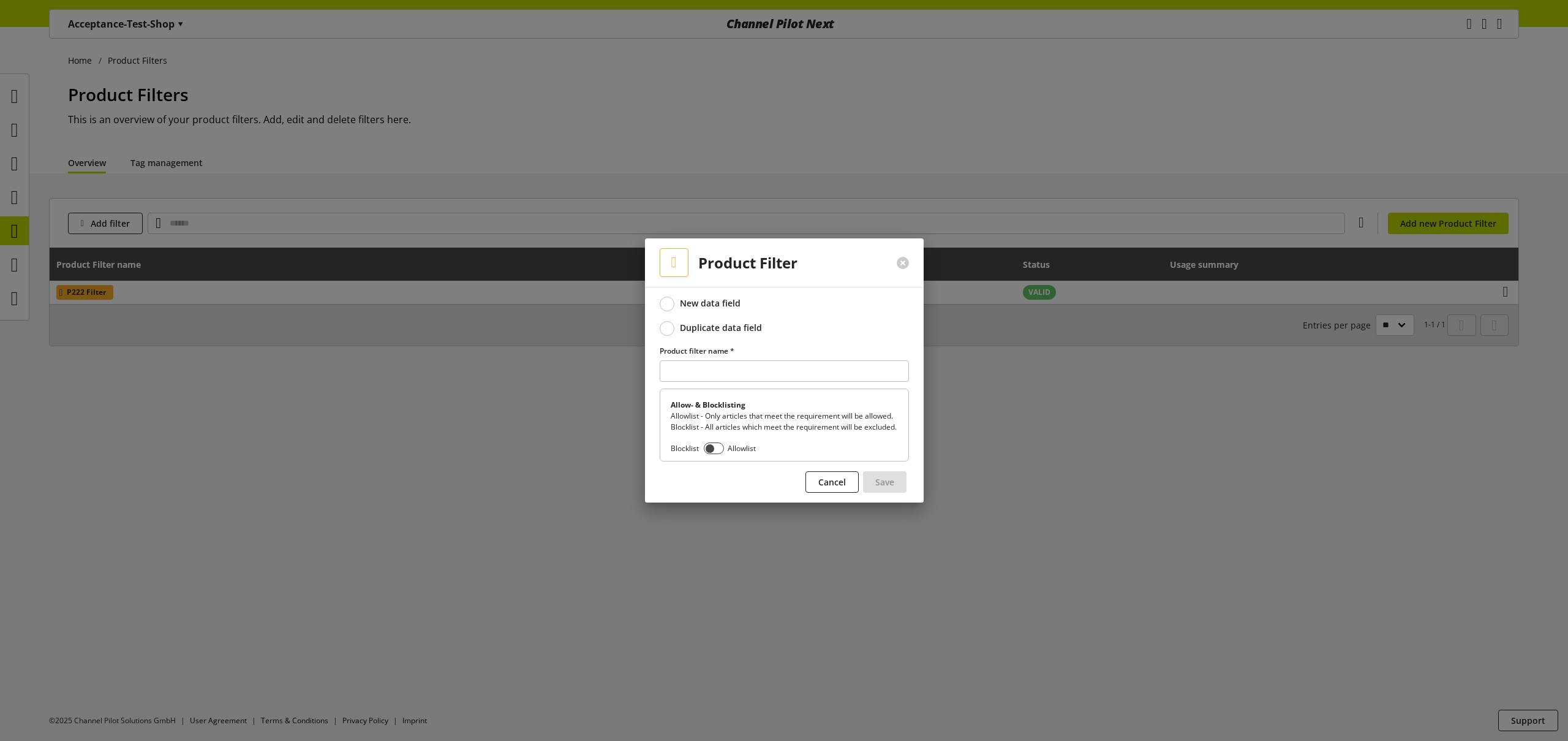 click on "Duplicate data field" at bounding box center [721, 328] 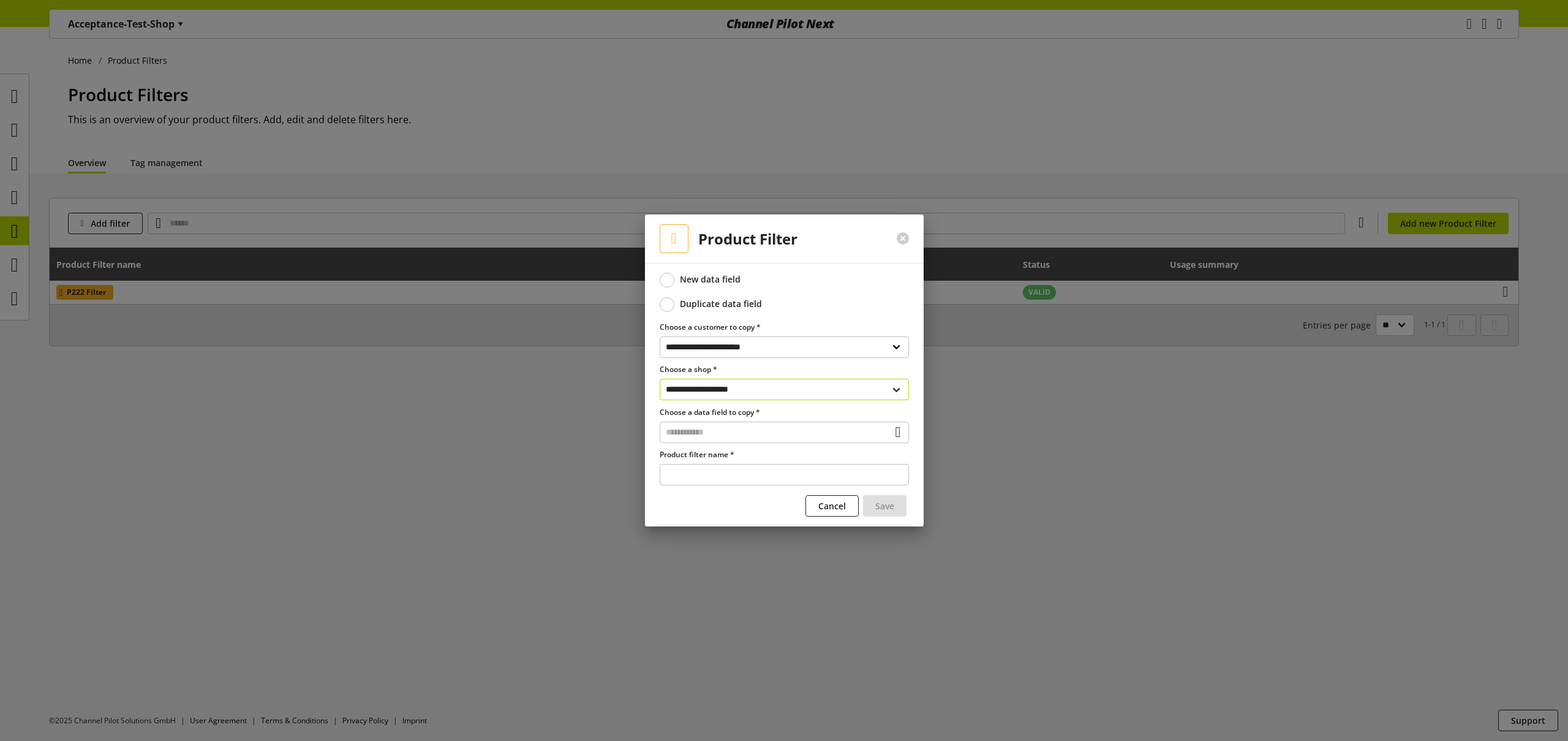 click on "**********" at bounding box center [784, 389] 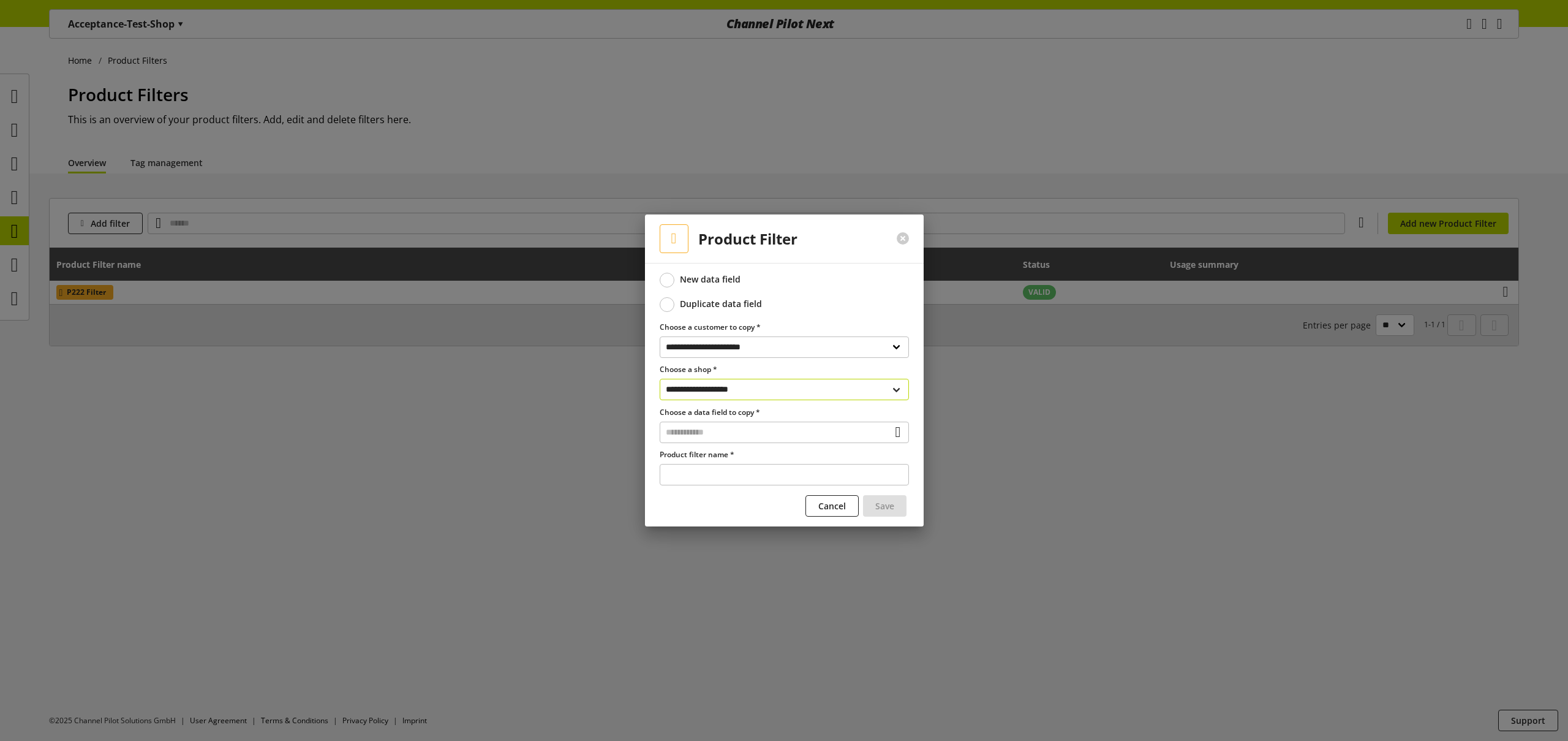 select on "**********" 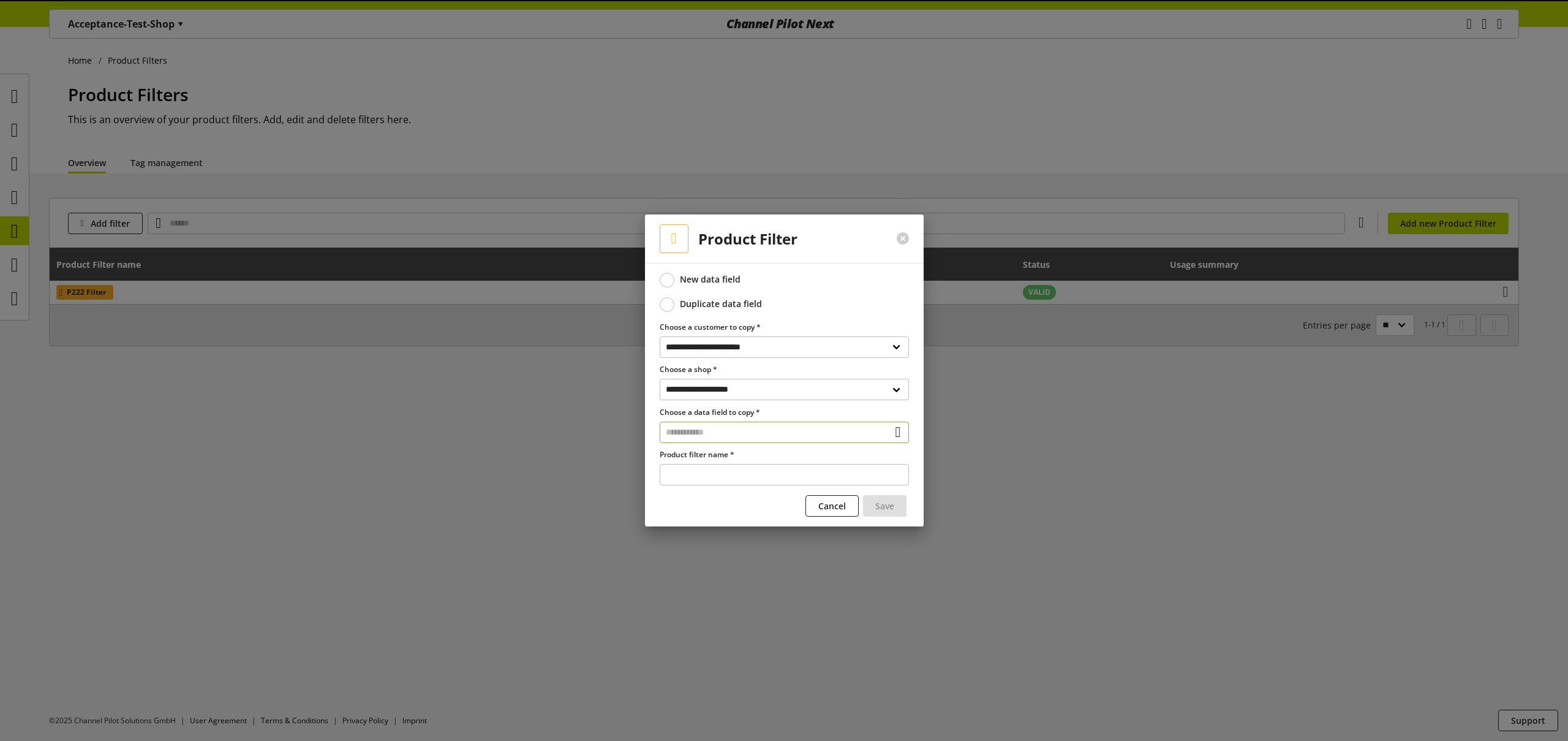 click at bounding box center (784, 432) 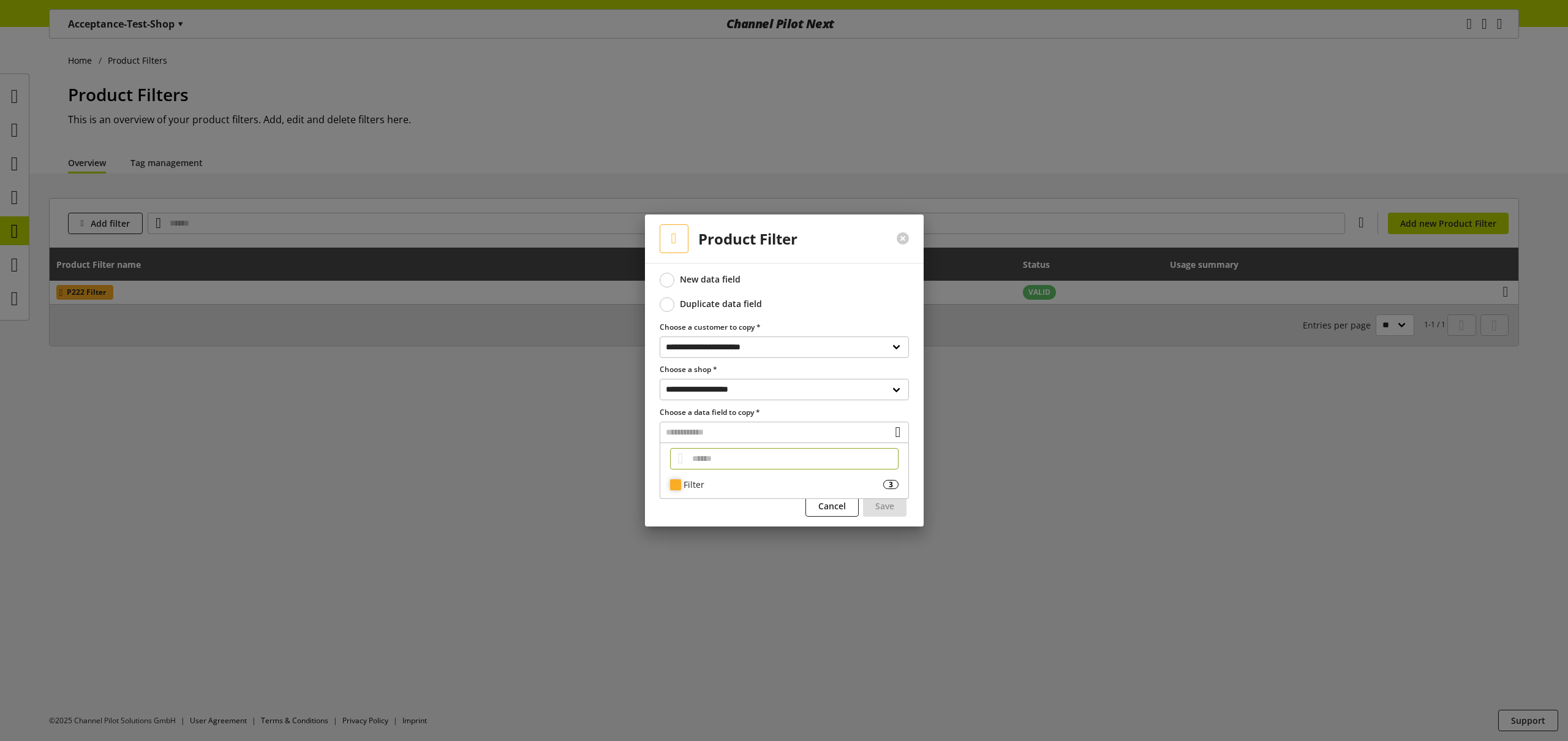 click on "Filter" at bounding box center [783, 484] 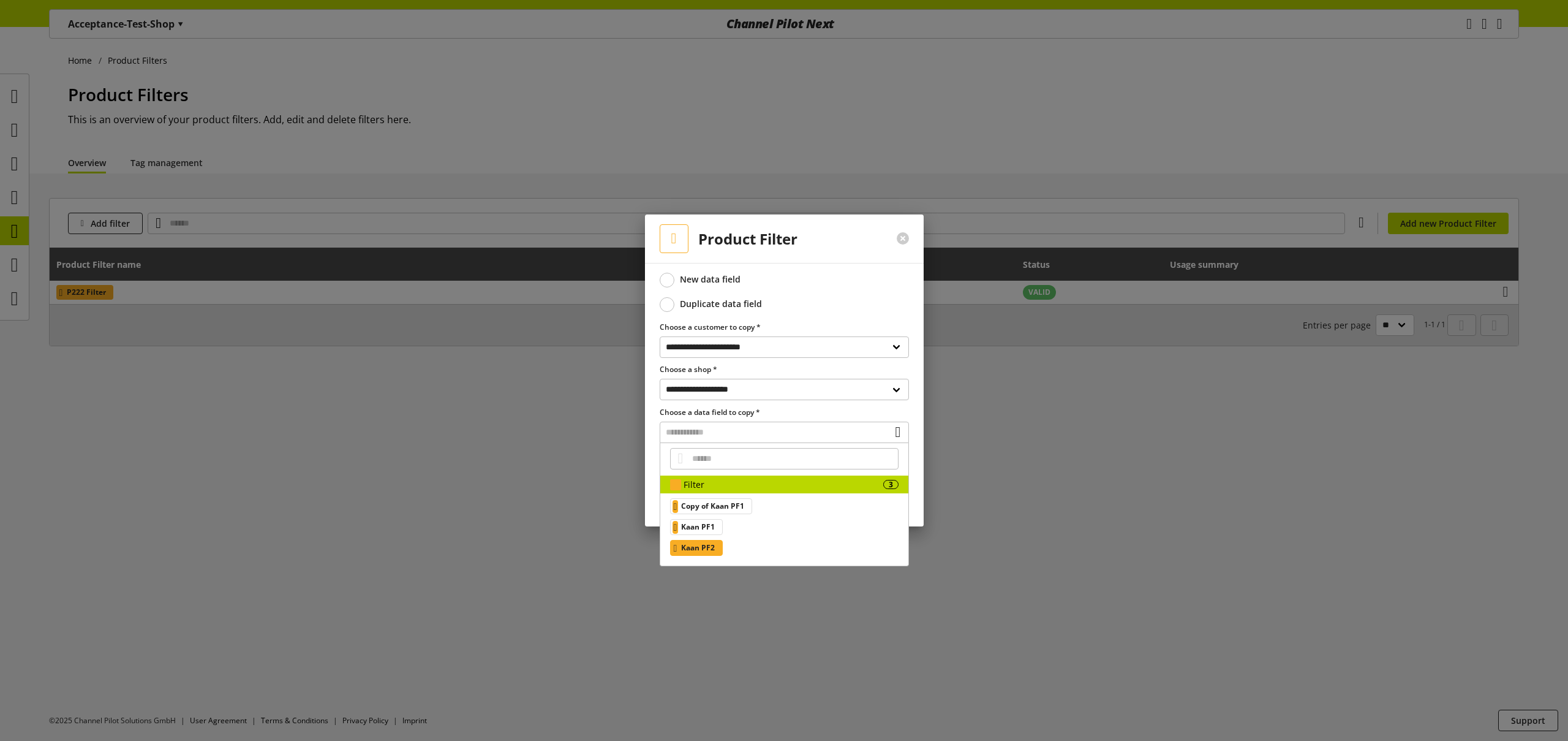 click on "Kaan PF2" at bounding box center [696, 548] 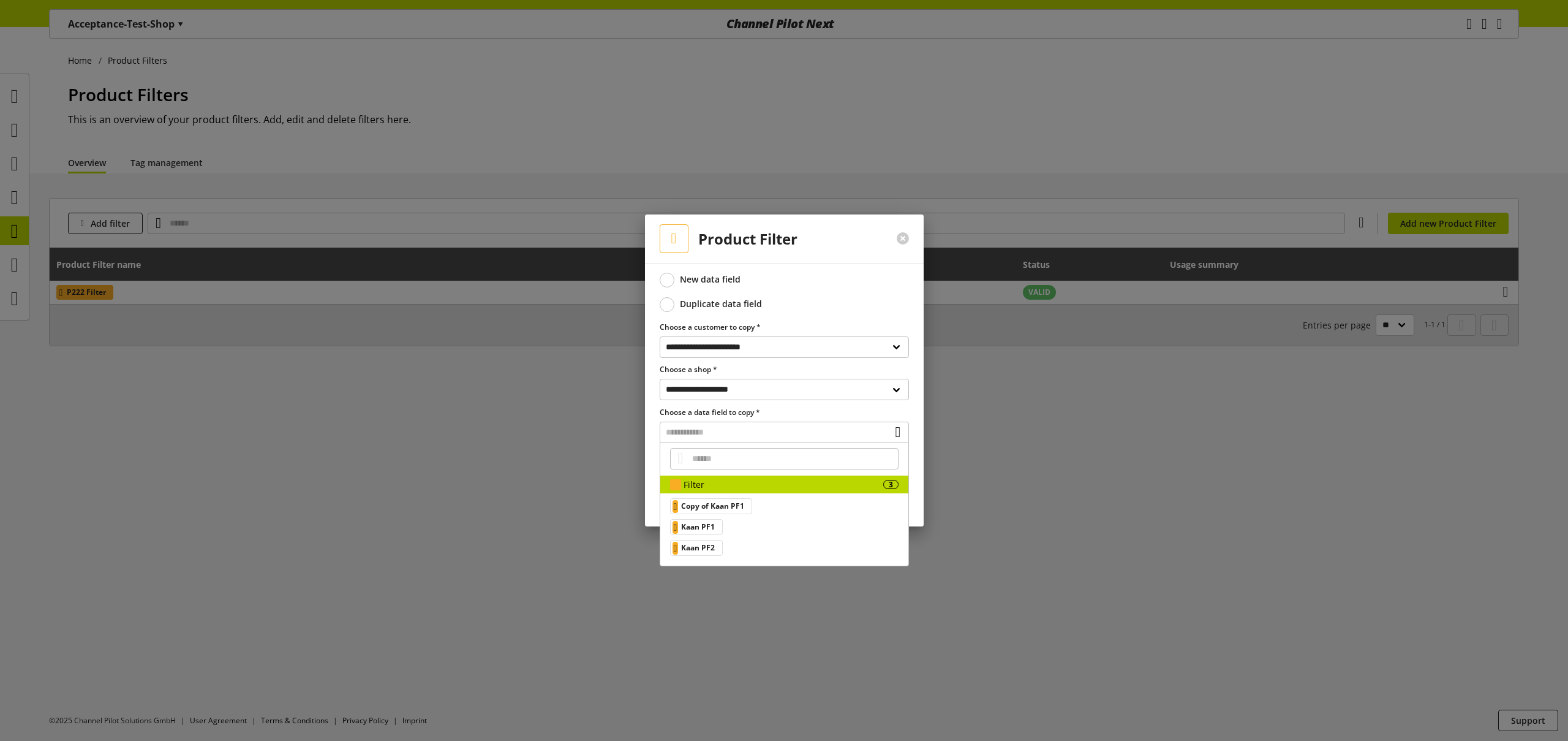 type on "********" 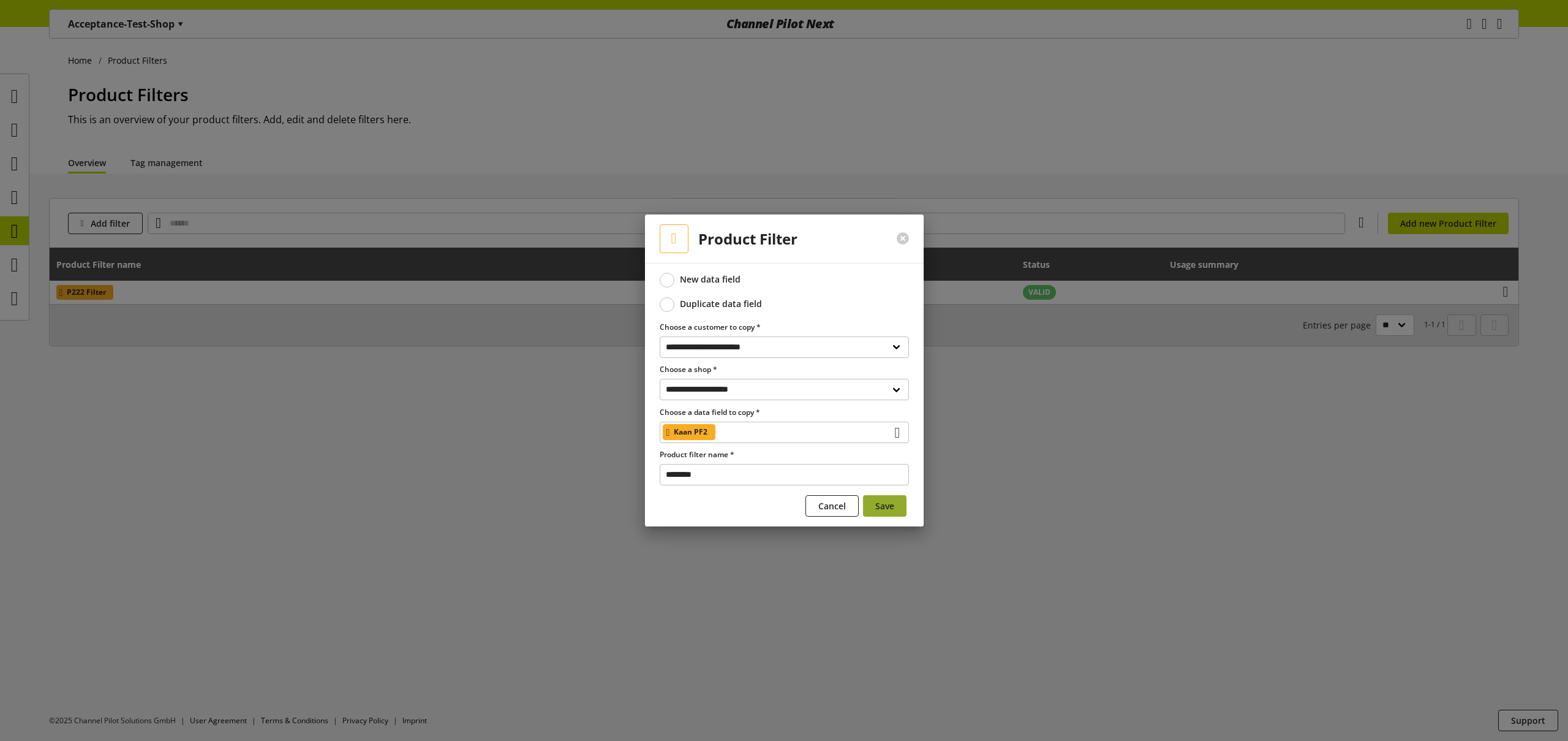 click on "Save" at bounding box center [884, 506] 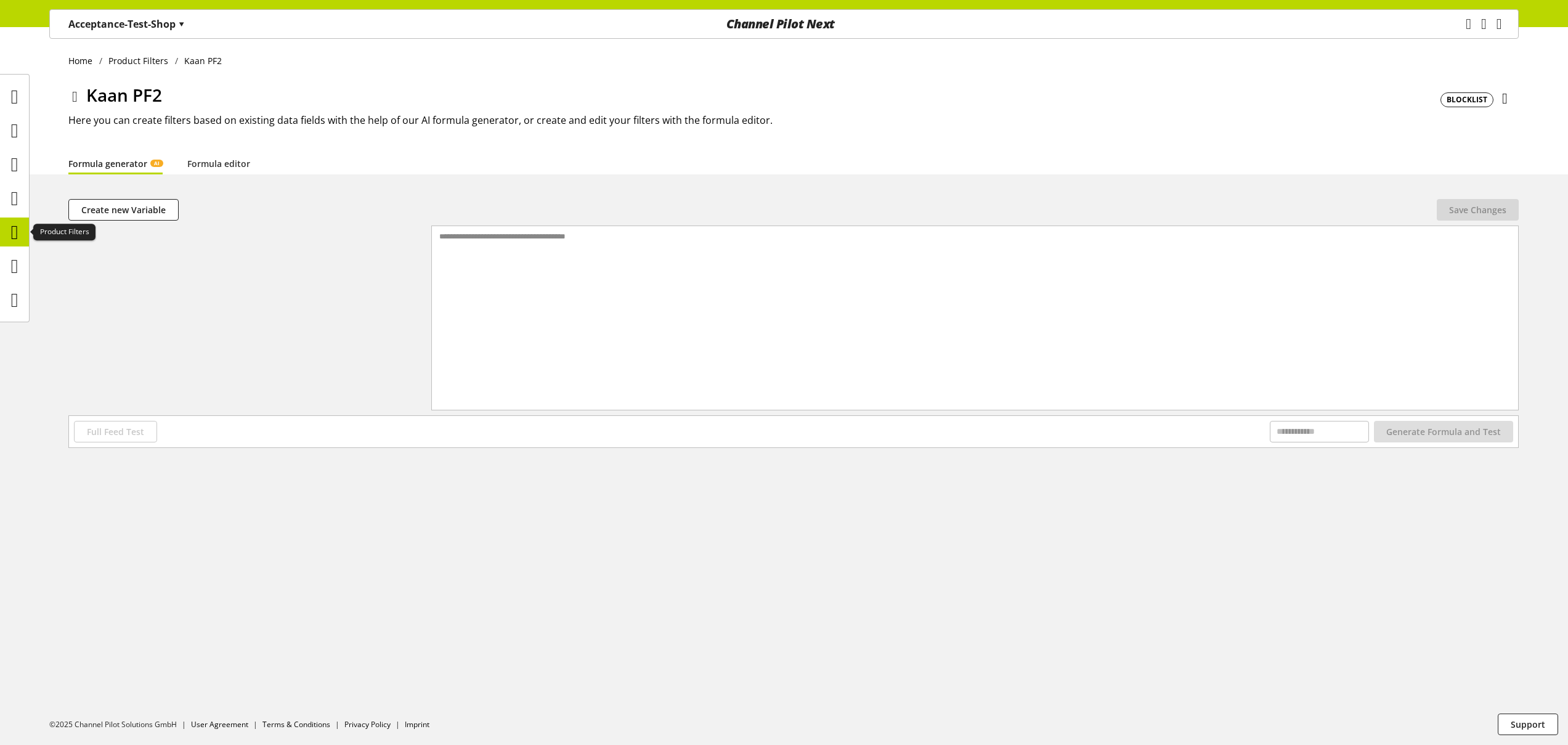 click at bounding box center [15, 232] 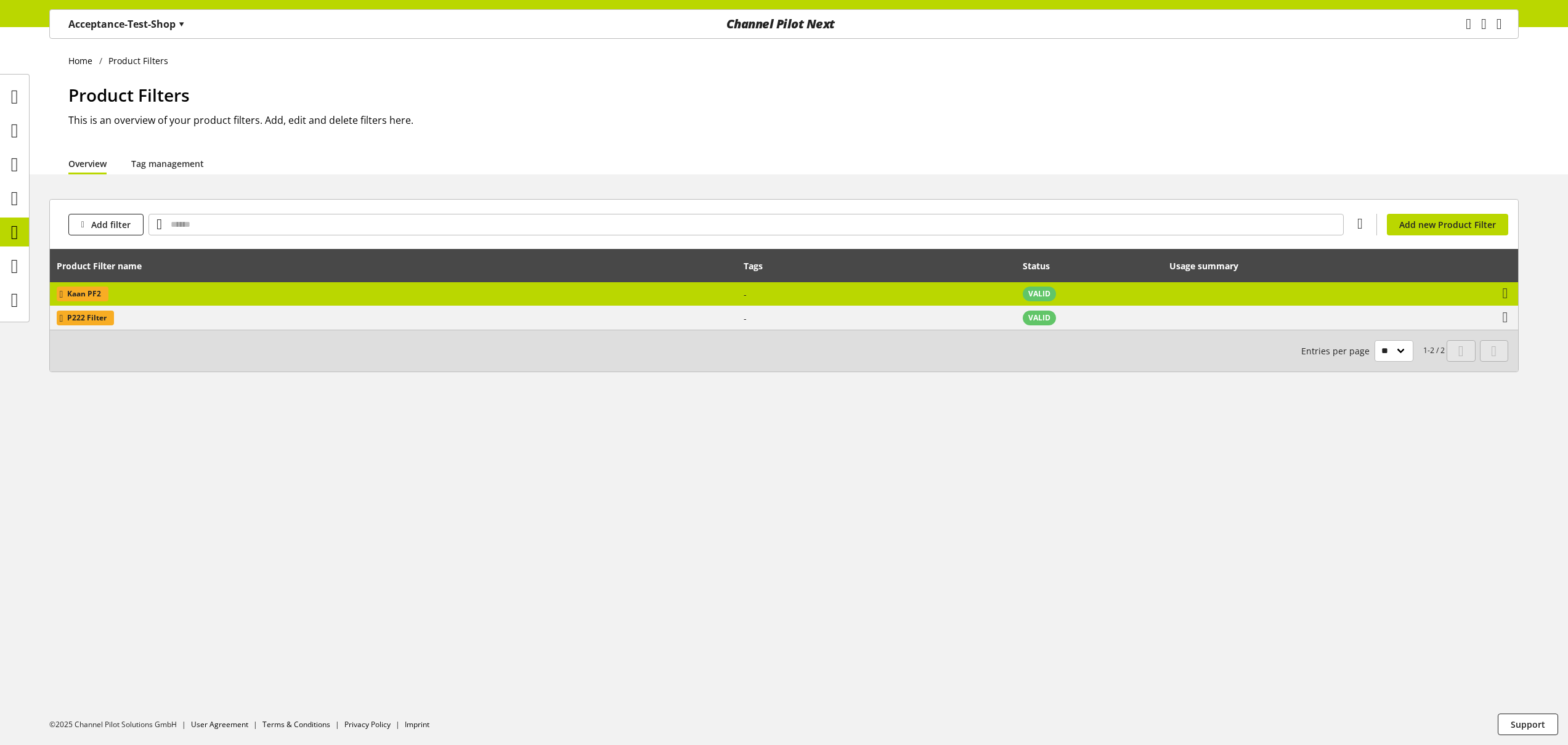 click at bounding box center [1451, 294] 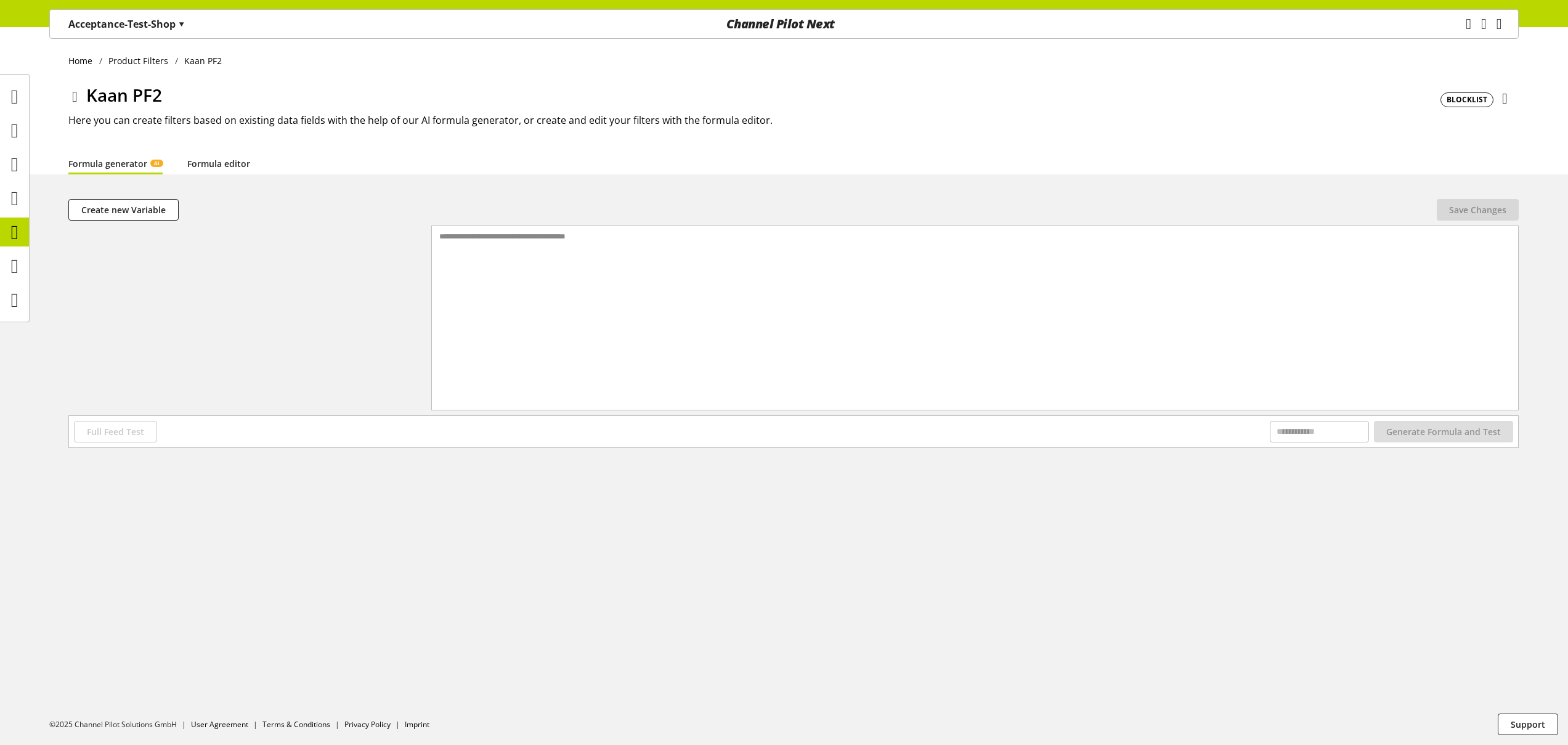 click on "Formula editor" at bounding box center [219, 163] 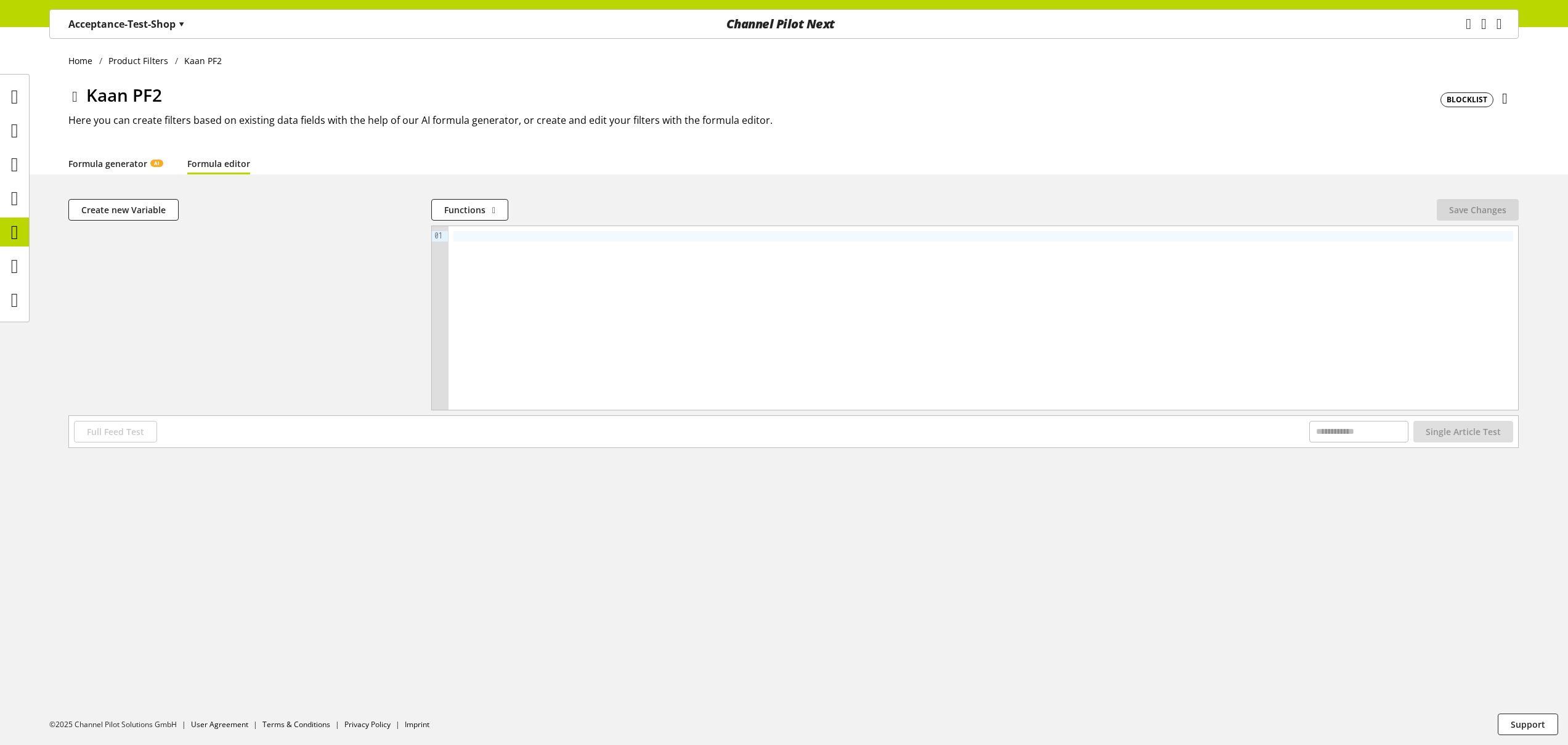 click on "Formula generator AI" at bounding box center [115, 163] 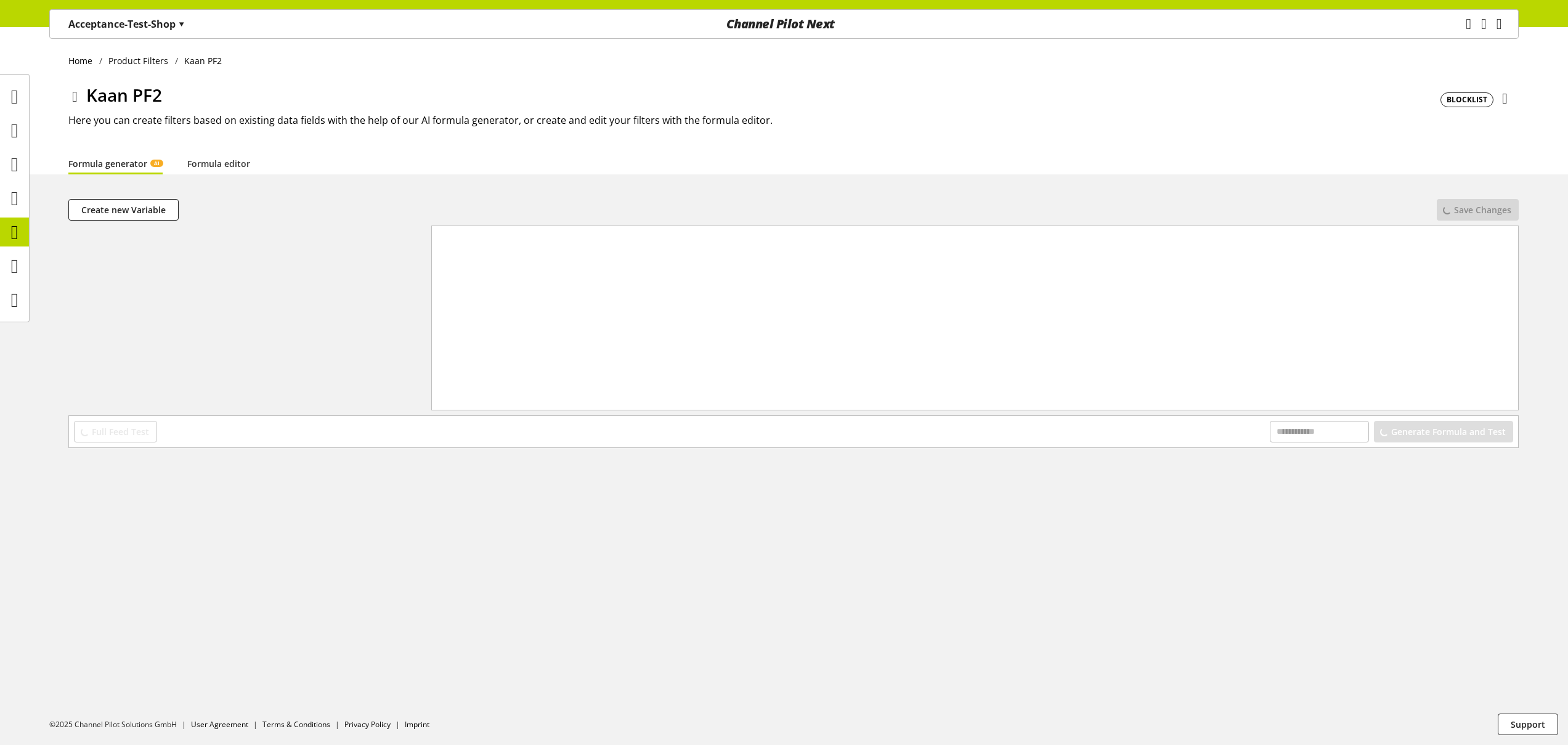 click on "**********" at bounding box center [784, 386] 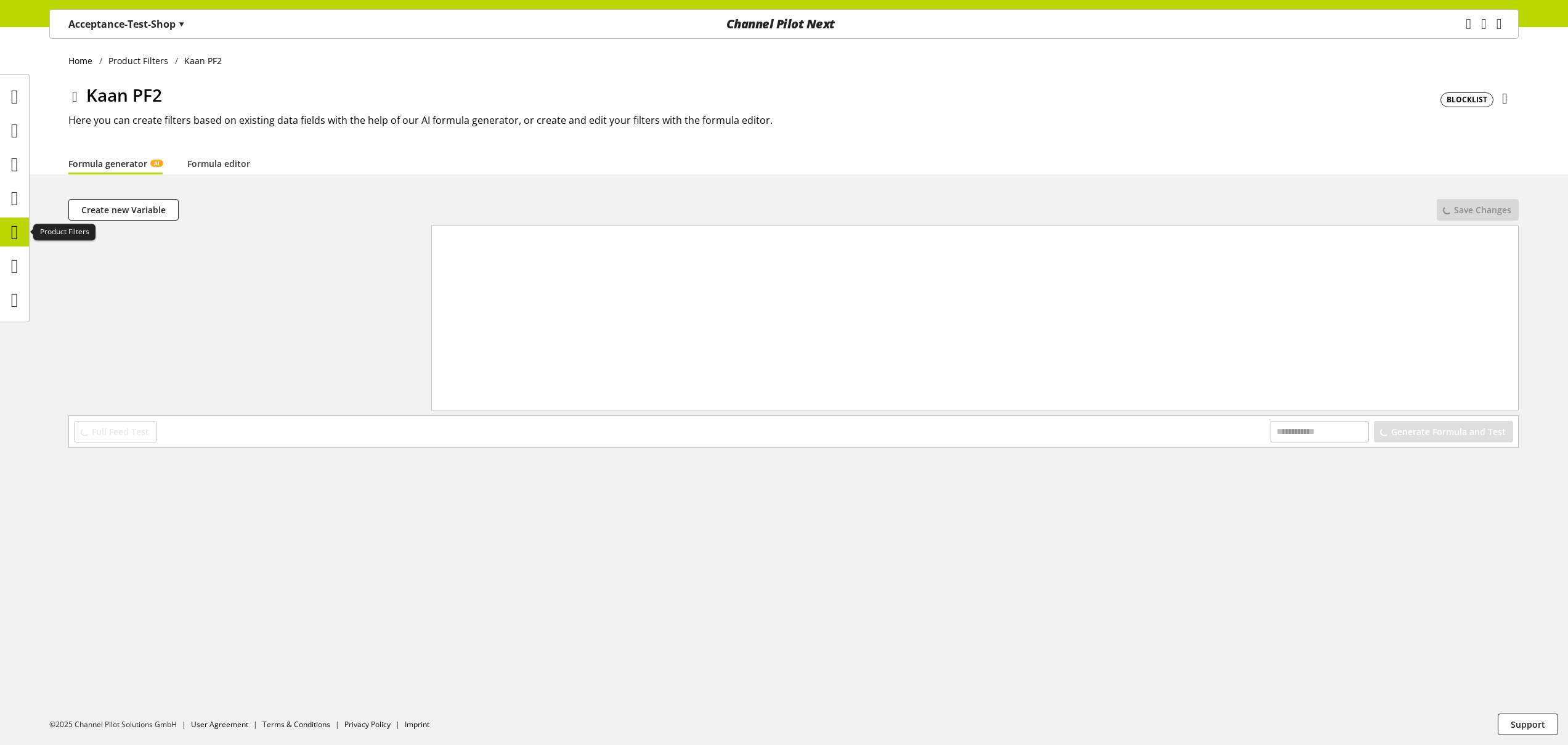 click at bounding box center [15, 232] 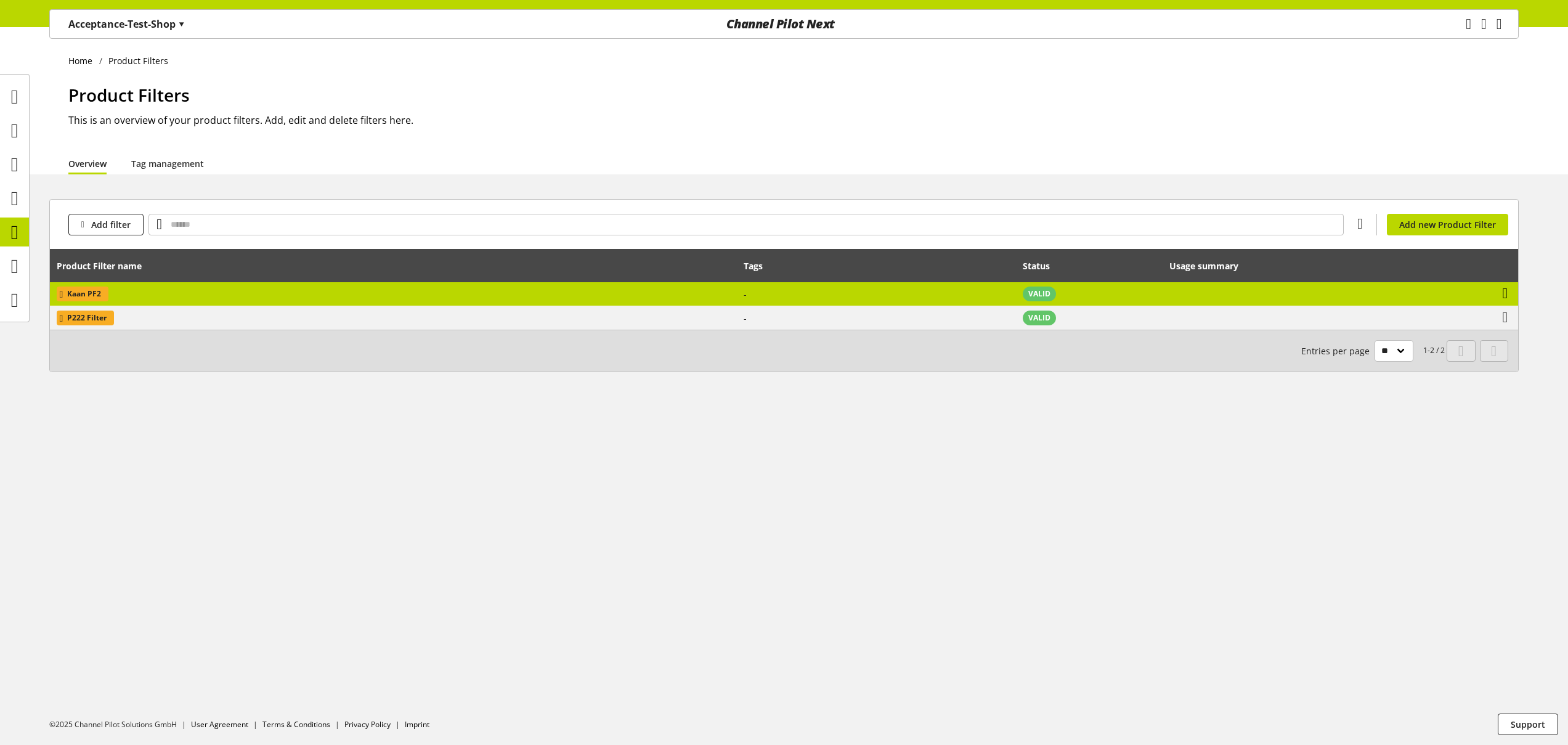 click at bounding box center (1505, 293) 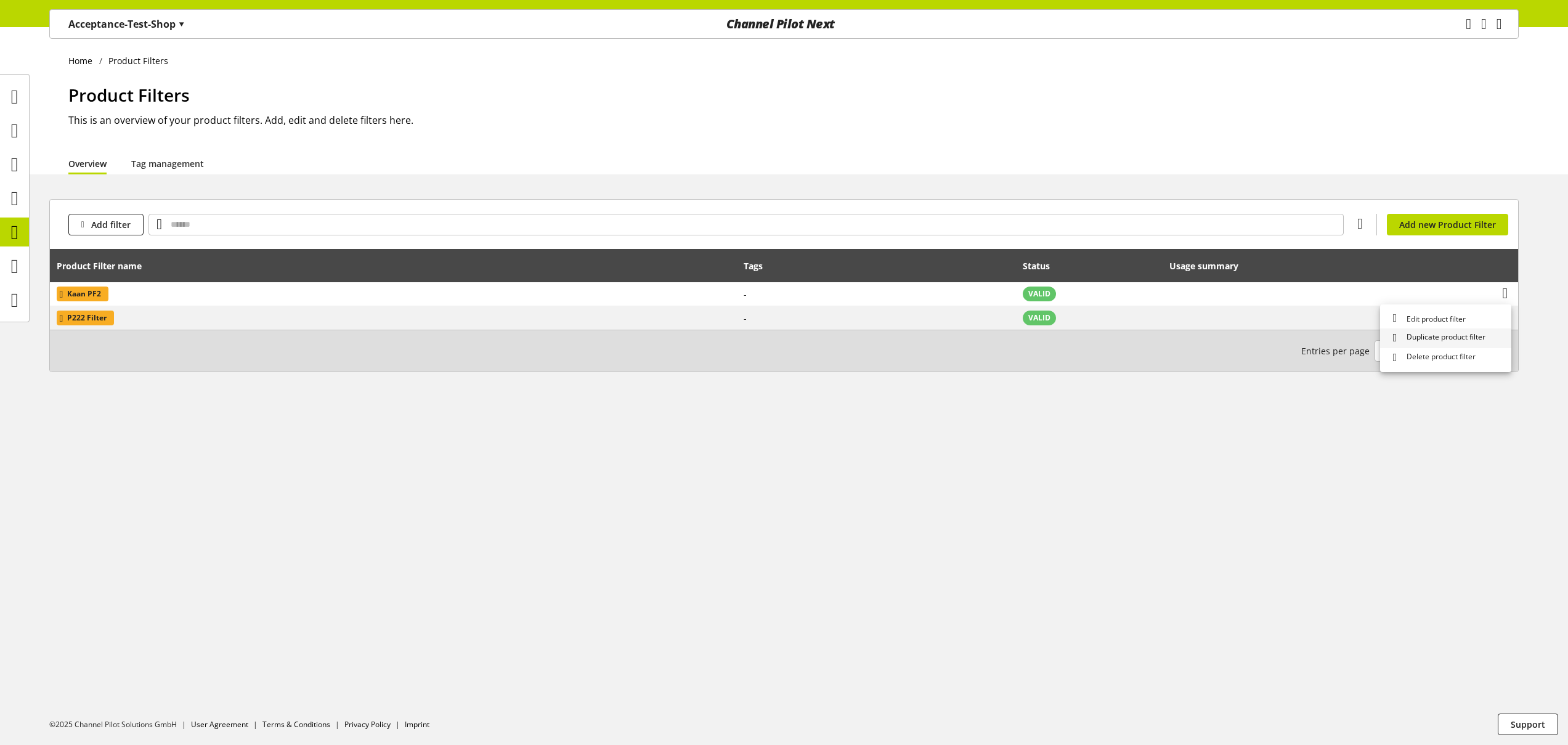 click on "Duplicate product filter" at bounding box center (1444, 338) 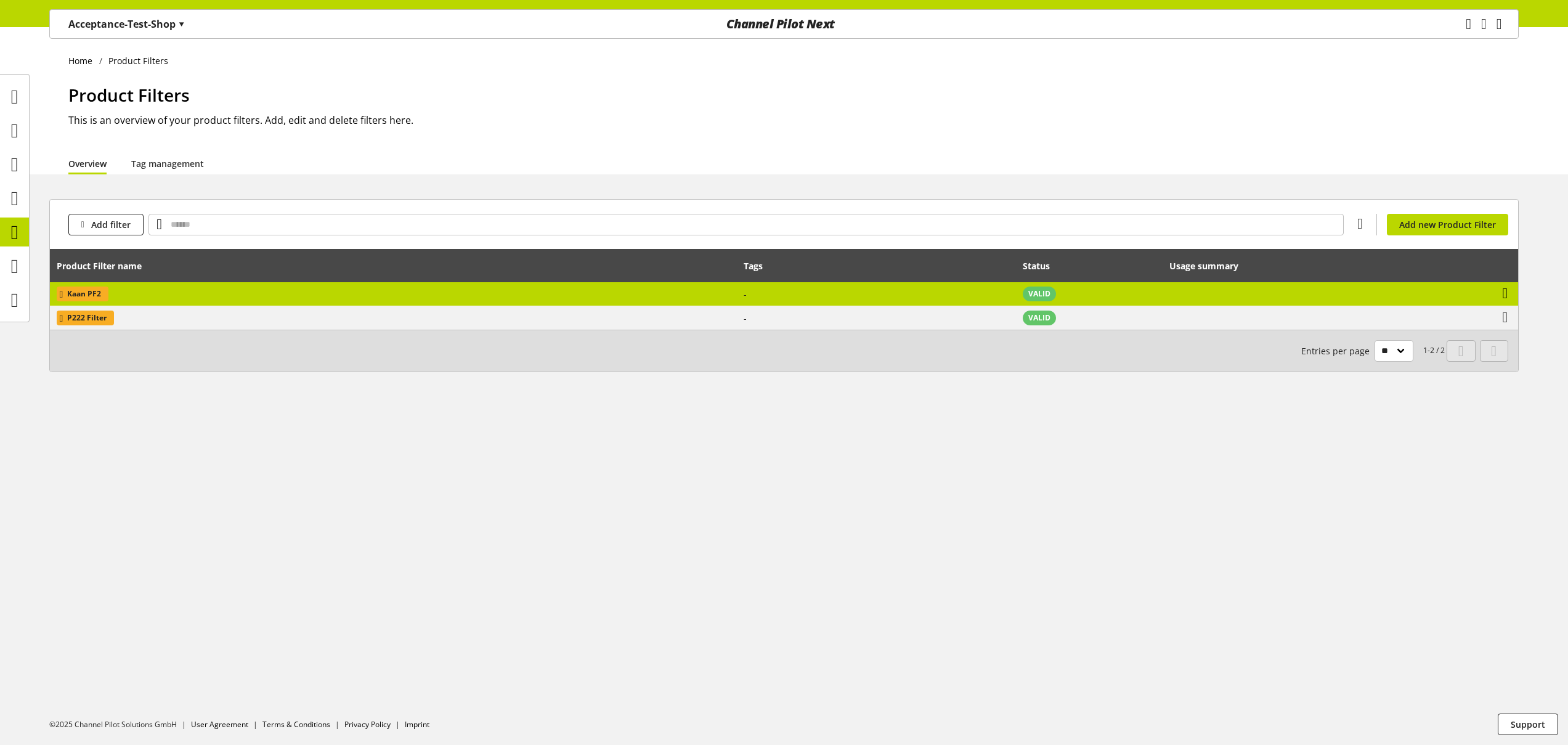 click at bounding box center [1505, 293] 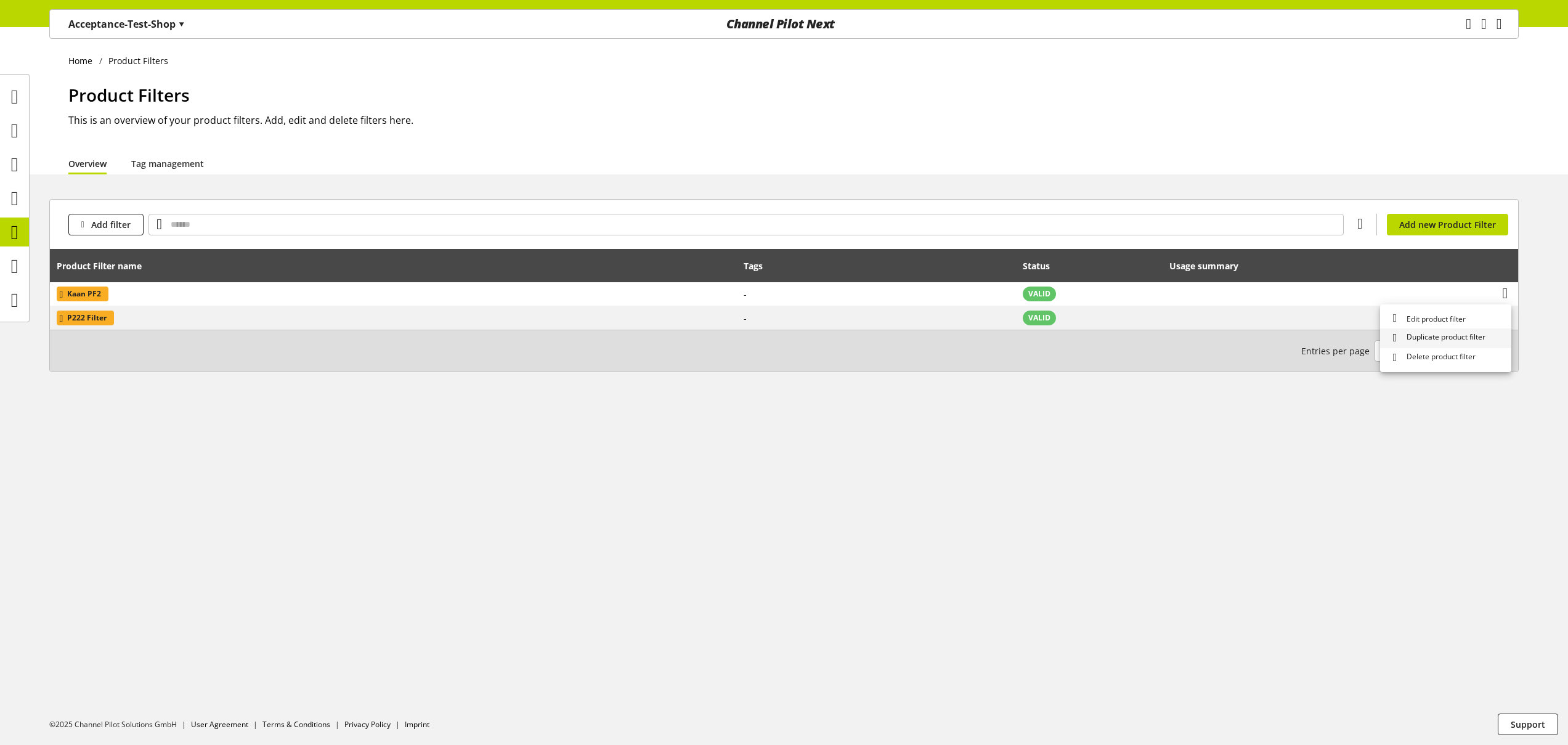click on "Duplicate product filter" at bounding box center [1444, 338] 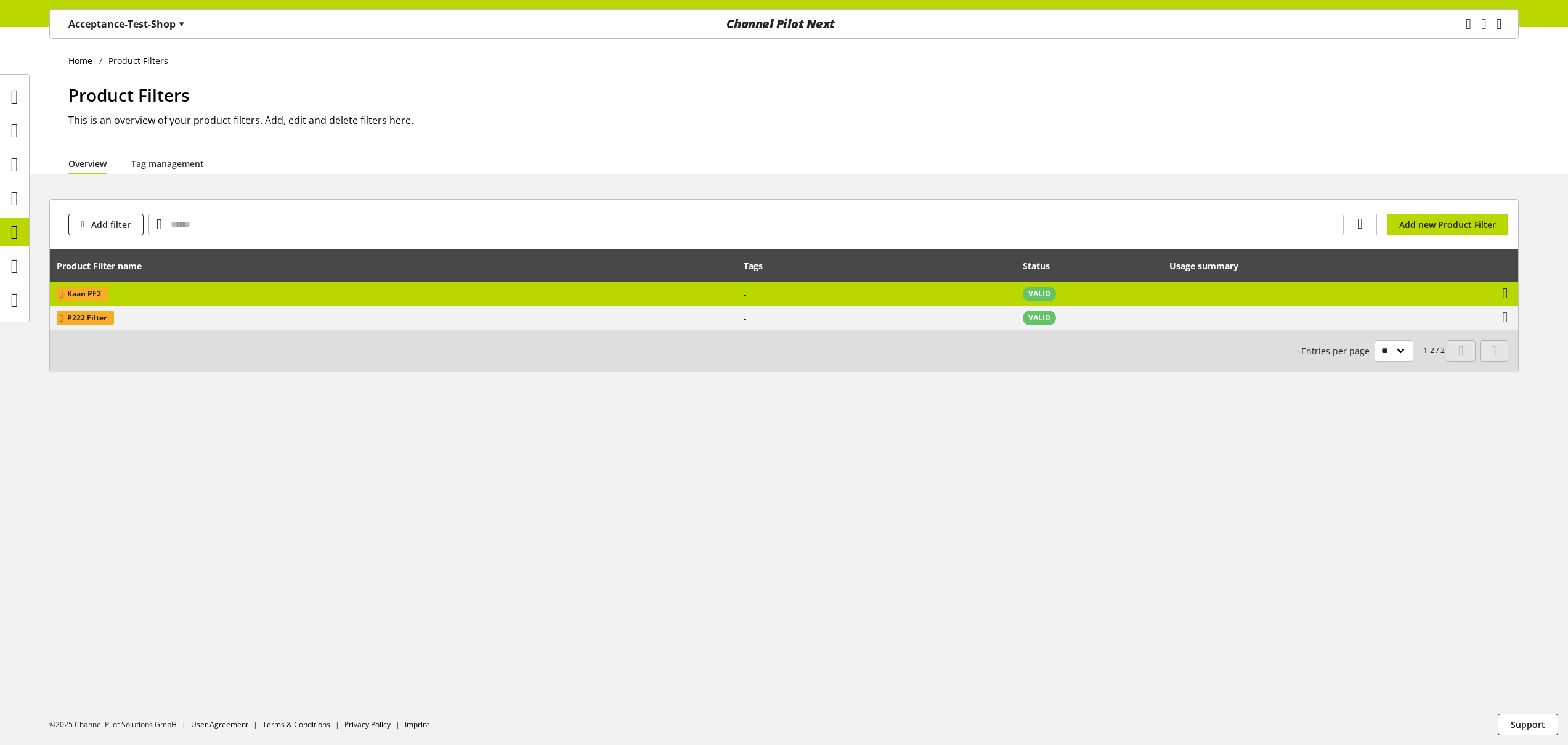 click at bounding box center (1505, 293) 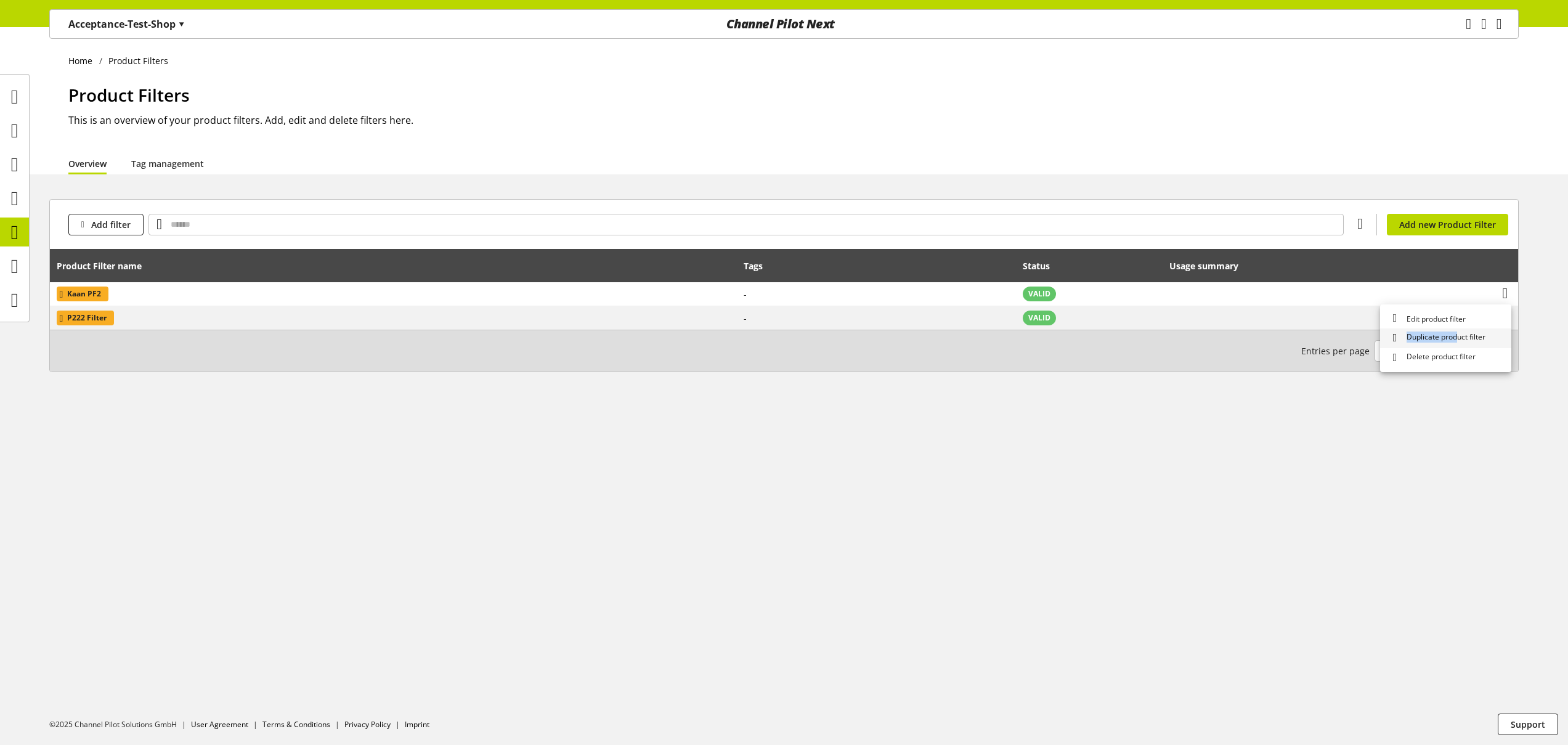 click on "Duplicate product filter" at bounding box center [1444, 338] 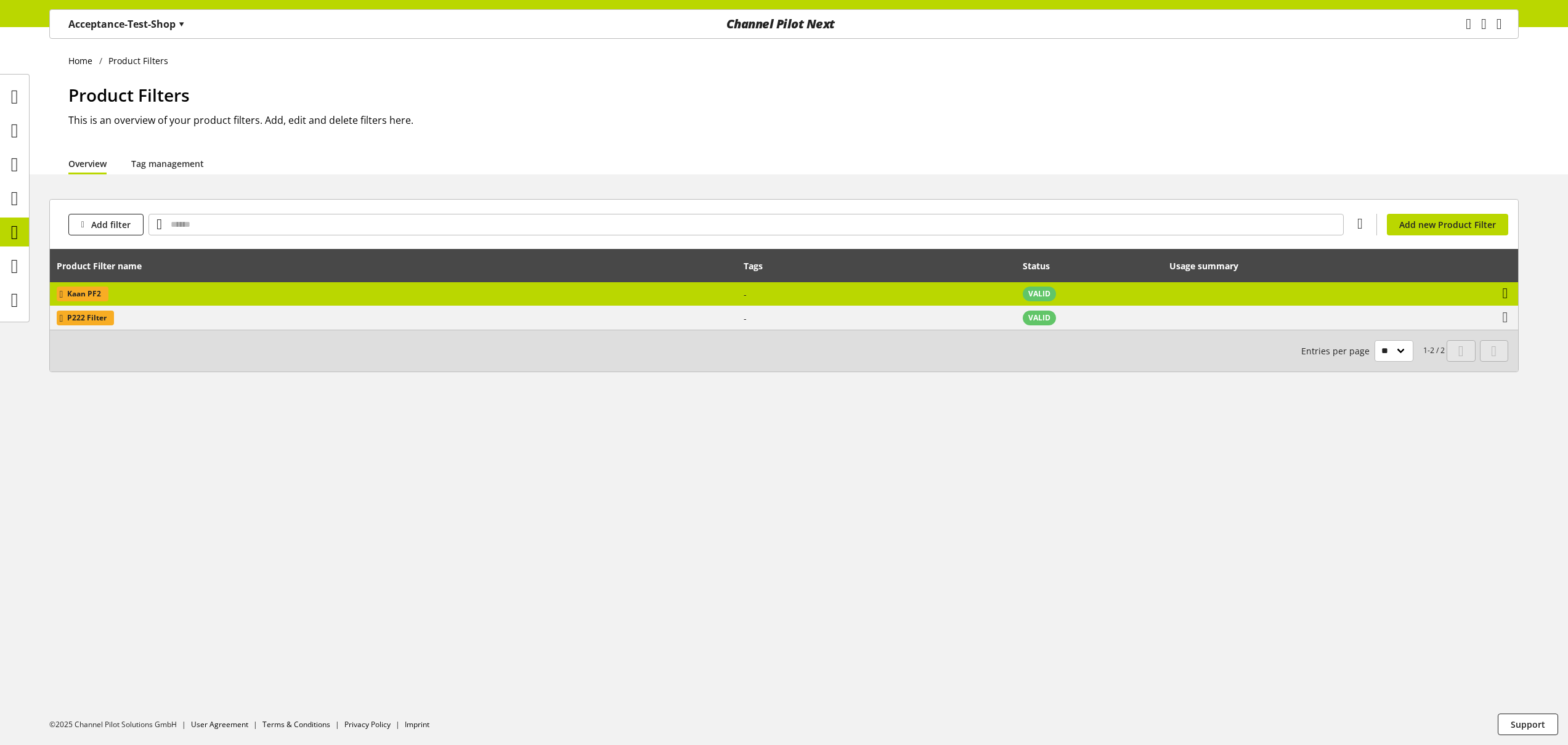 click at bounding box center (1505, 293) 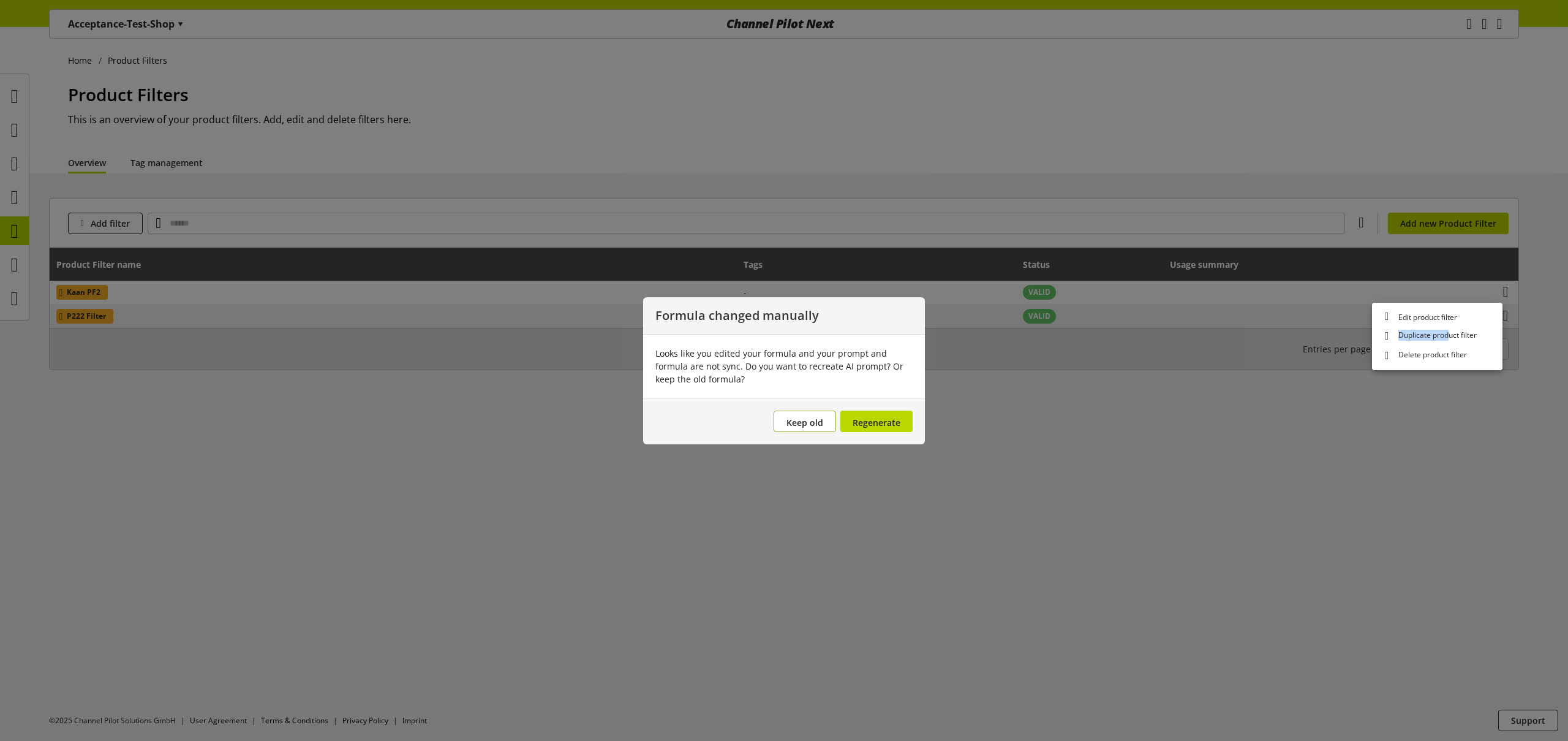 click on "Keep old" at bounding box center (805, 422) 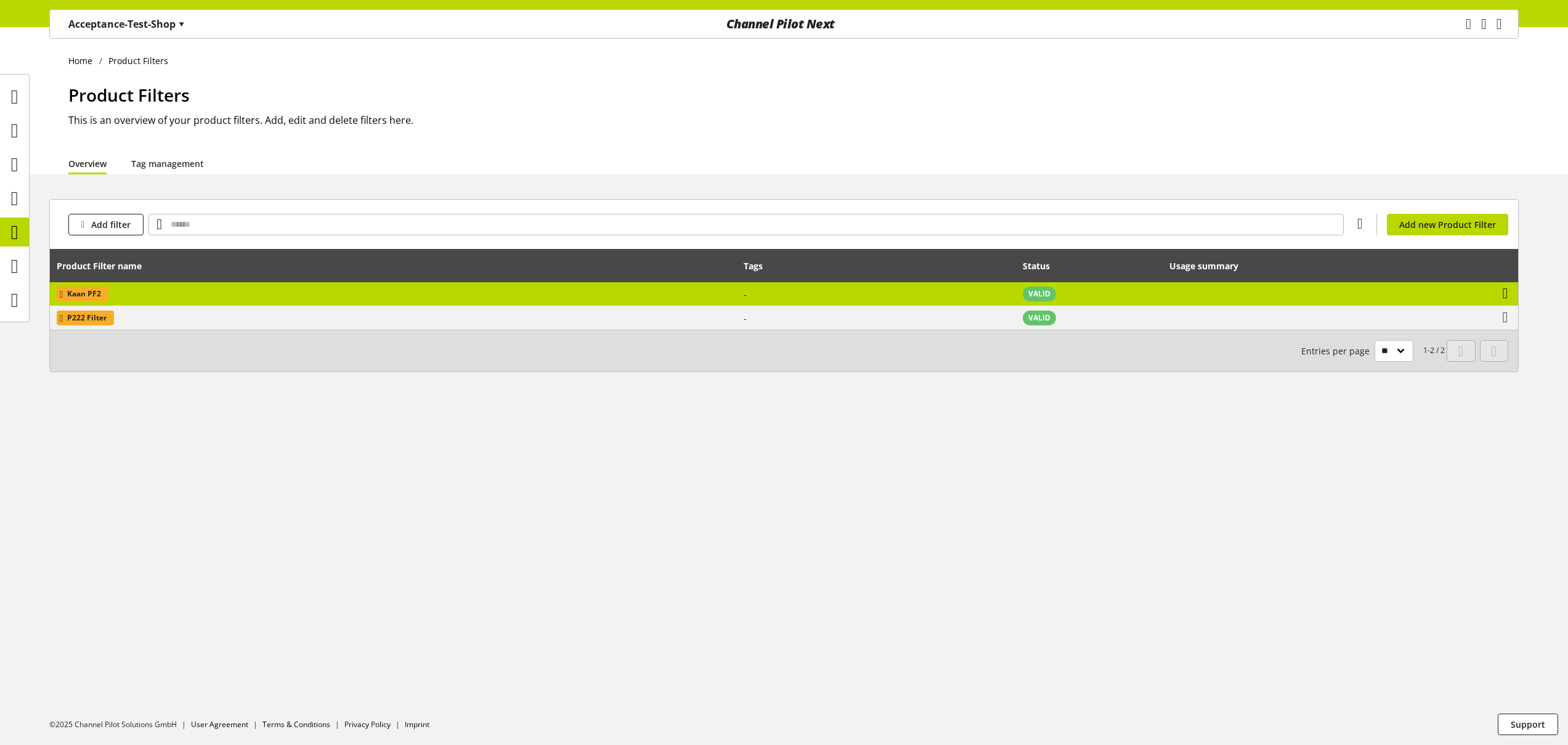 click at bounding box center [1505, 293] 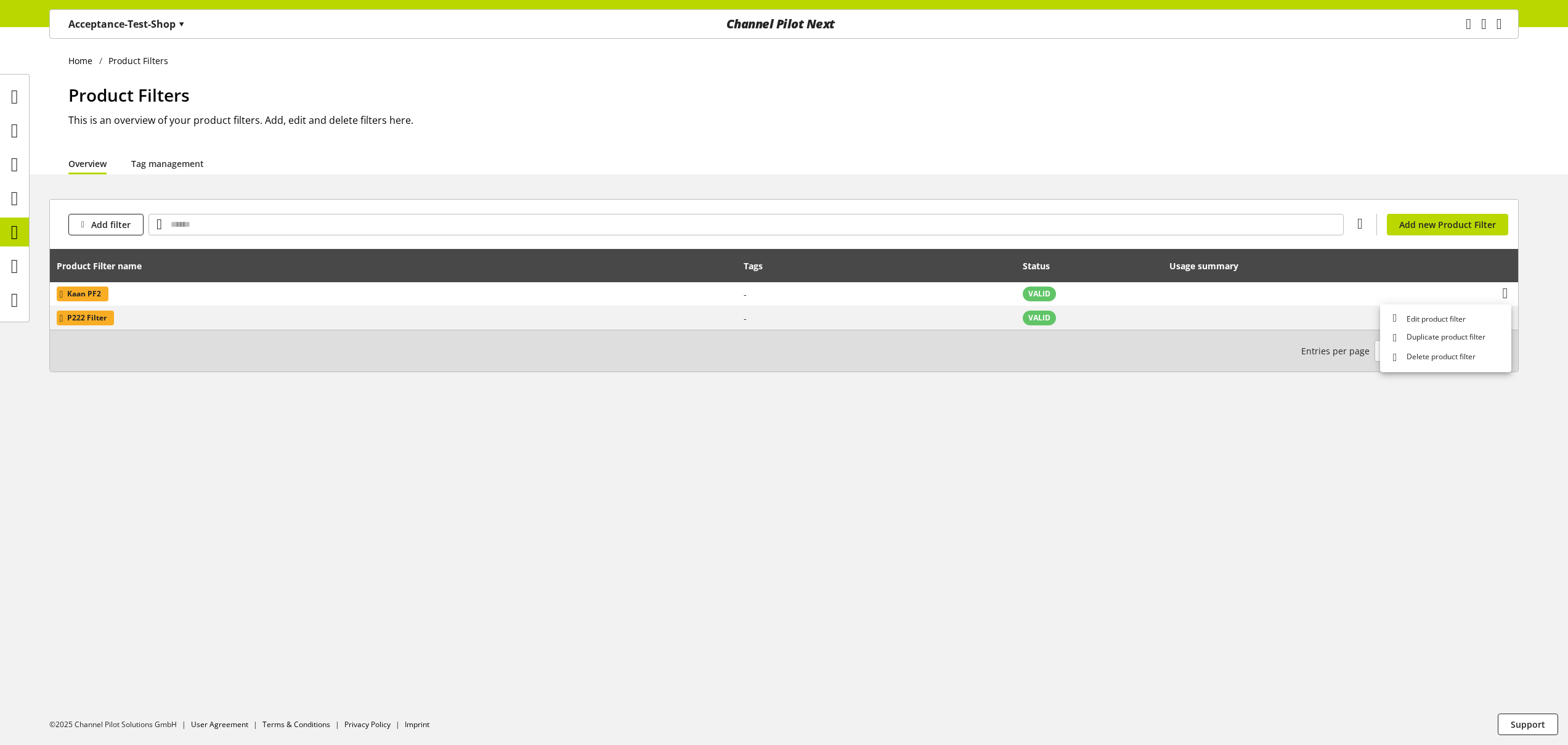 click on "Home Product Filters Product Filters This is an overview of your product filters. Add, edit and delete filters here. Overview Tag management Add filter You don't have permission to create a product filter. Add new Product Filter Product Filter name Tags Status Usage summary    Kaan PF2 - VALID View usage summary P222 Filter - VALID View usage summary  1-2 / 2  Entries per page ** ** ** ***" at bounding box center [784, 386] 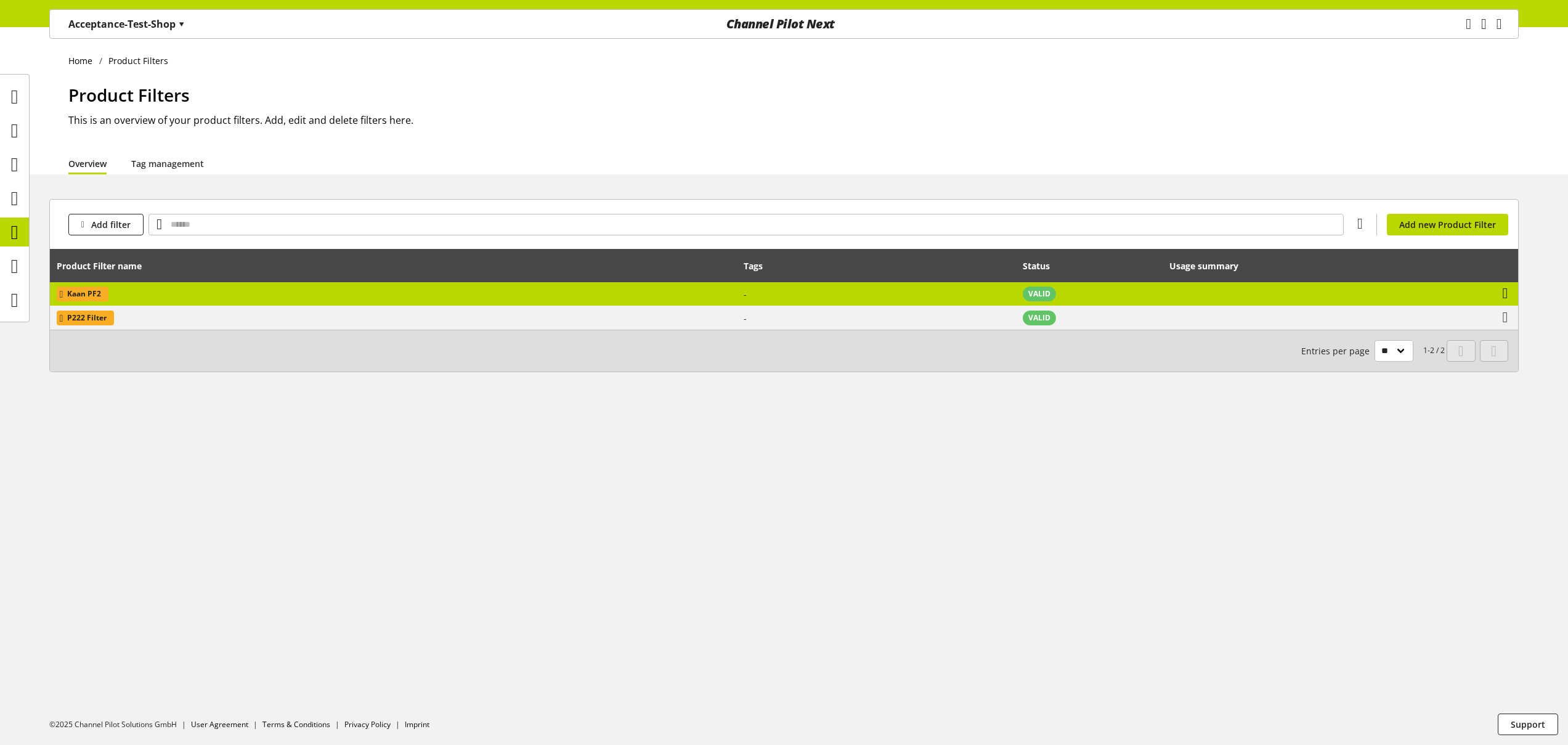click at bounding box center [1505, 293] 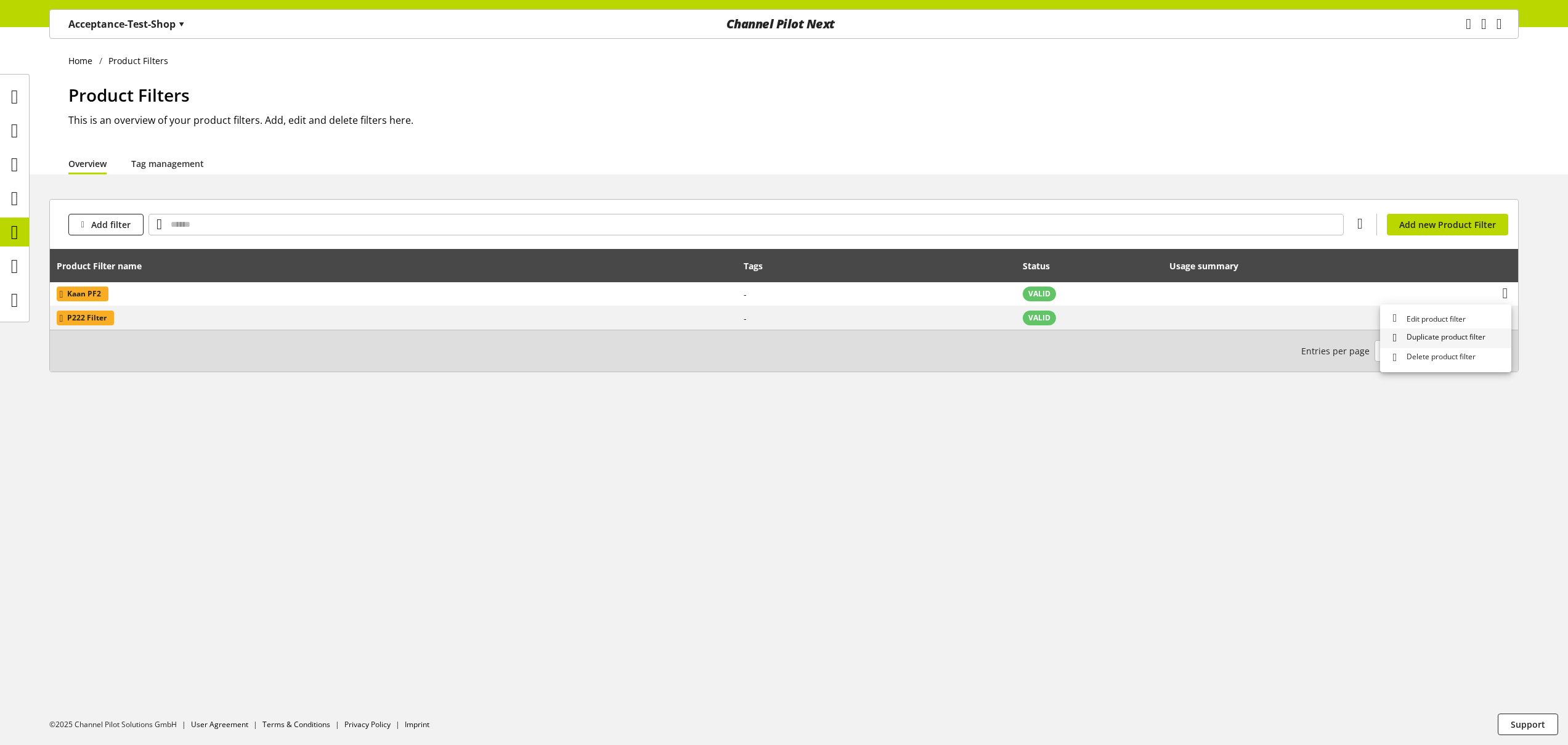 click on "Duplicate product filter" at bounding box center [1444, 338] 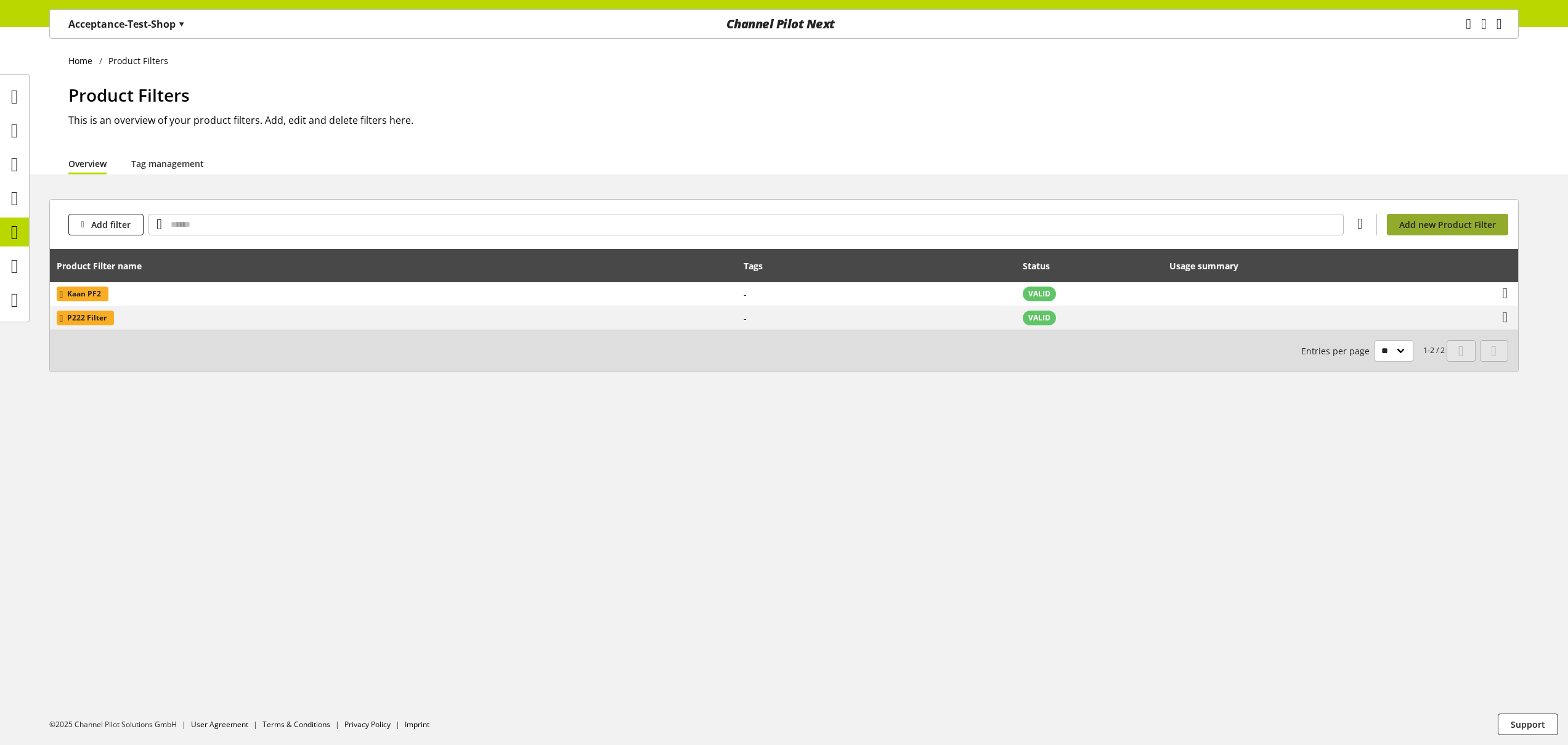 click on "Add new Product Filter" at bounding box center [1447, 224] 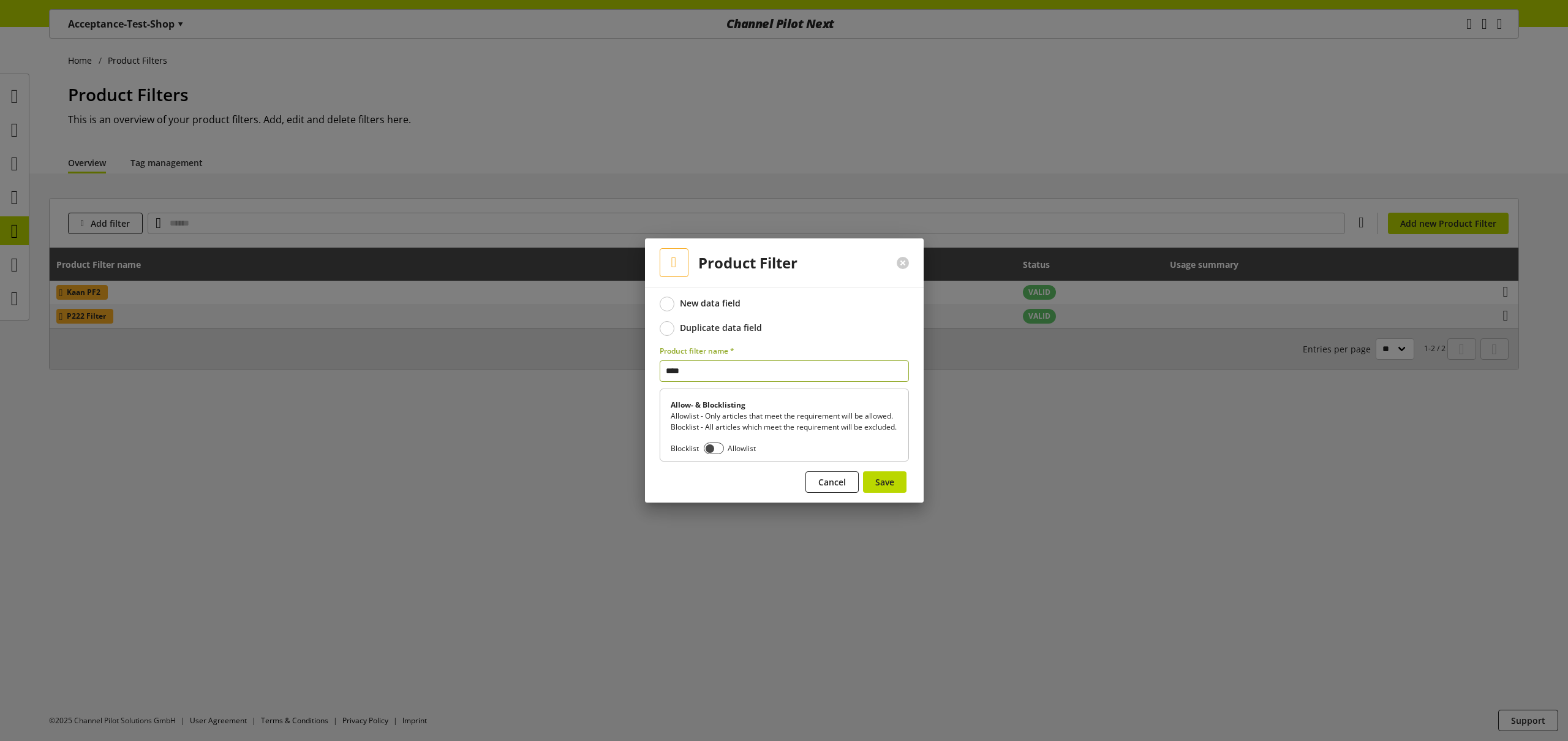 type on "****" 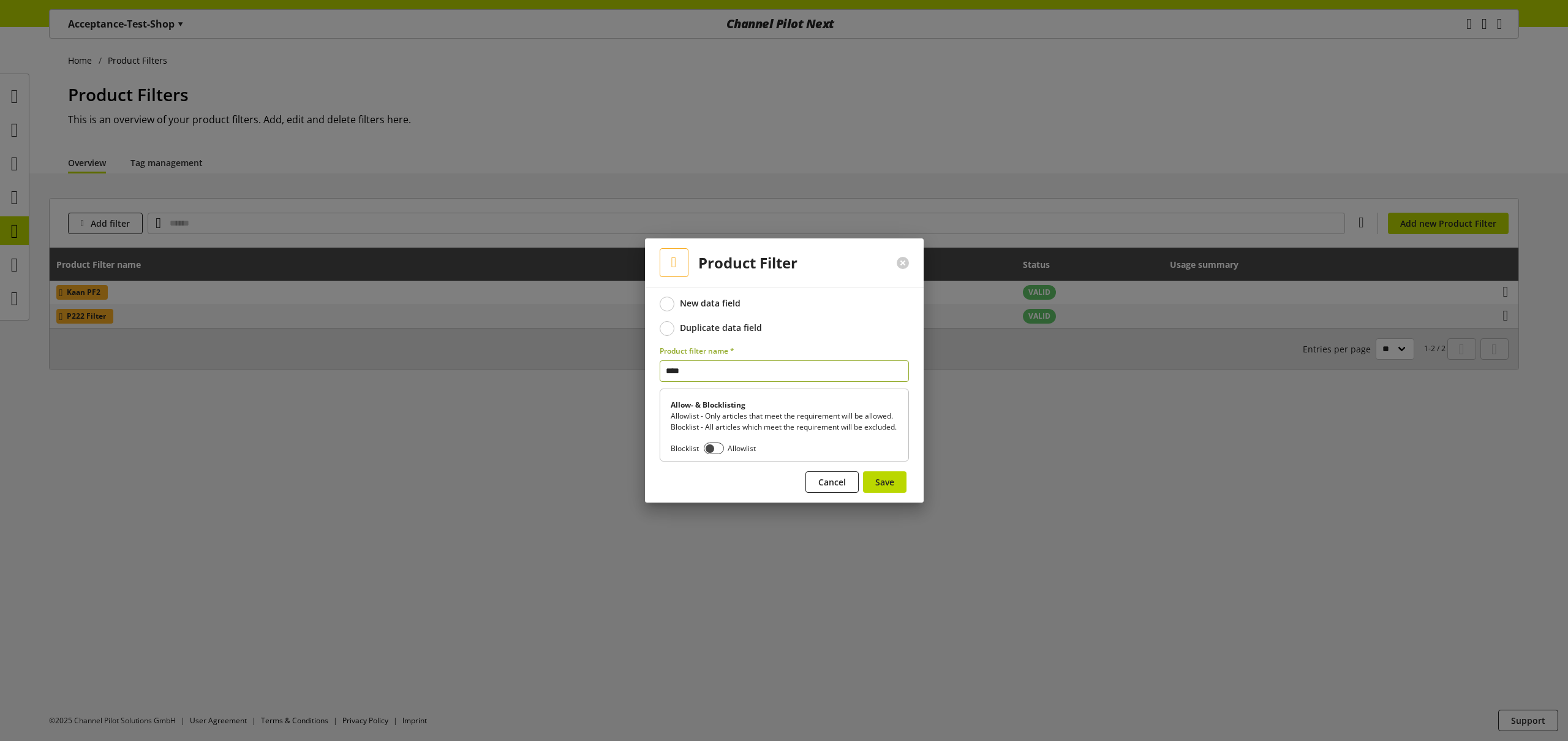 click on "Duplicate data field" at bounding box center (721, 328) 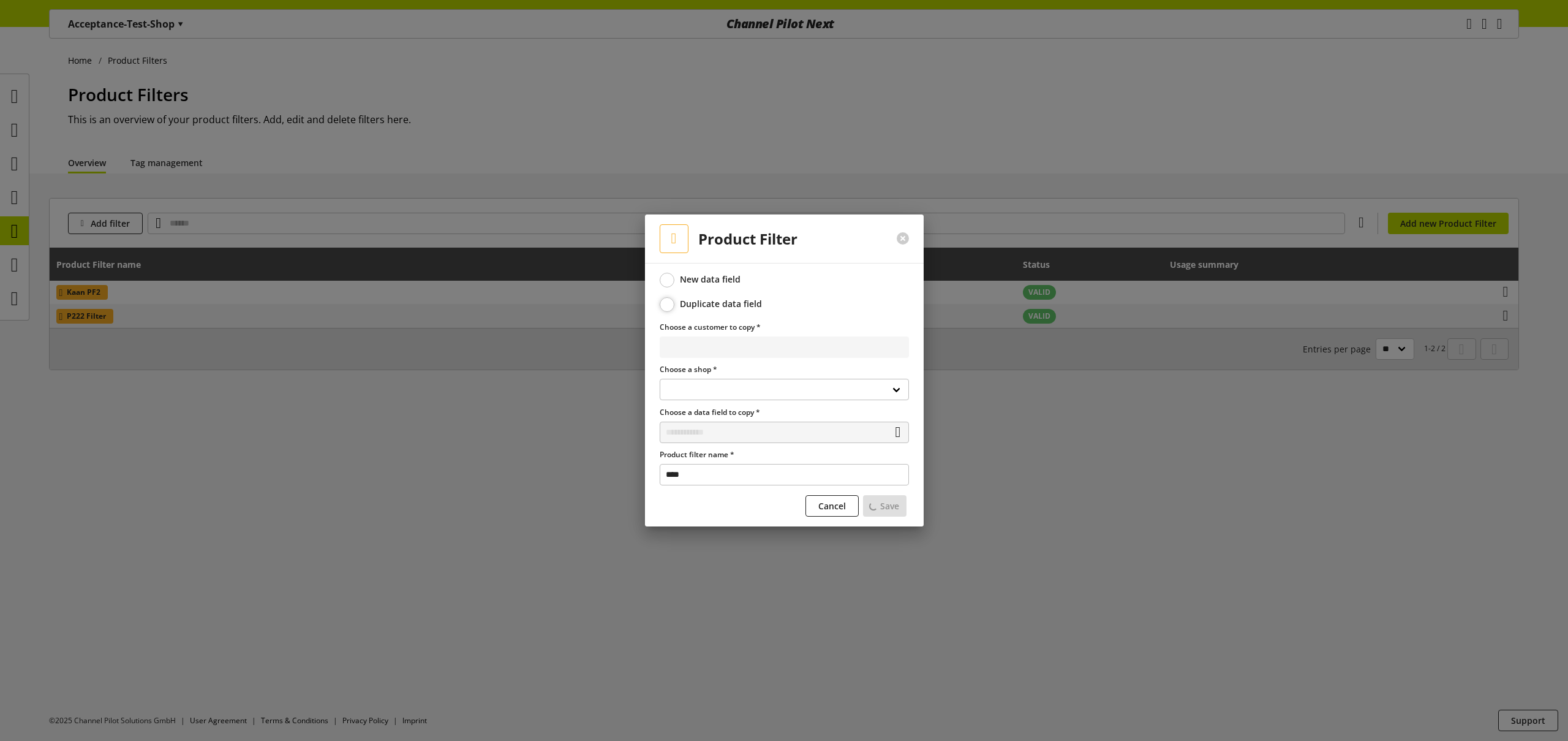 select 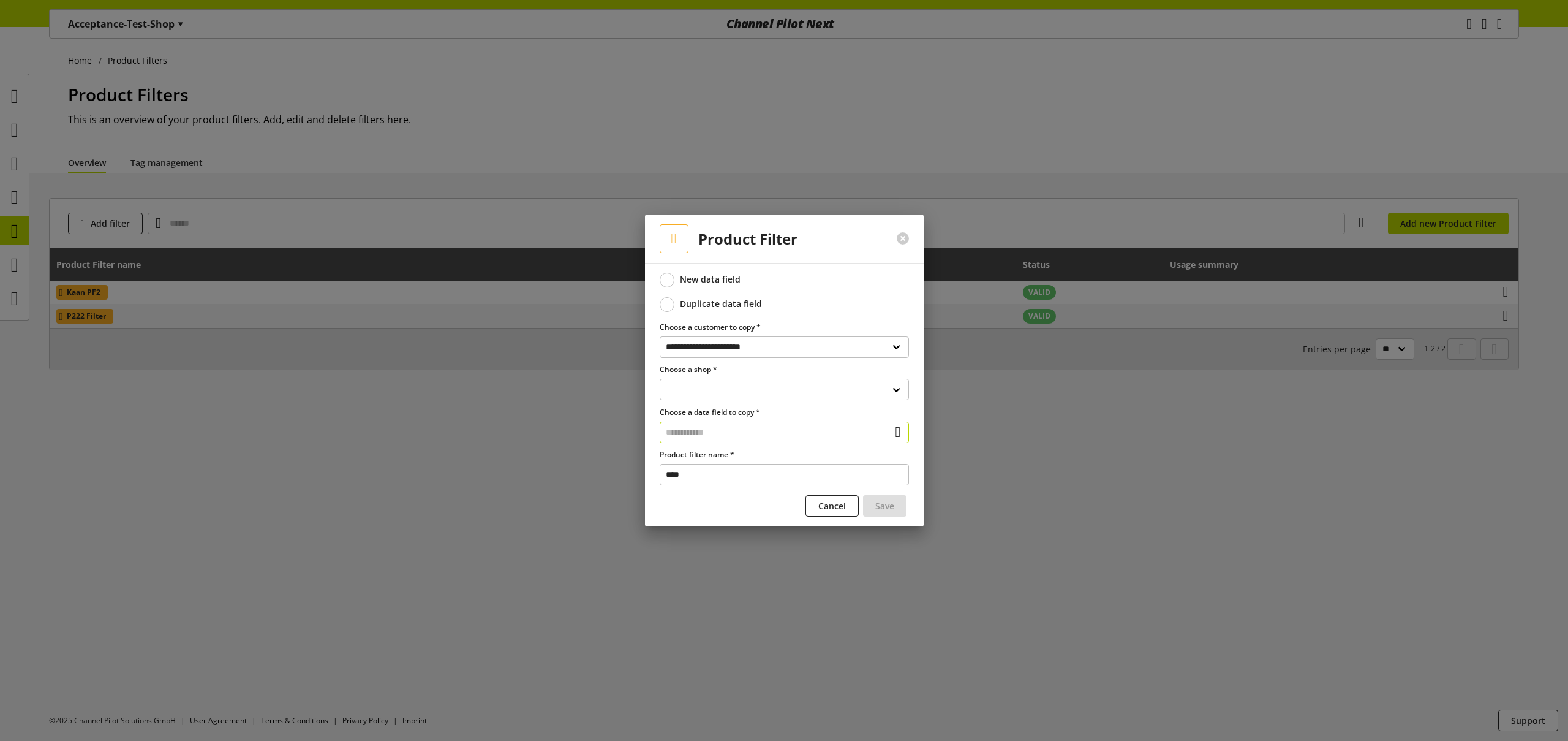 click at bounding box center (784, 432) 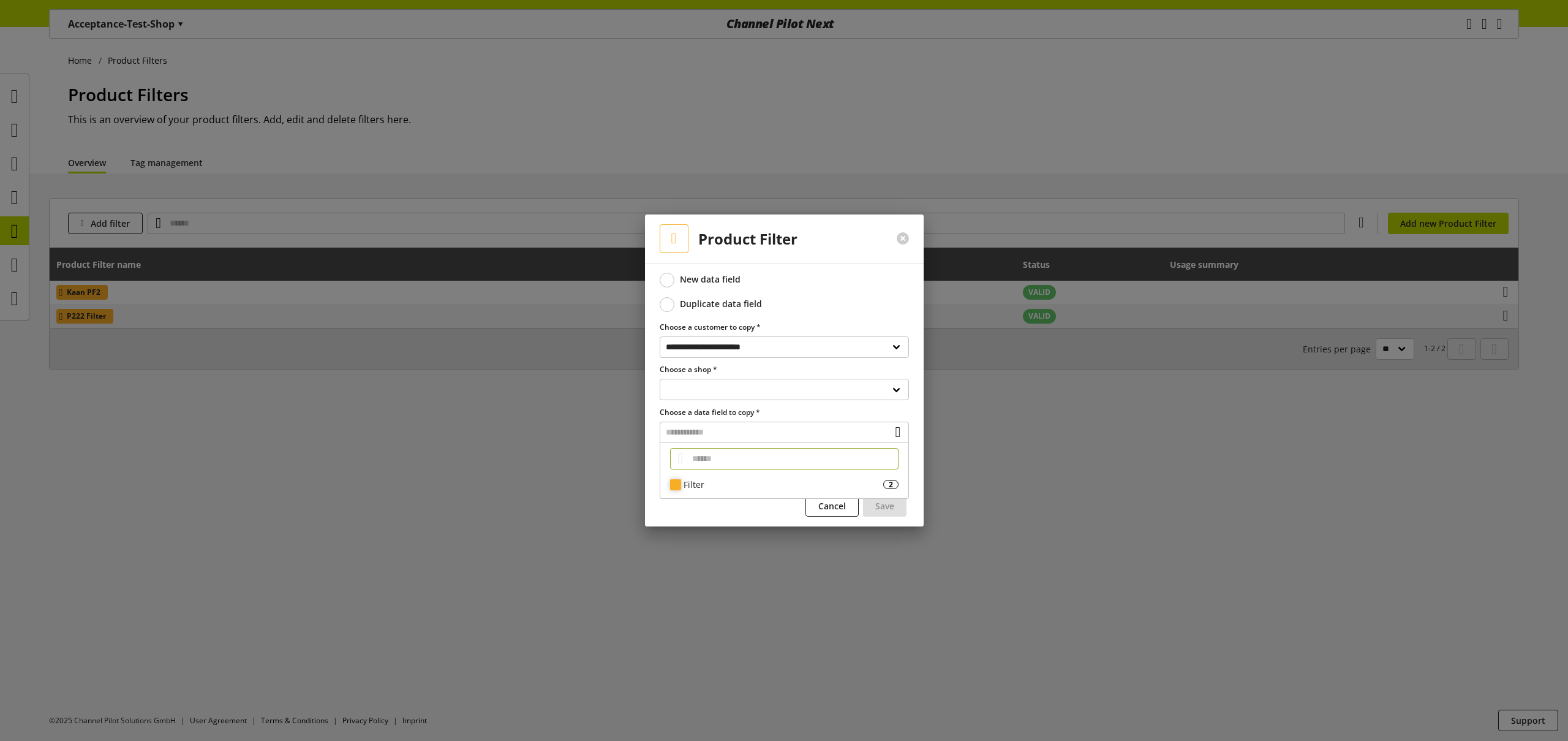 click on "Filter 2" at bounding box center (784, 484) 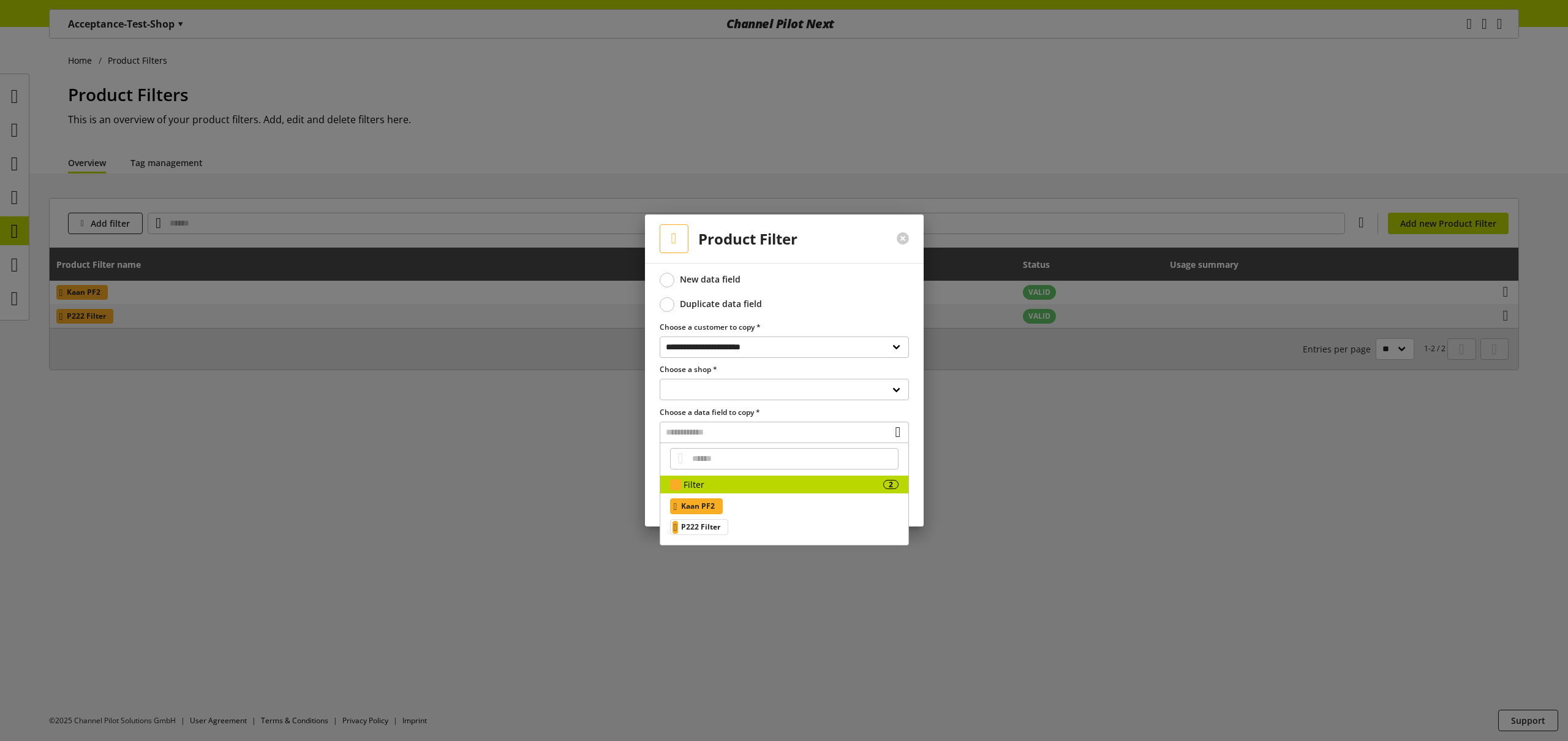 click on "Kaan PF2" at bounding box center [698, 506] 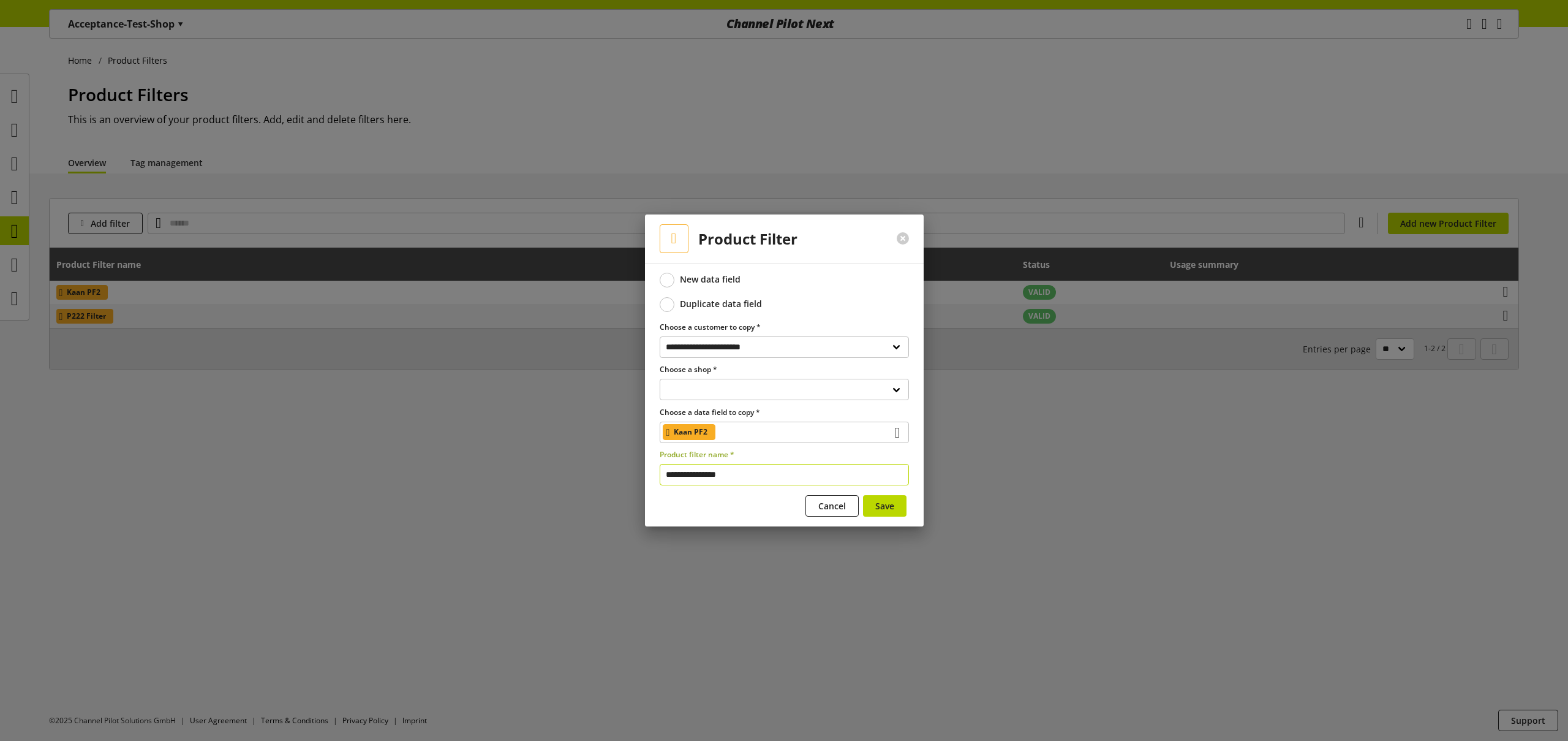 click on "**********" at bounding box center [784, 474] 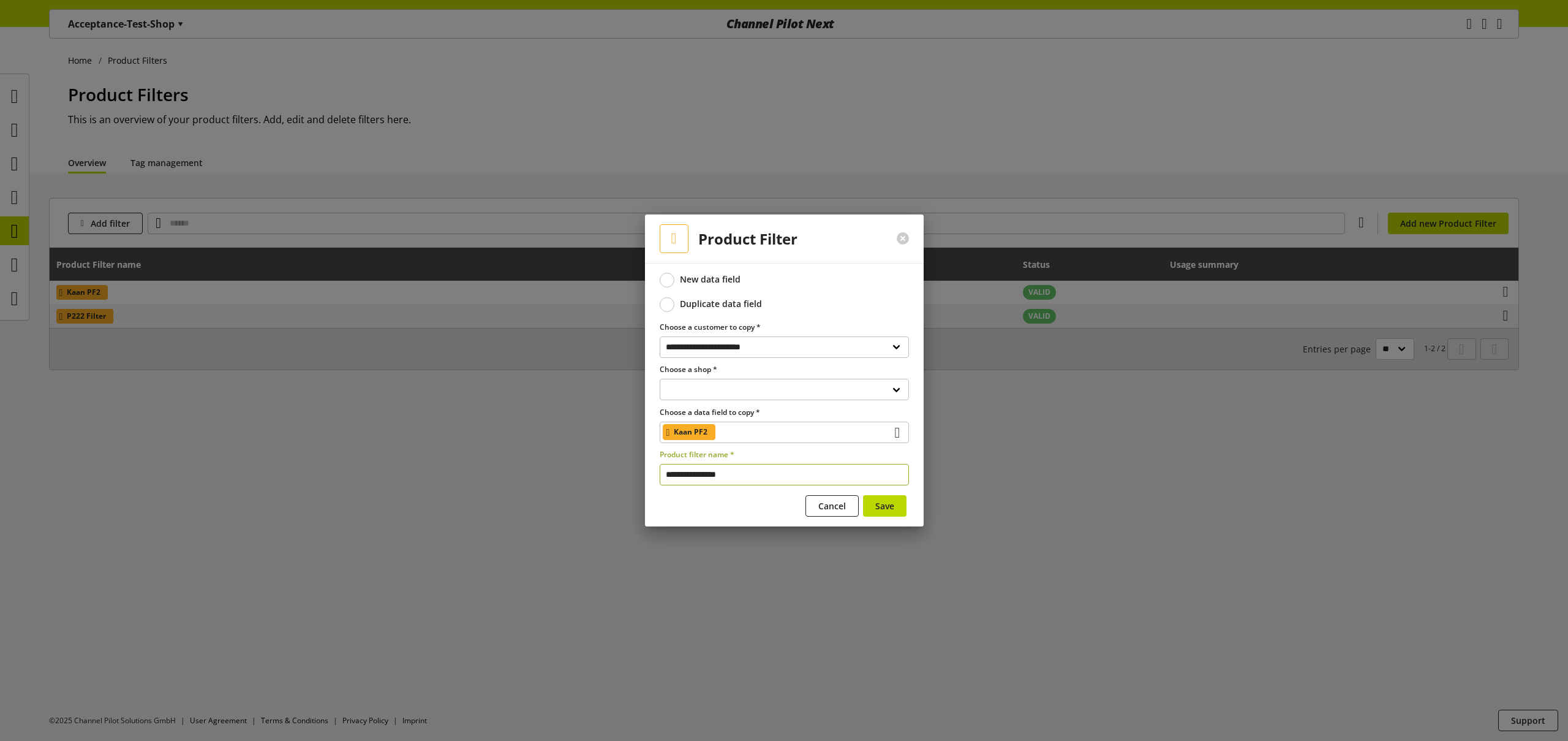 drag, startPoint x: 690, startPoint y: 475, endPoint x: 661, endPoint y: 473, distance: 29.06888 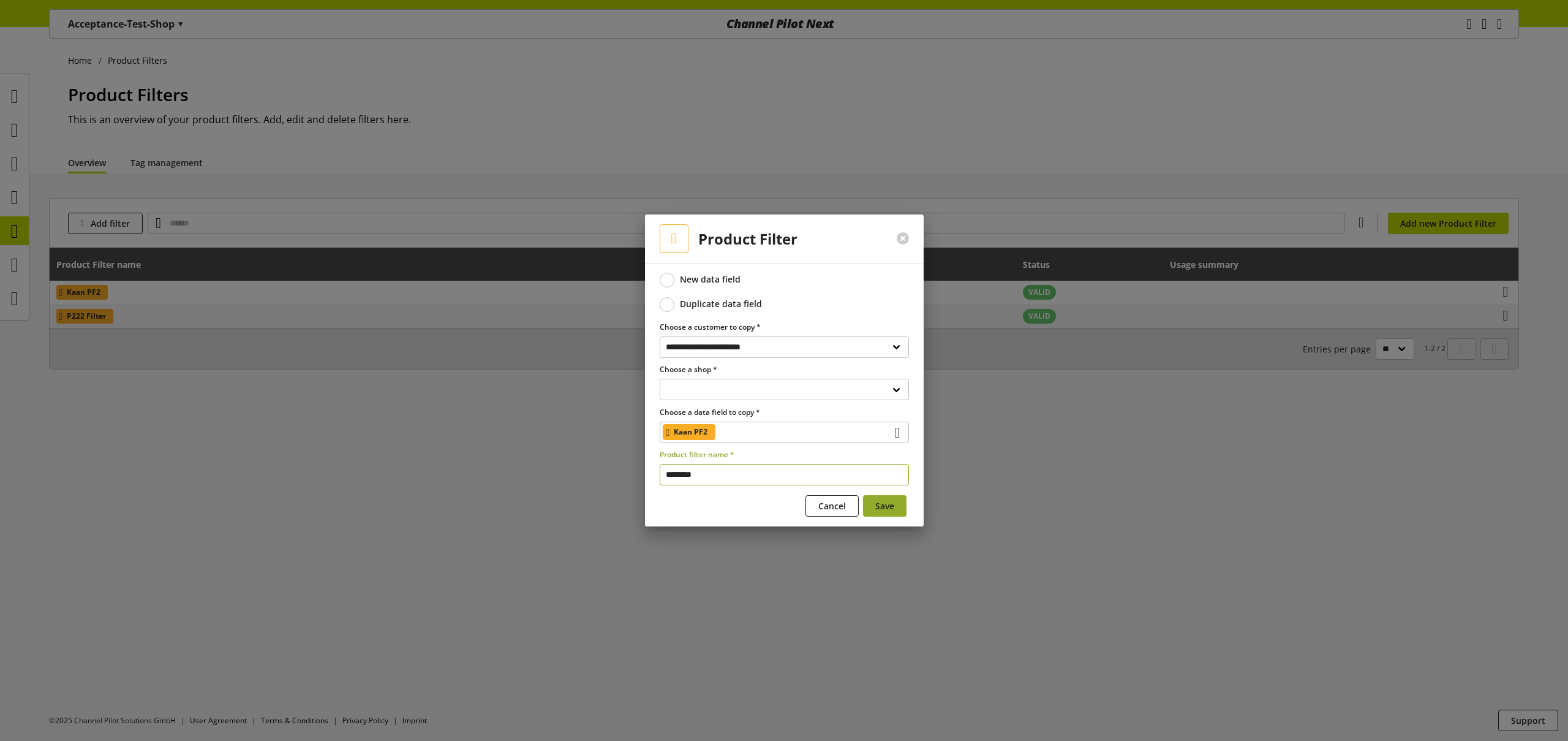 type on "********" 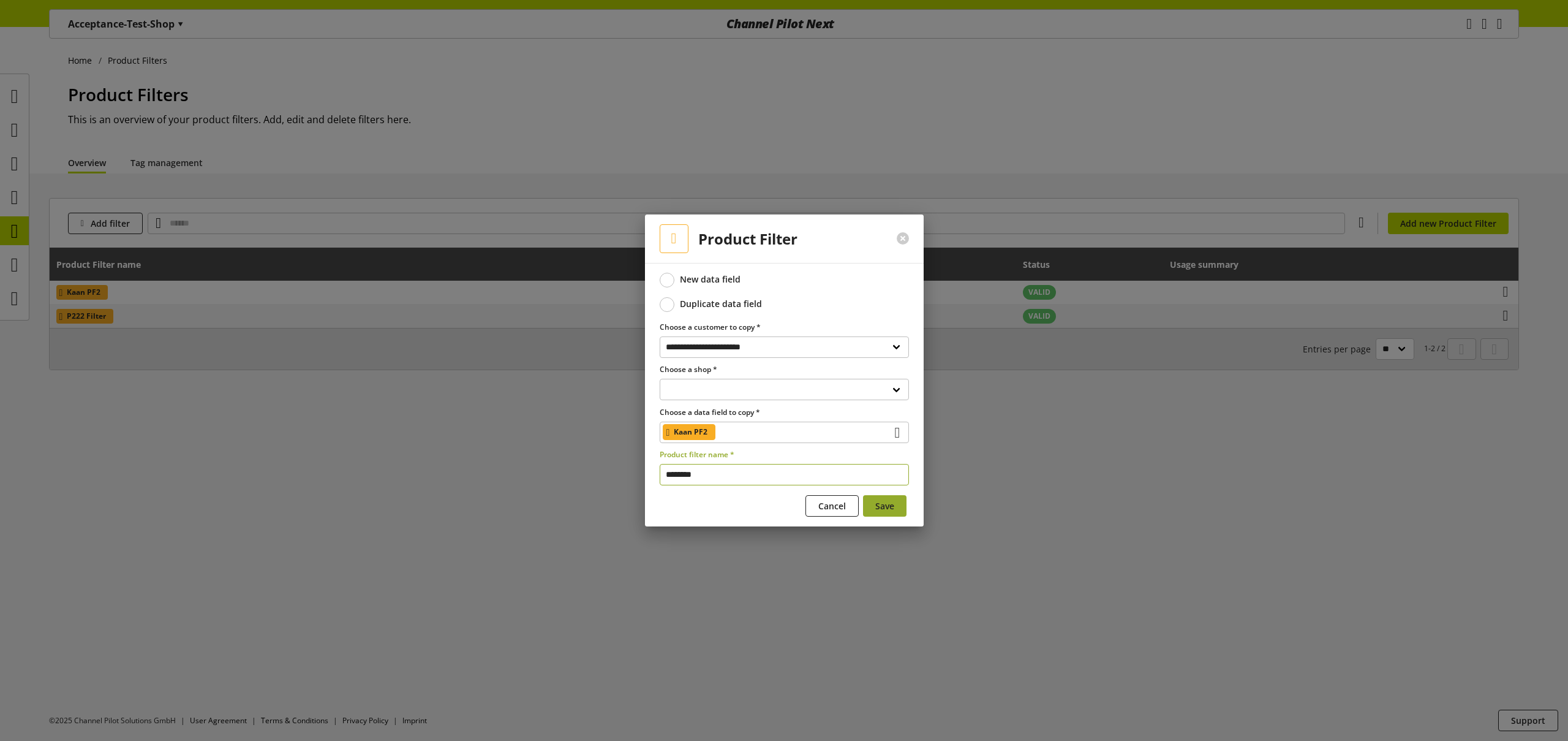 click on "Save" at bounding box center [884, 506] 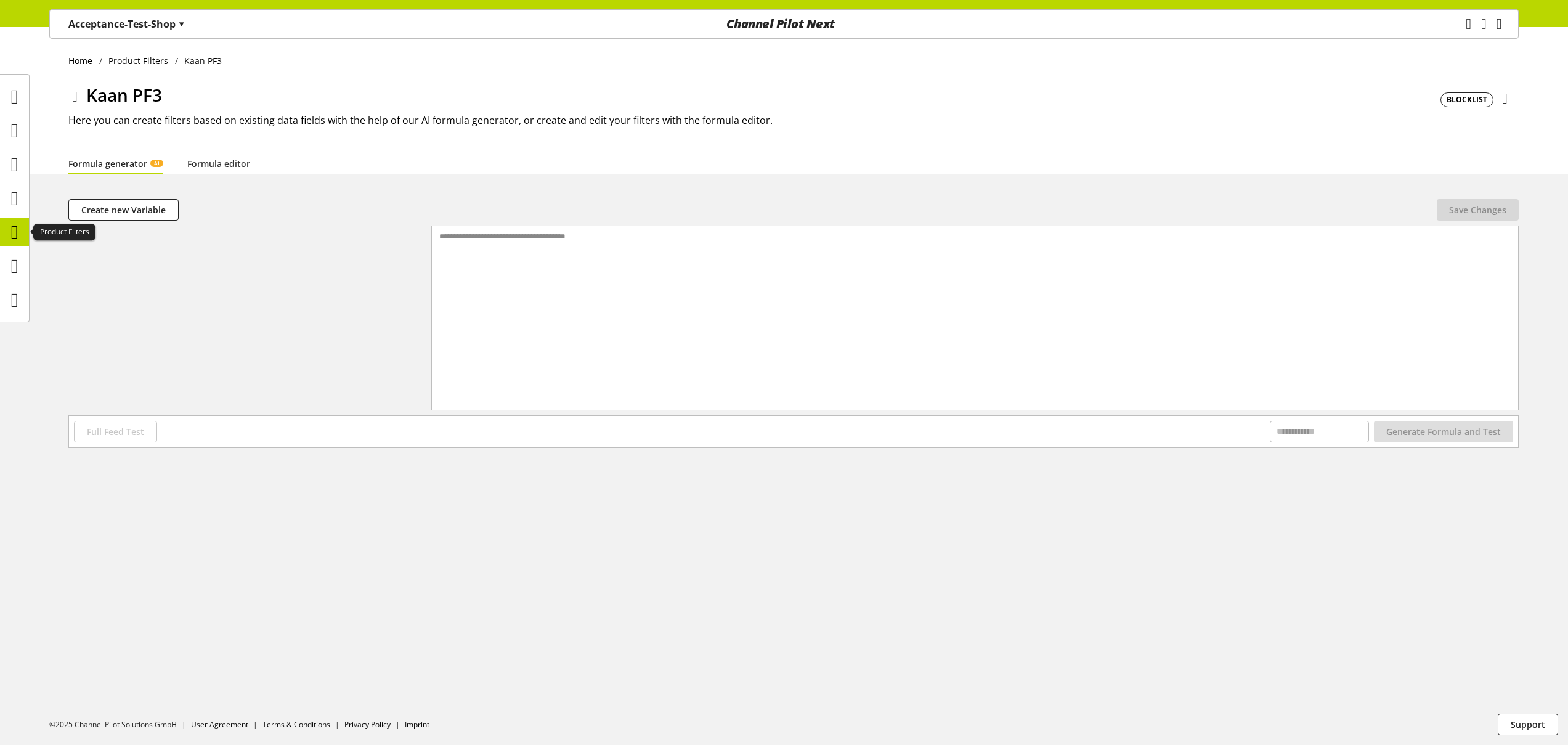 click at bounding box center (15, 232) 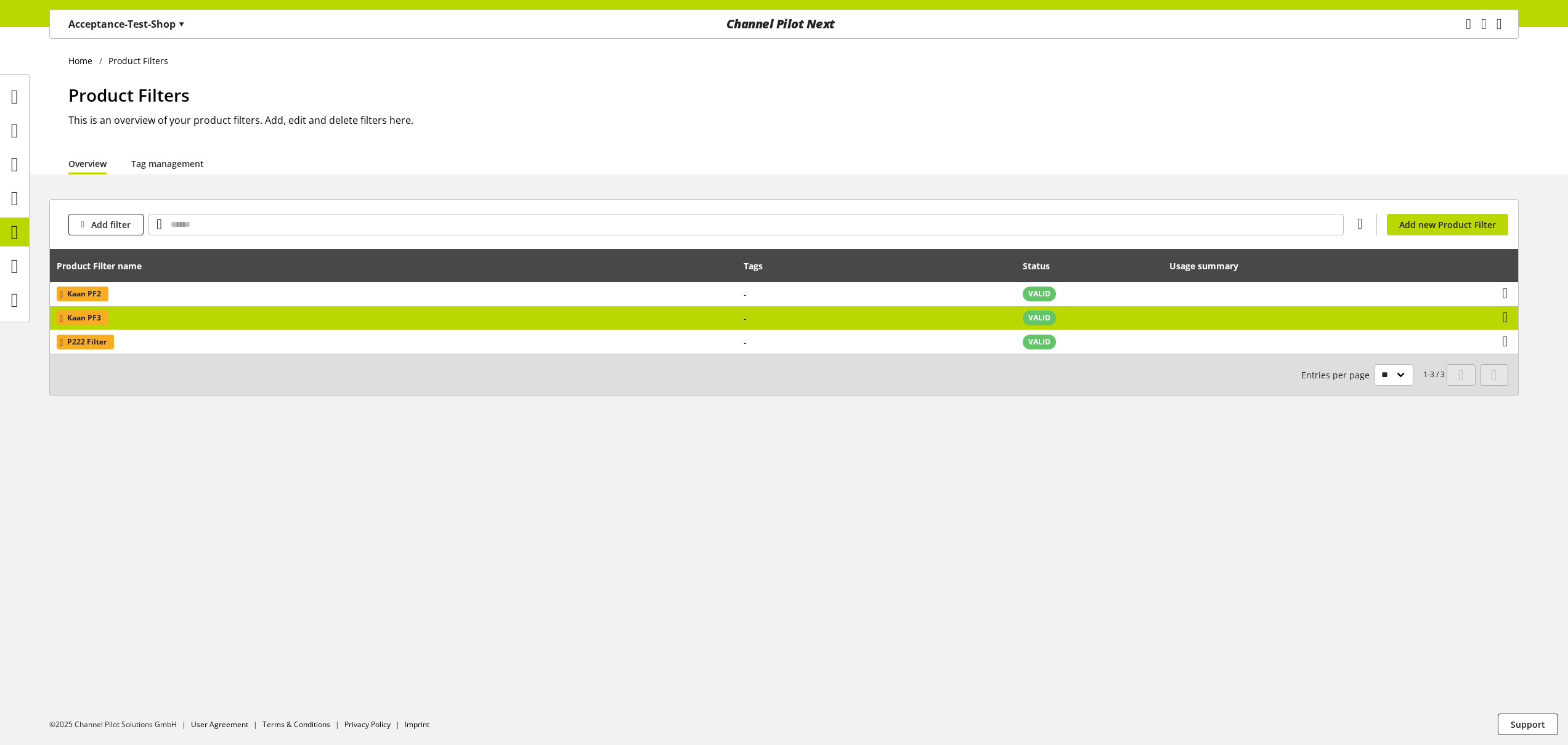 click at bounding box center [1505, 317] 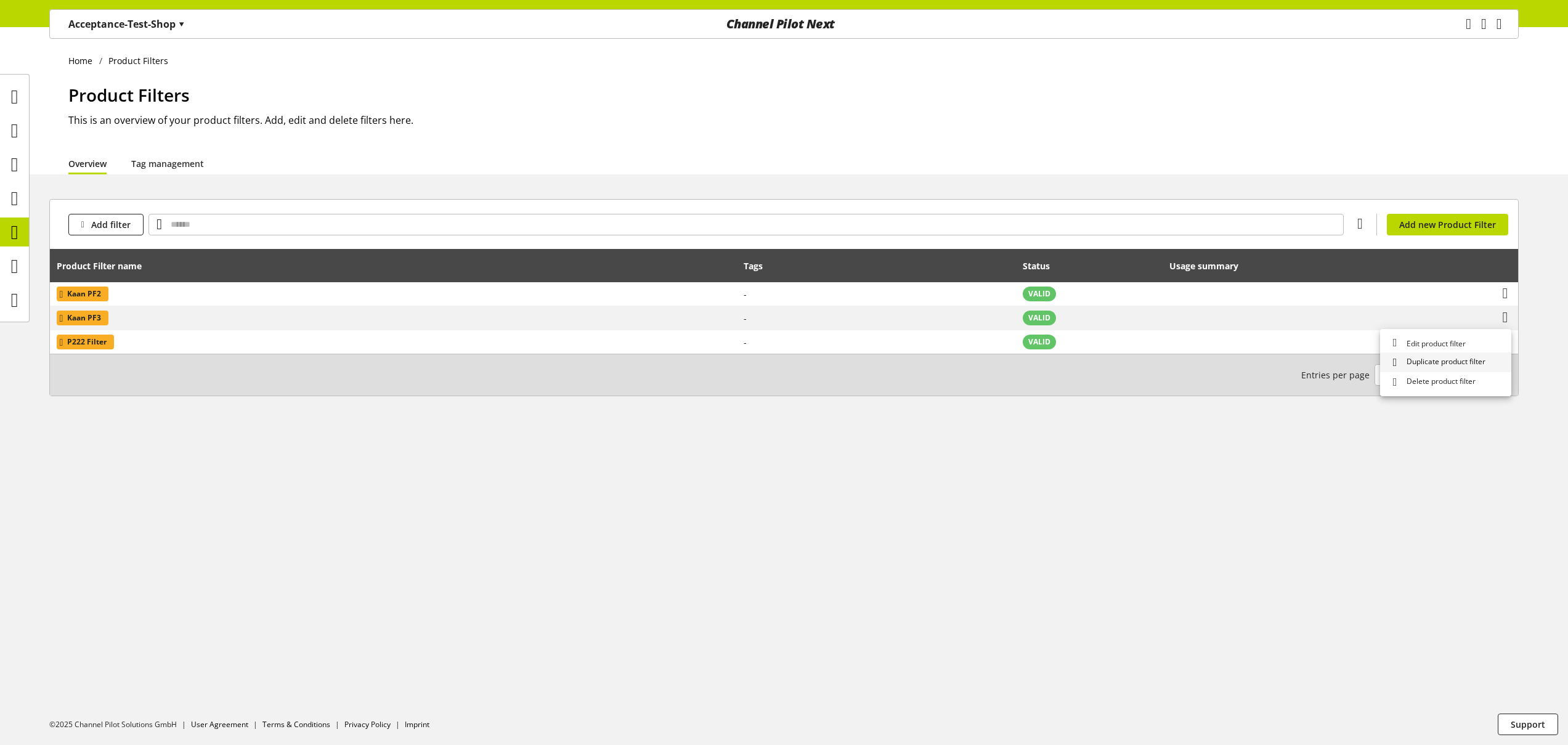 click on "Duplicate product filter" at bounding box center [1444, 362] 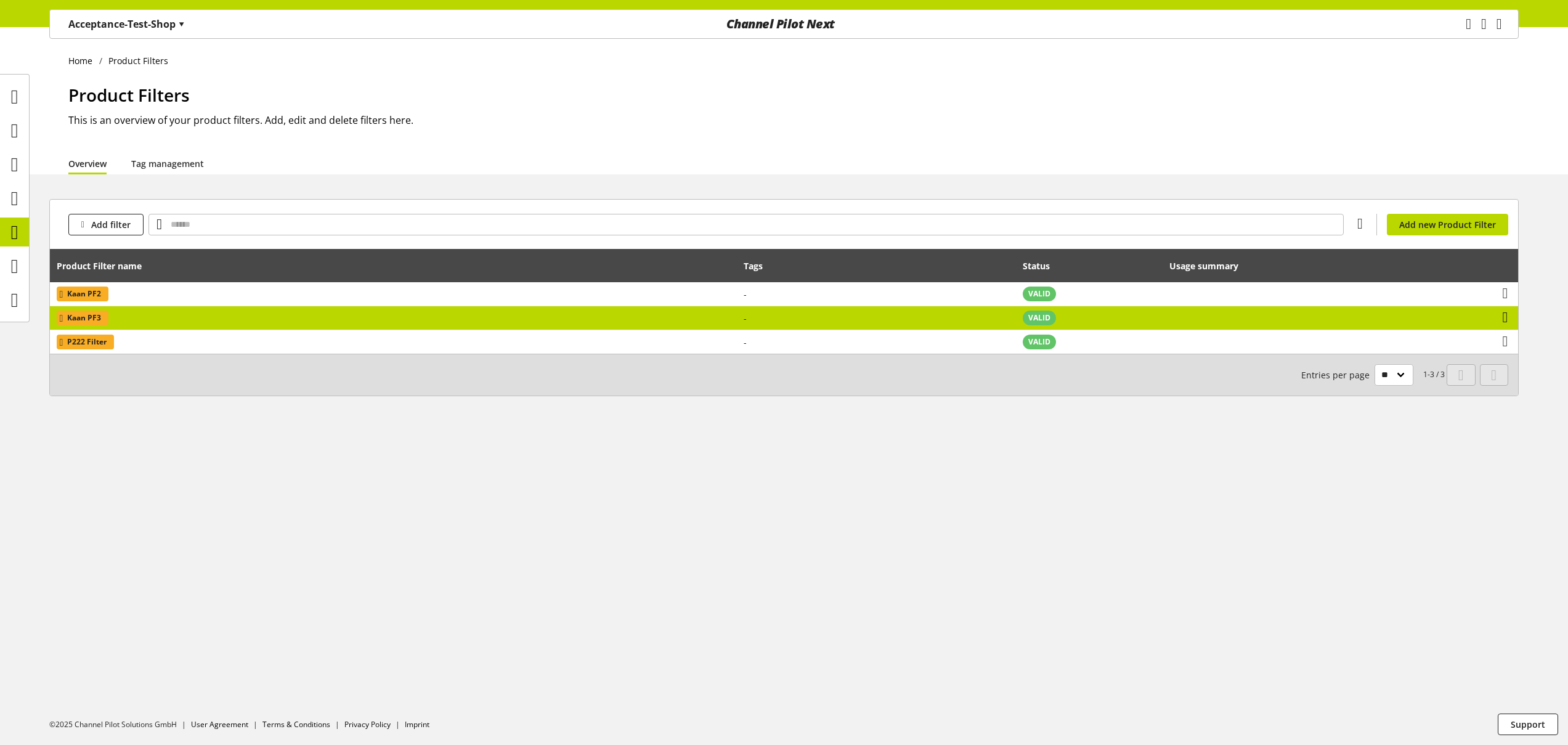 click at bounding box center (1505, 317) 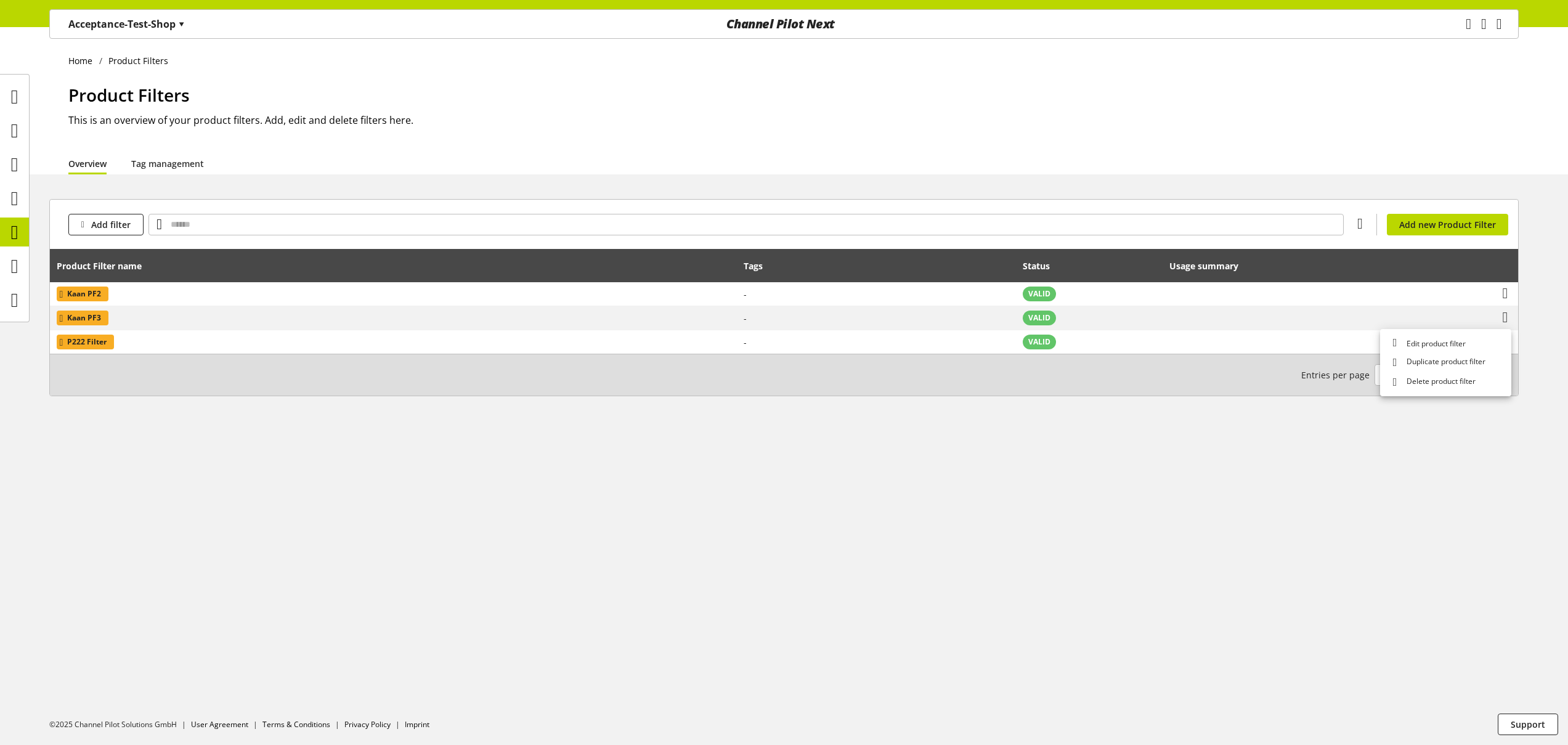 click on "Add filter You don't have permission to create a product filter. Add new Product Filter" at bounding box center [784, 224] 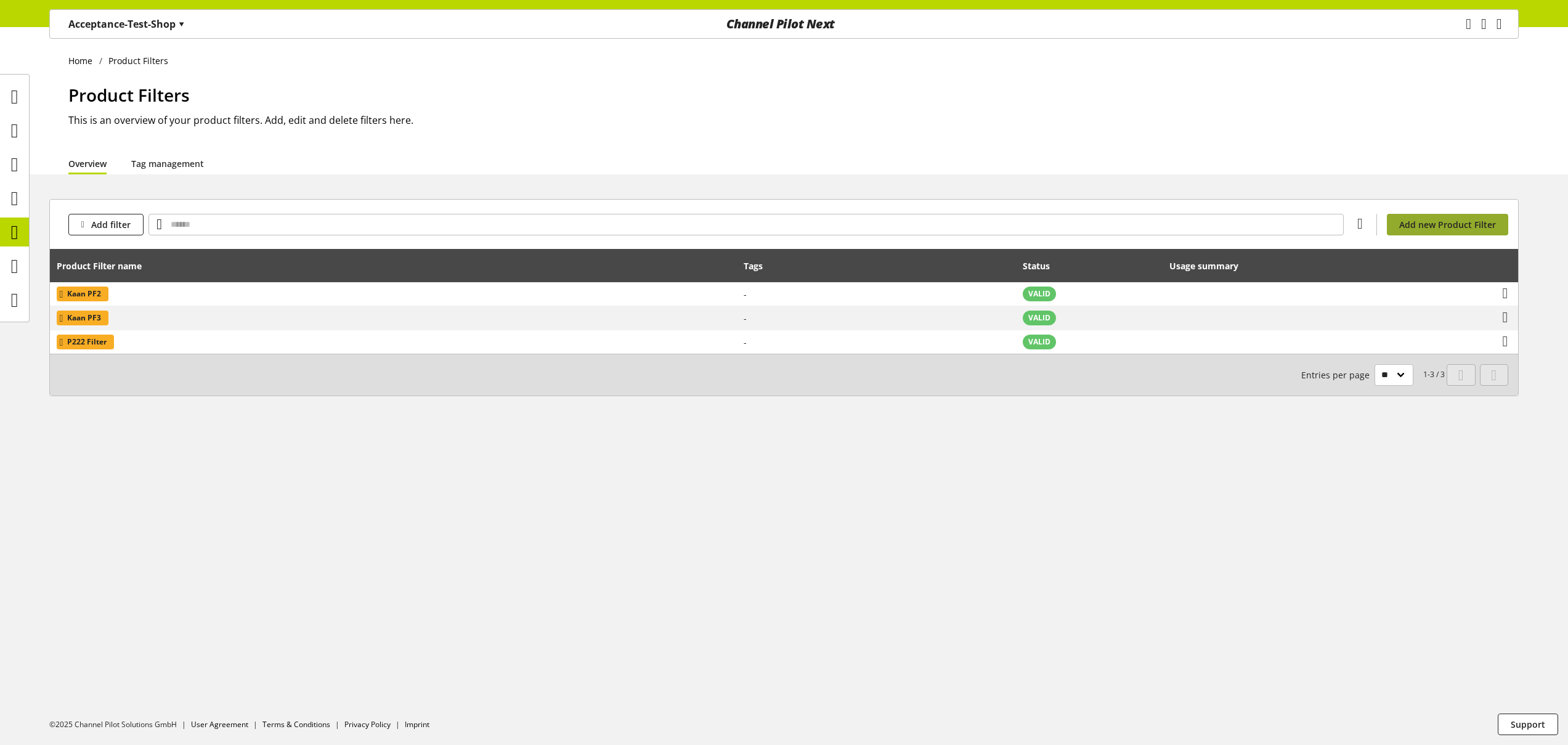 click on "Add new Product Filter" at bounding box center [1447, 224] 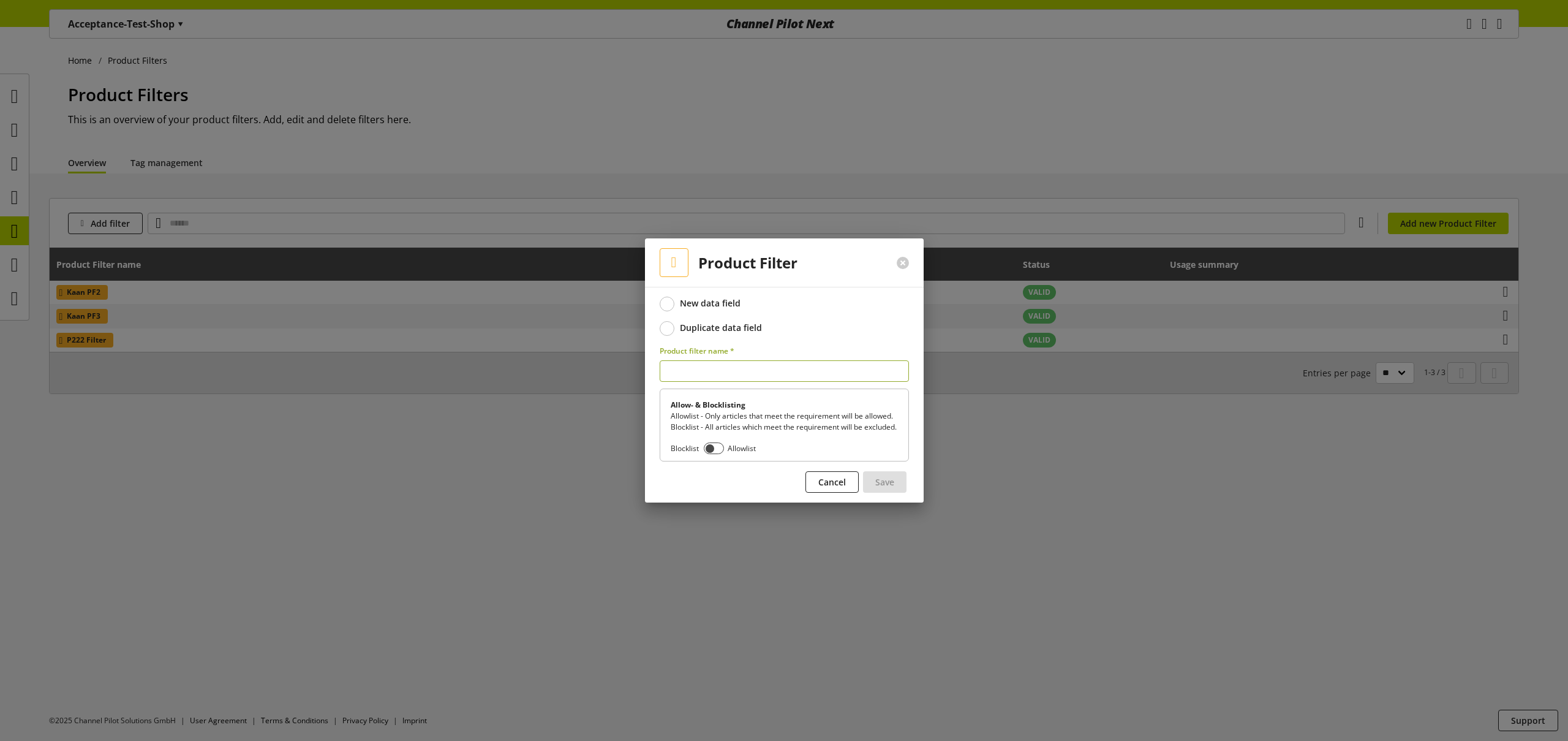click on "New data field Duplicate data field Product filter name * Allow- & Blocklisting Allowlist - Only articles that meet the requirement will be allowed. Blocklist - All articles which meet the requirement will be excluded. Blocklist Allowlist Cancel Save" at bounding box center (784, 397) 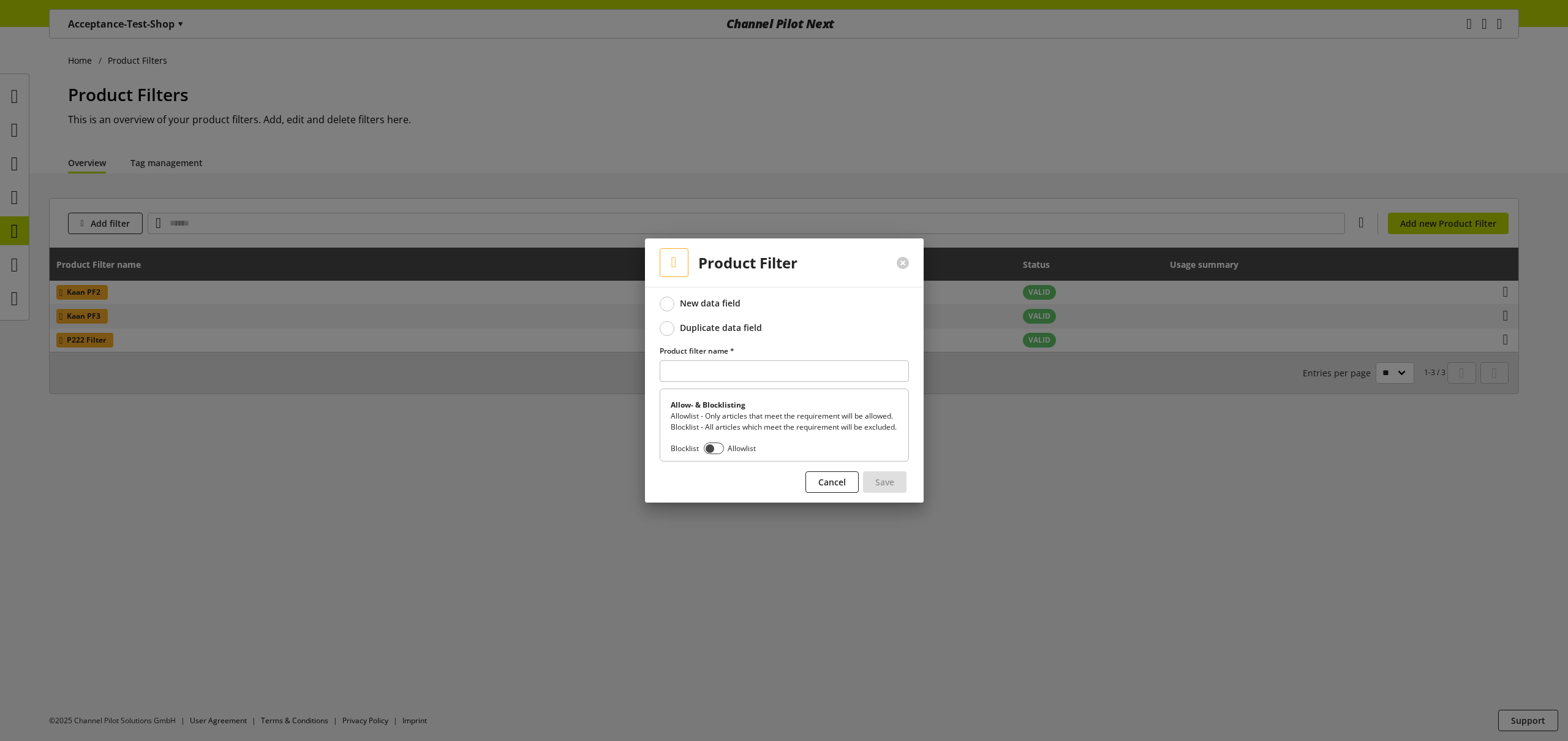 click on "Duplicate data field" at bounding box center [784, 329] 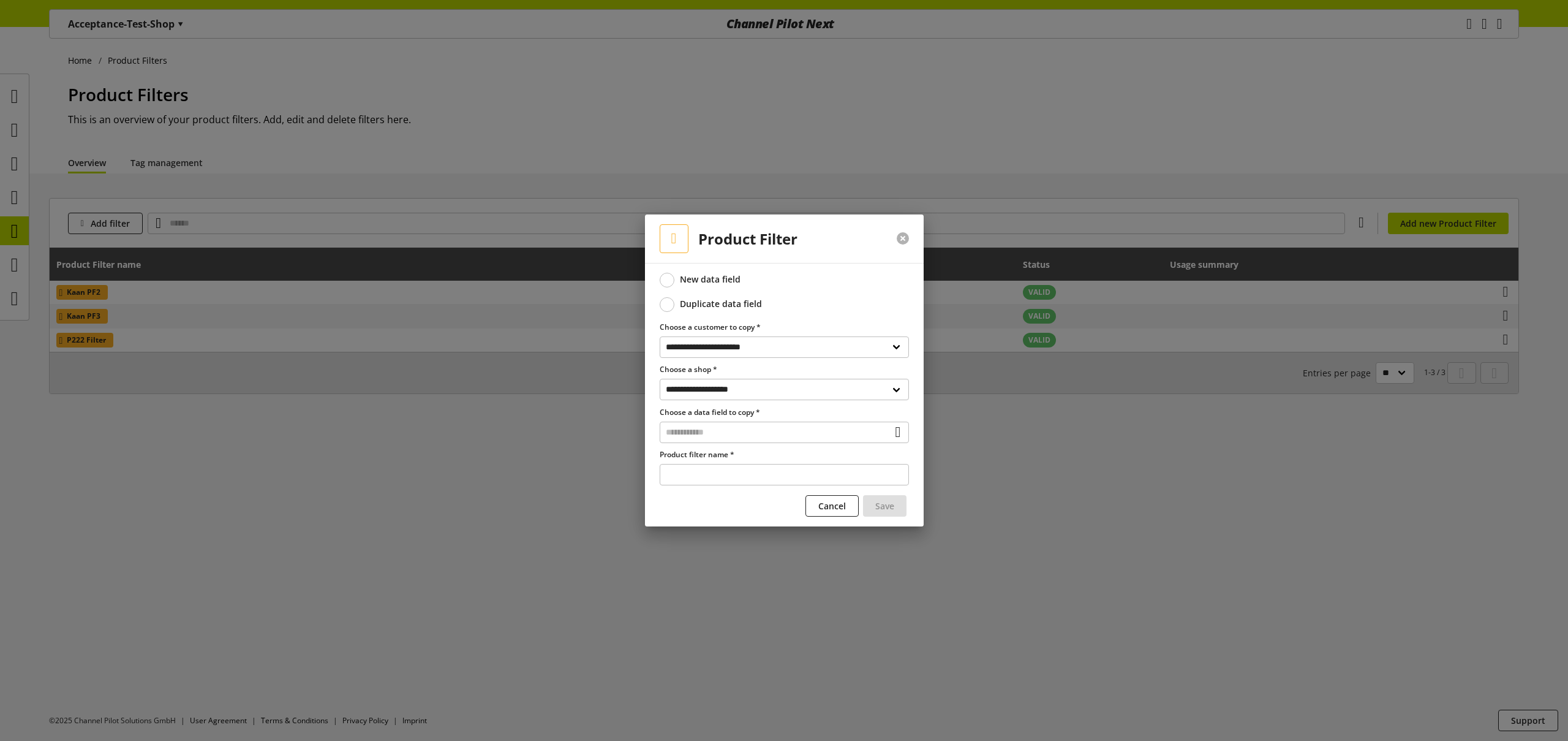 click at bounding box center [903, 238] 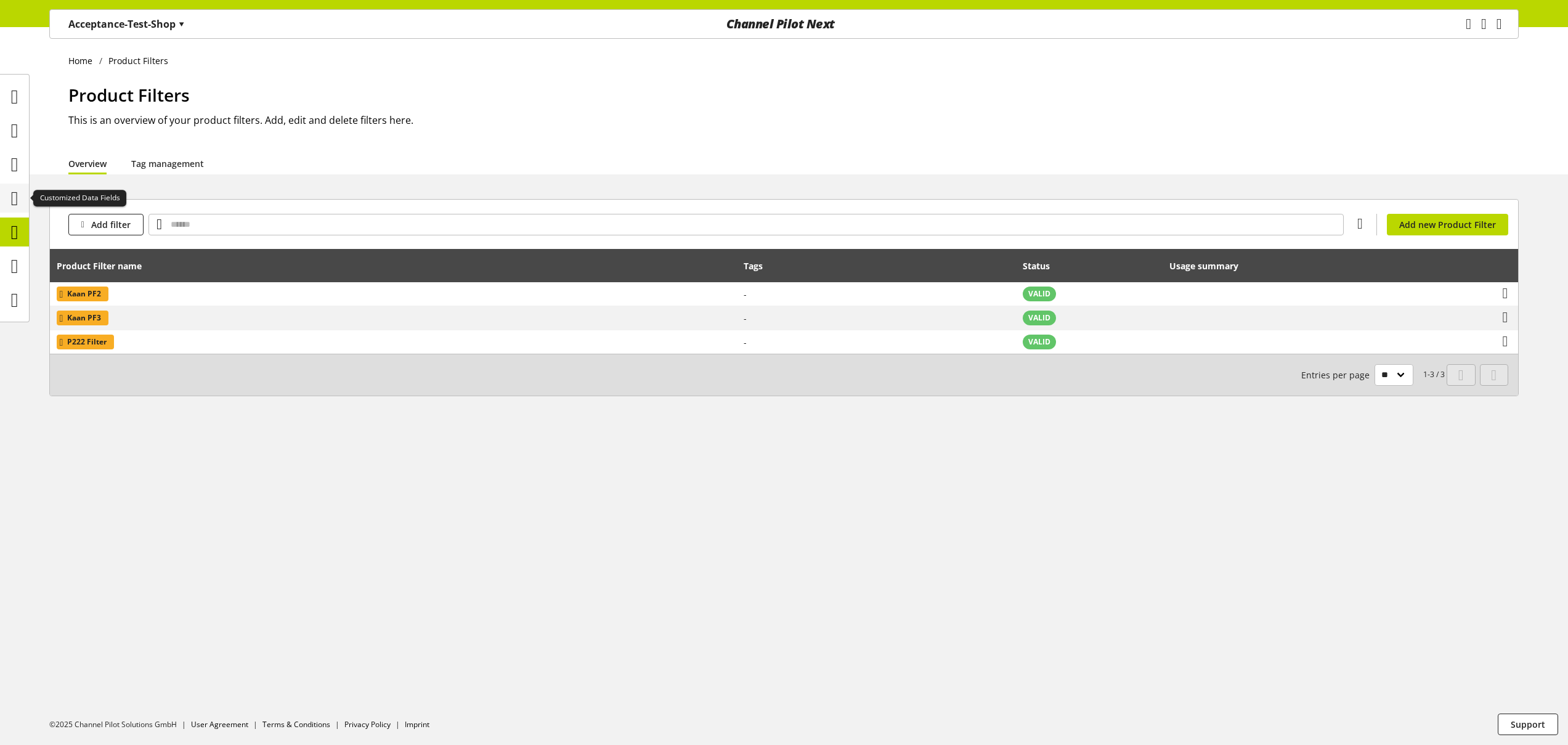 click at bounding box center [14, 198] 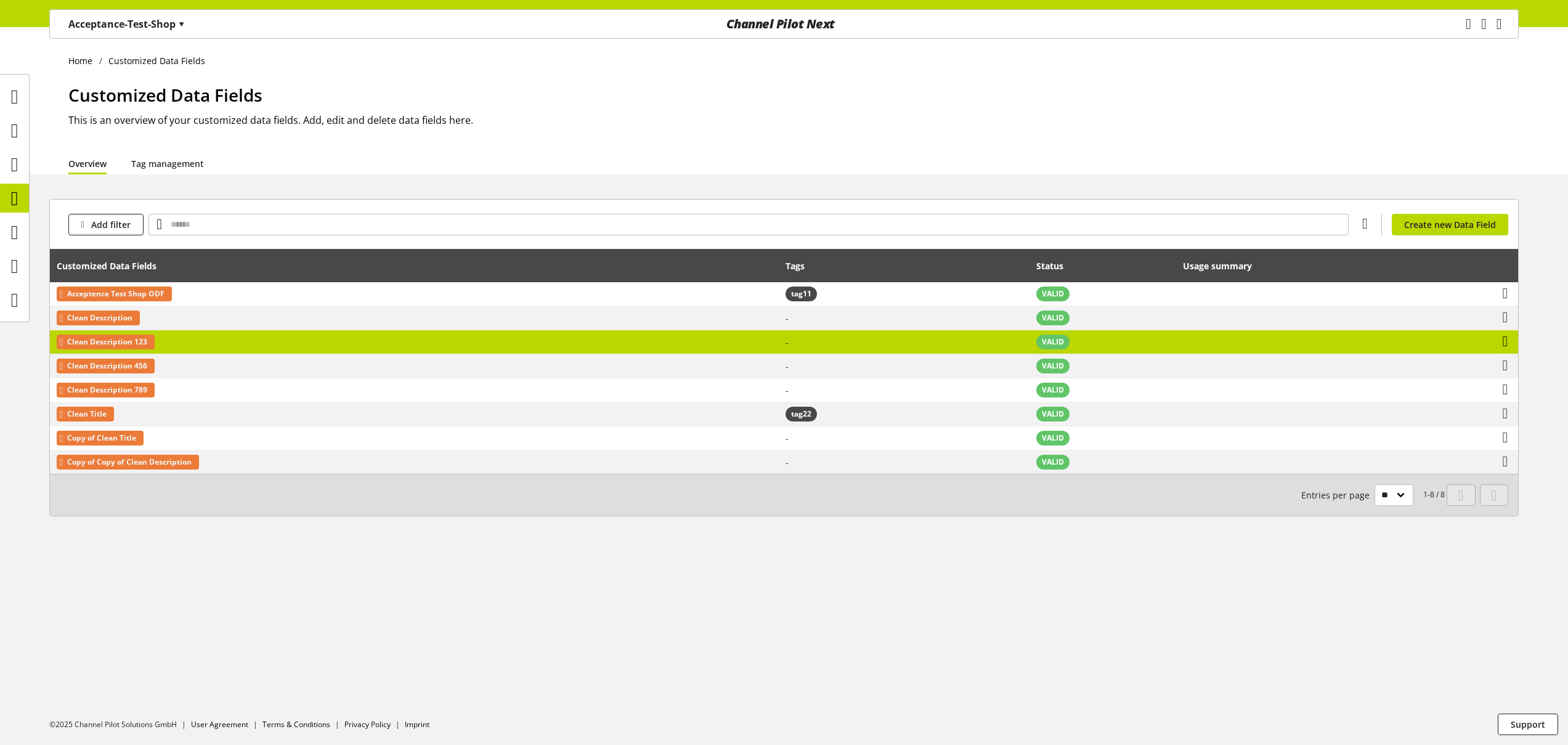 click at bounding box center [1505, 341] 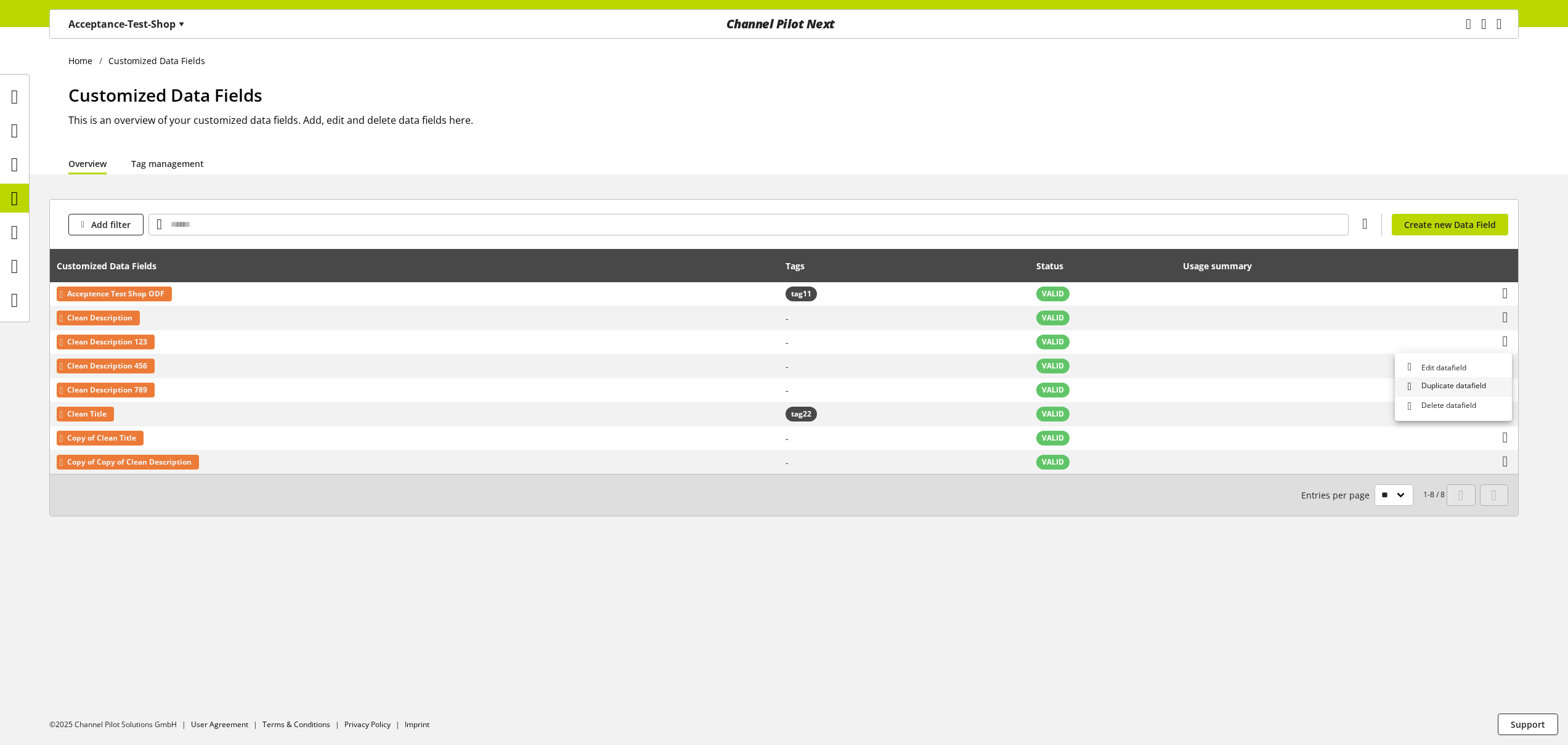 click on "Duplicate datafield" at bounding box center (1451, 386) 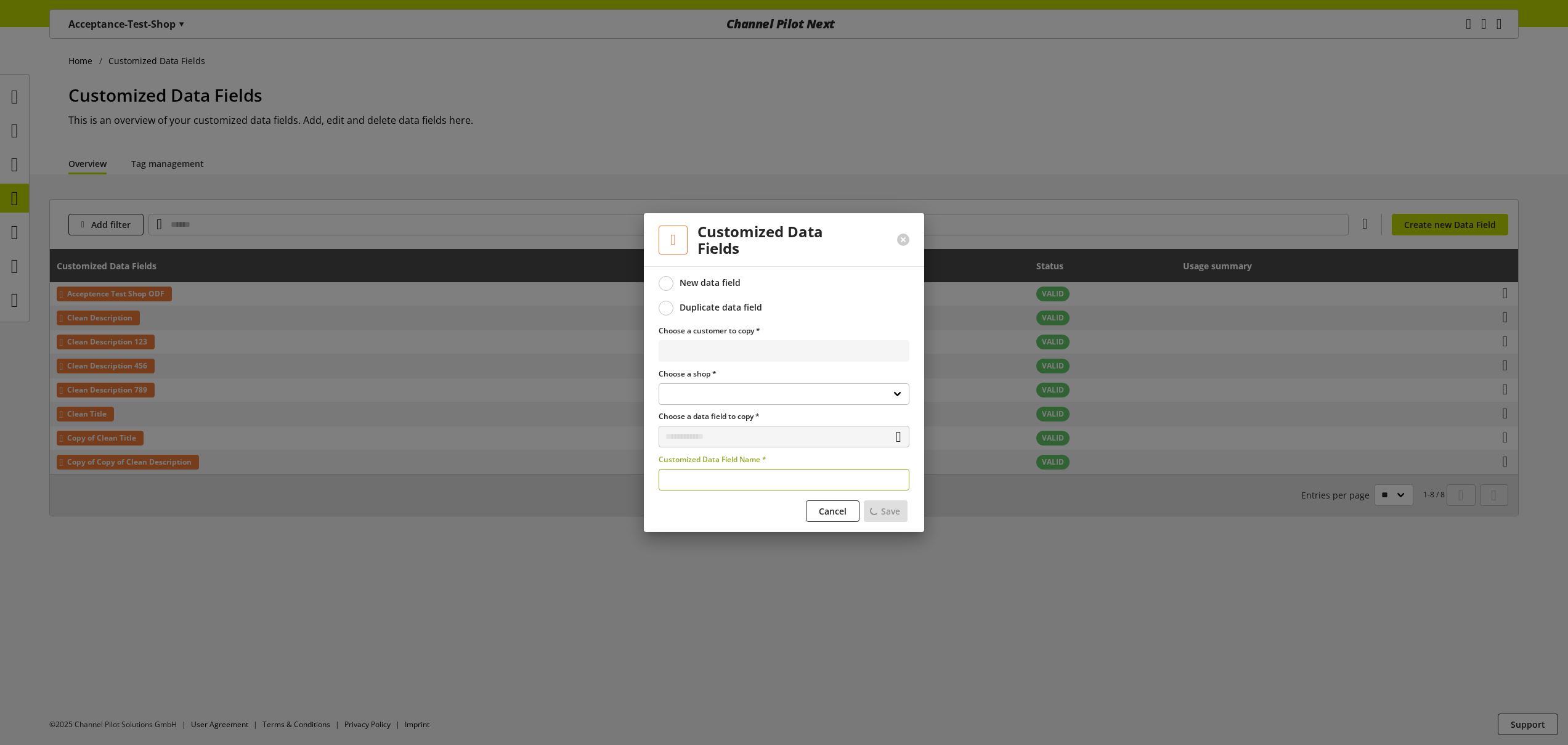 select 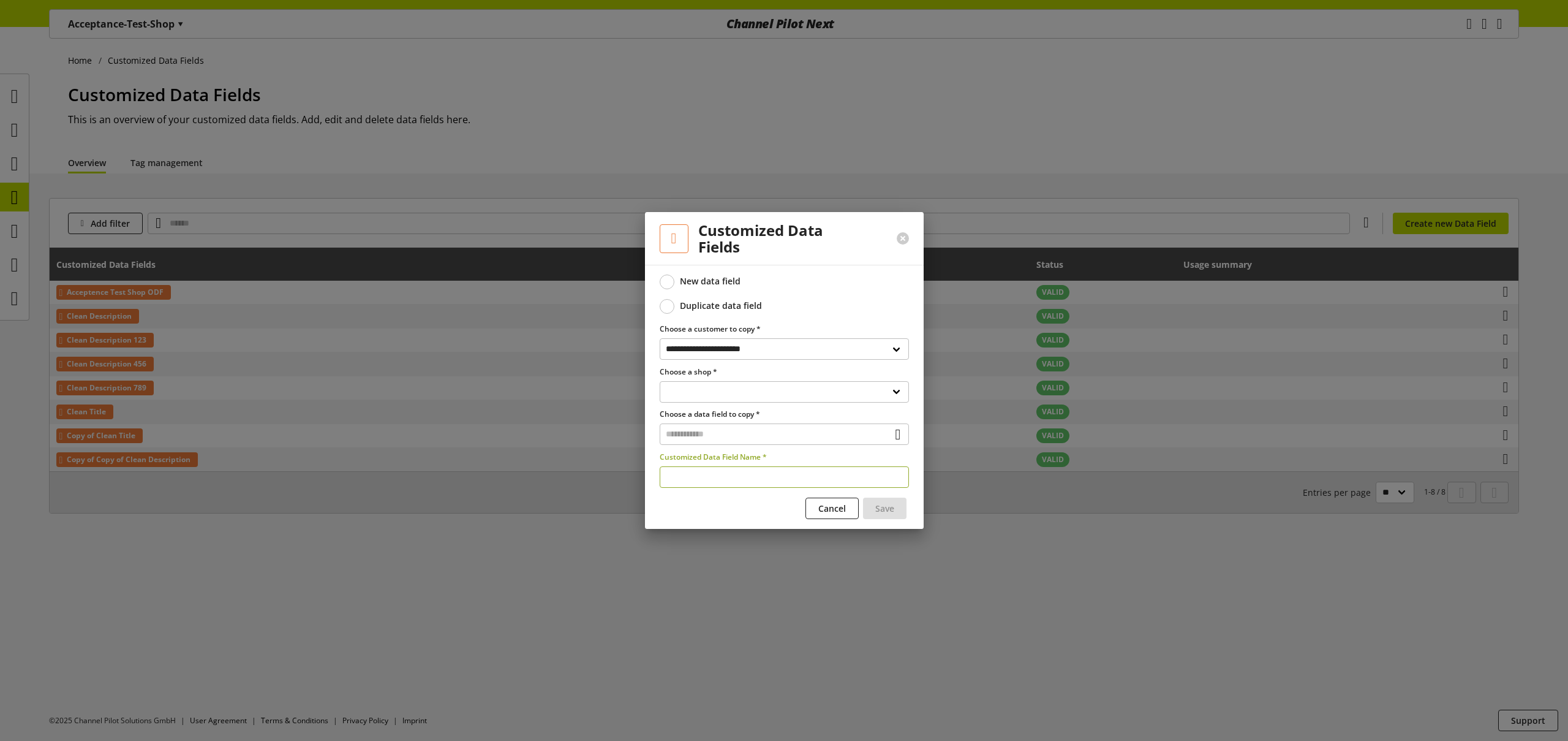 type on "**********" 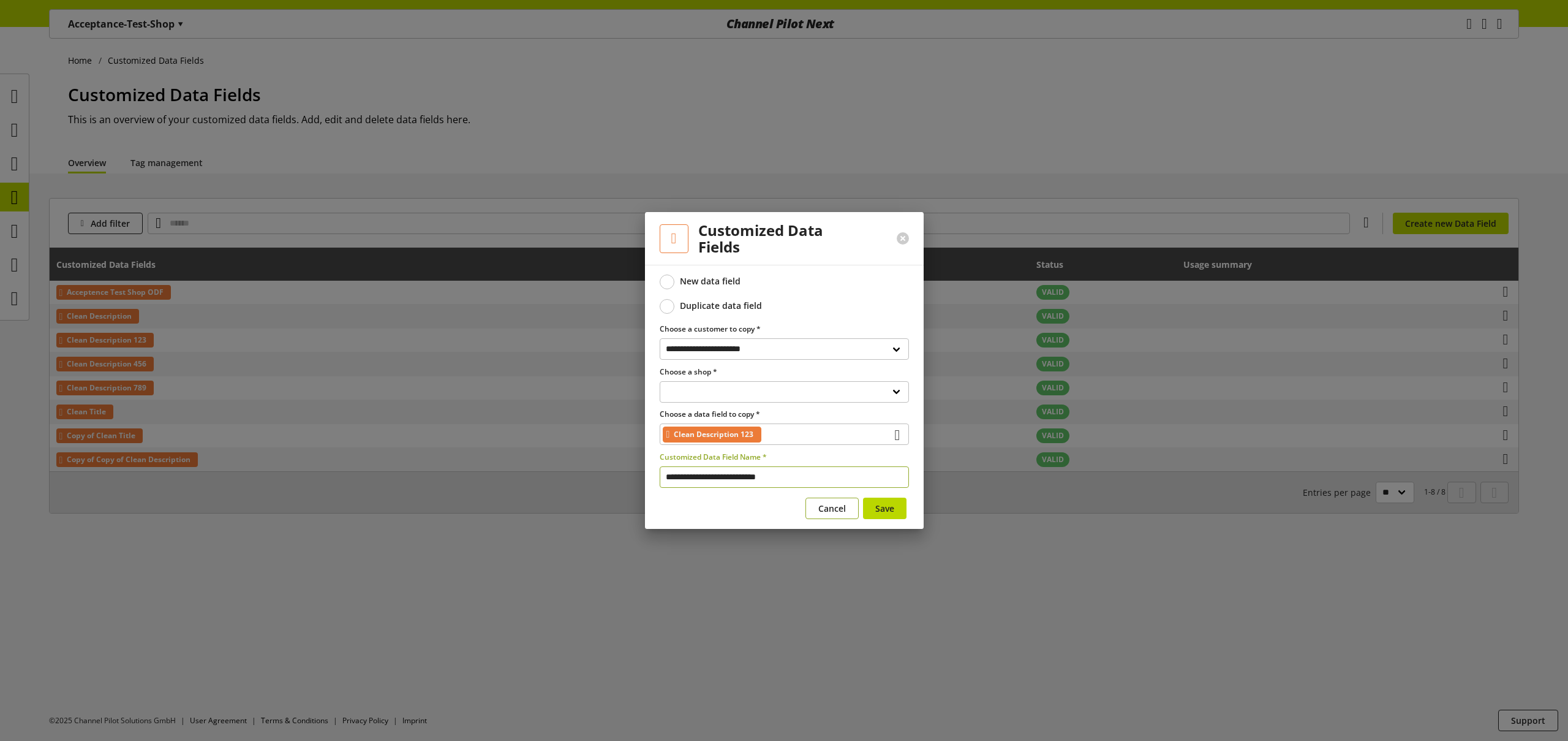 click on "Cancel" at bounding box center (832, 508) 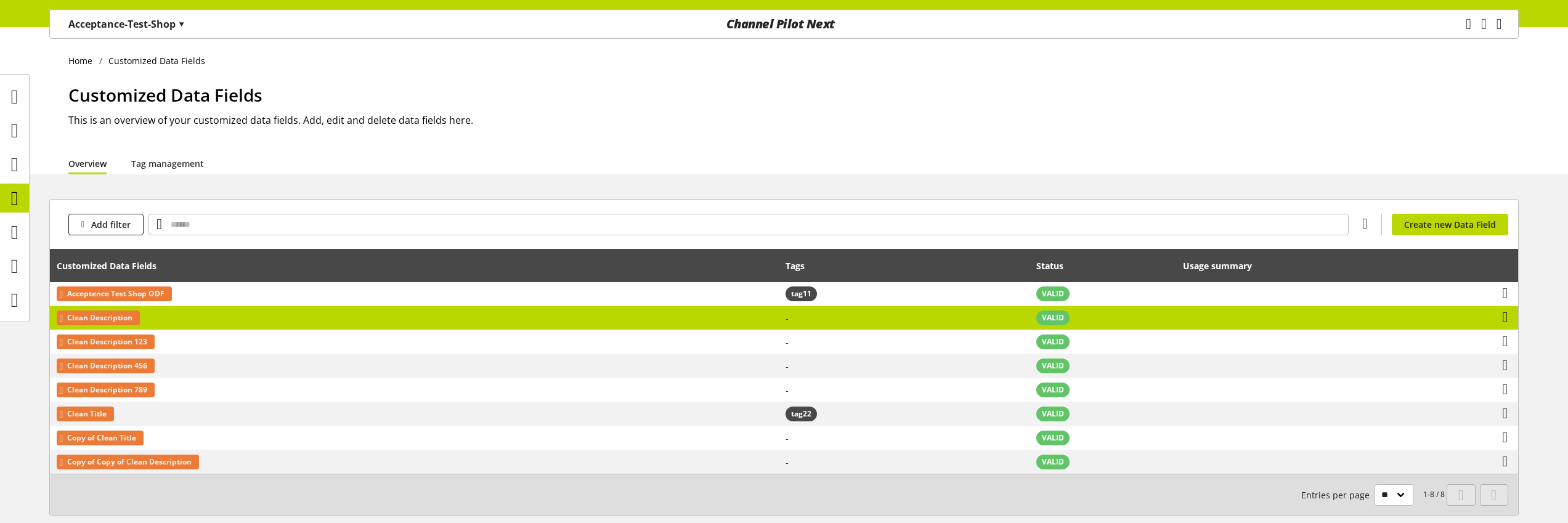 click at bounding box center [1505, 317] 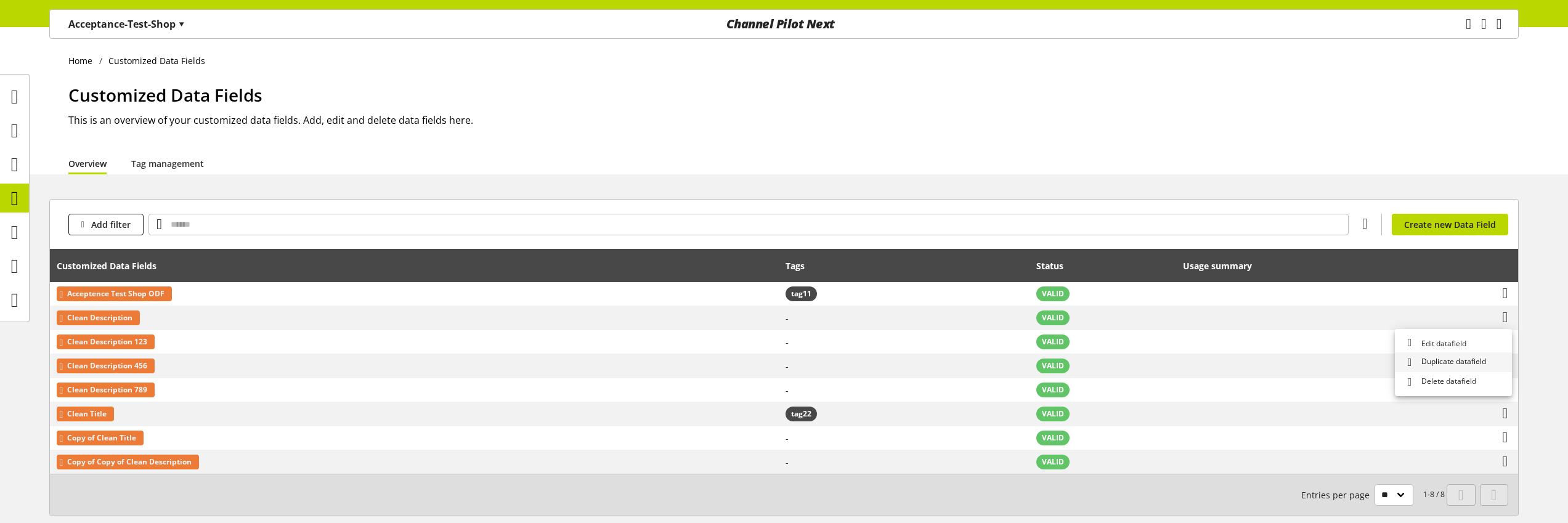 click on "Duplicate datafield" at bounding box center [1451, 362] 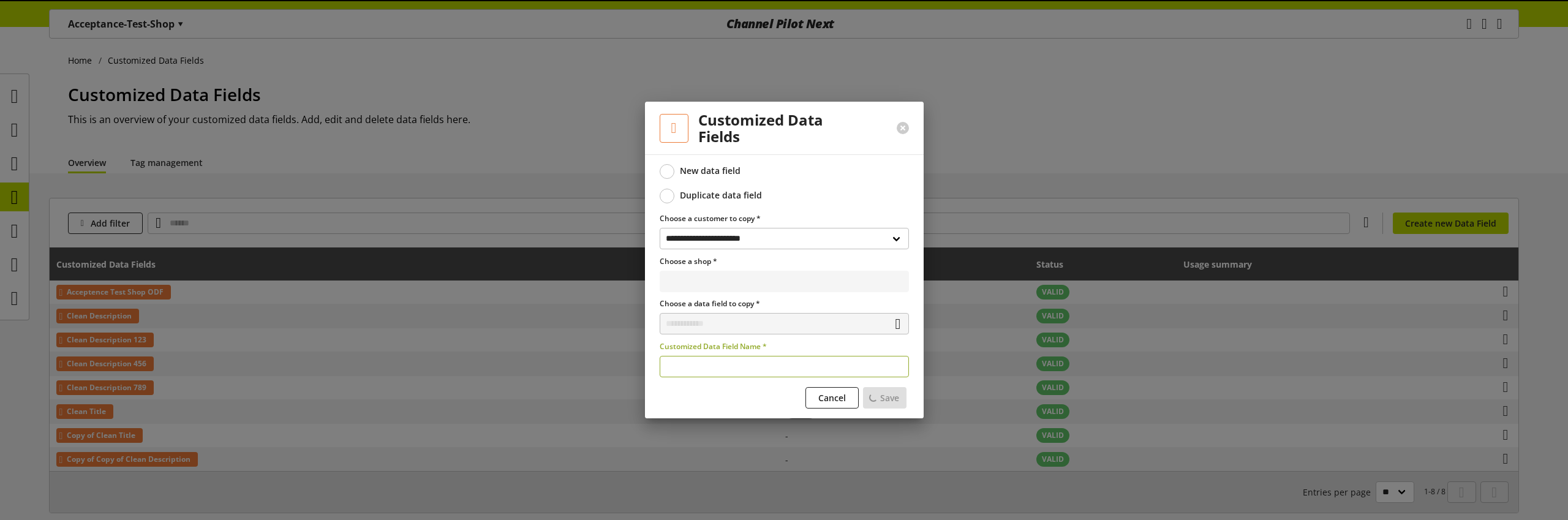 select on "**********" 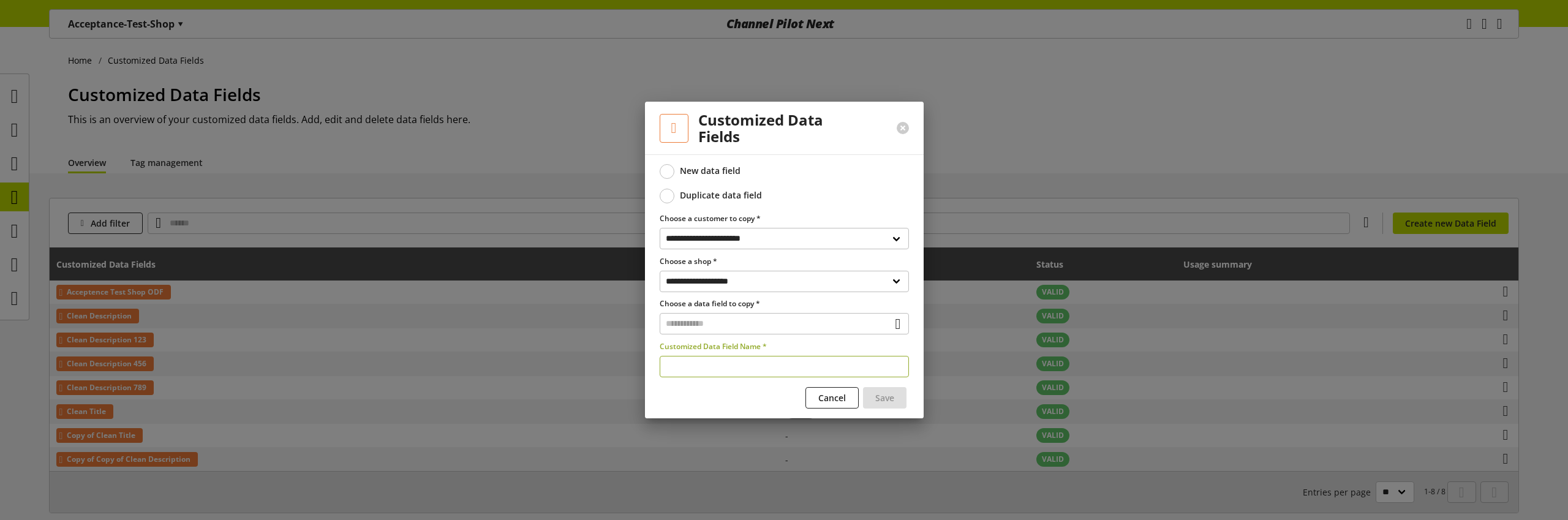 type on "**********" 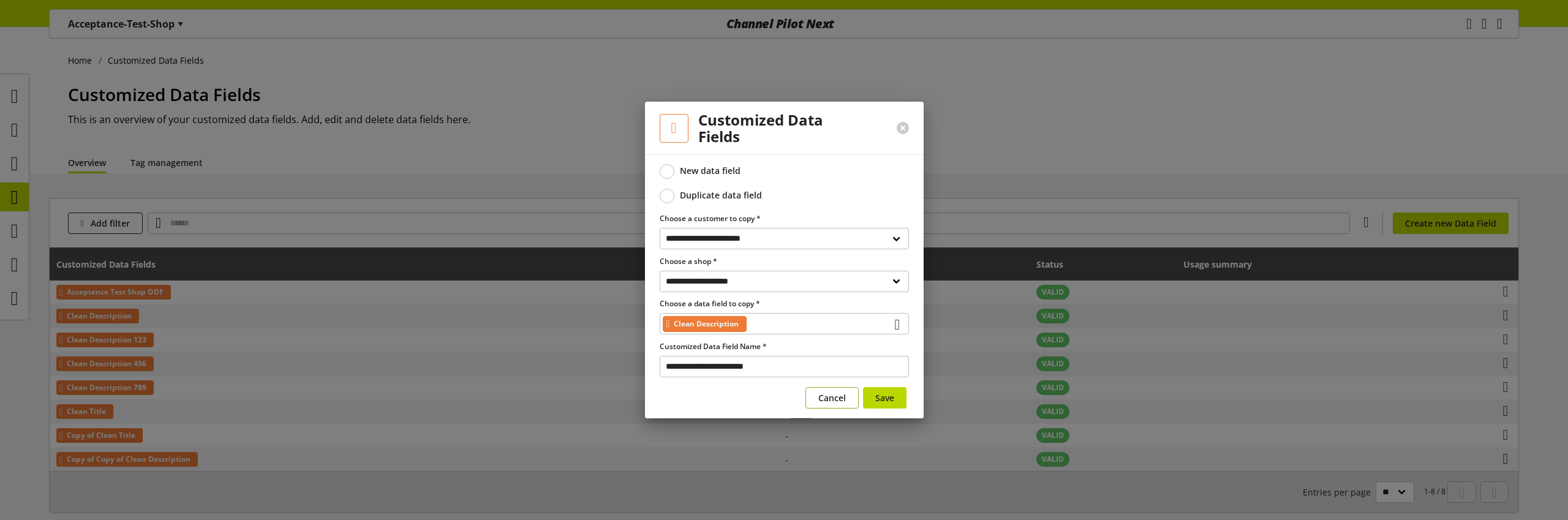 click on "Cancel" at bounding box center [832, 398] 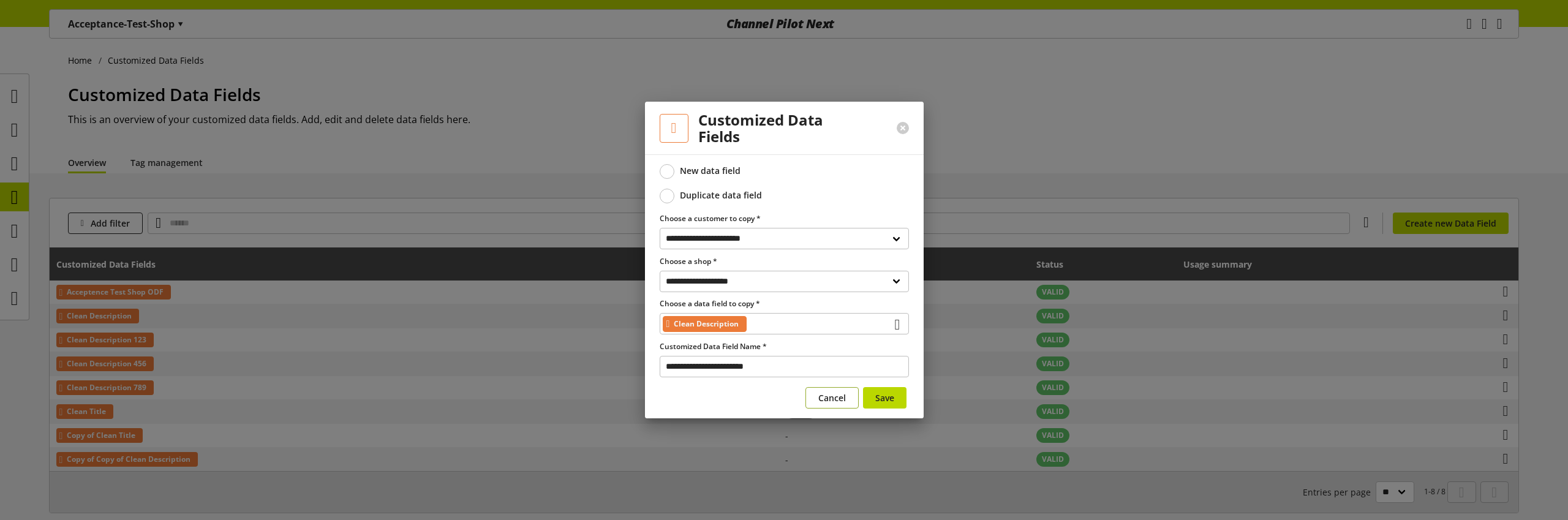 type 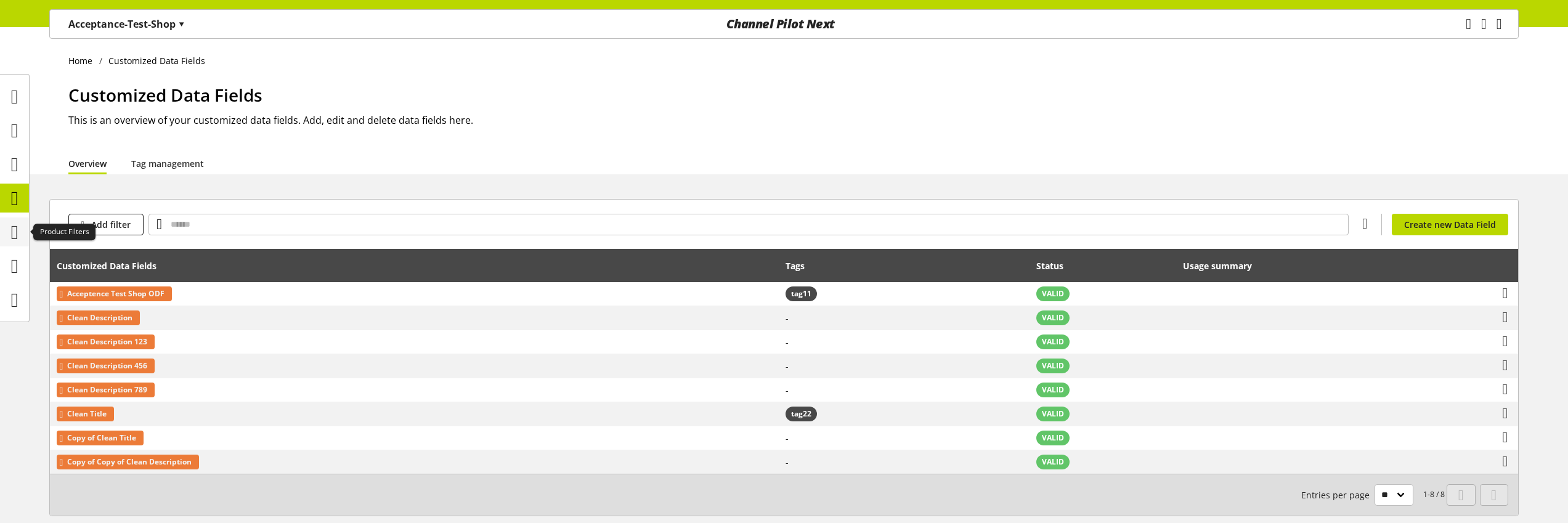 click at bounding box center [15, 232] 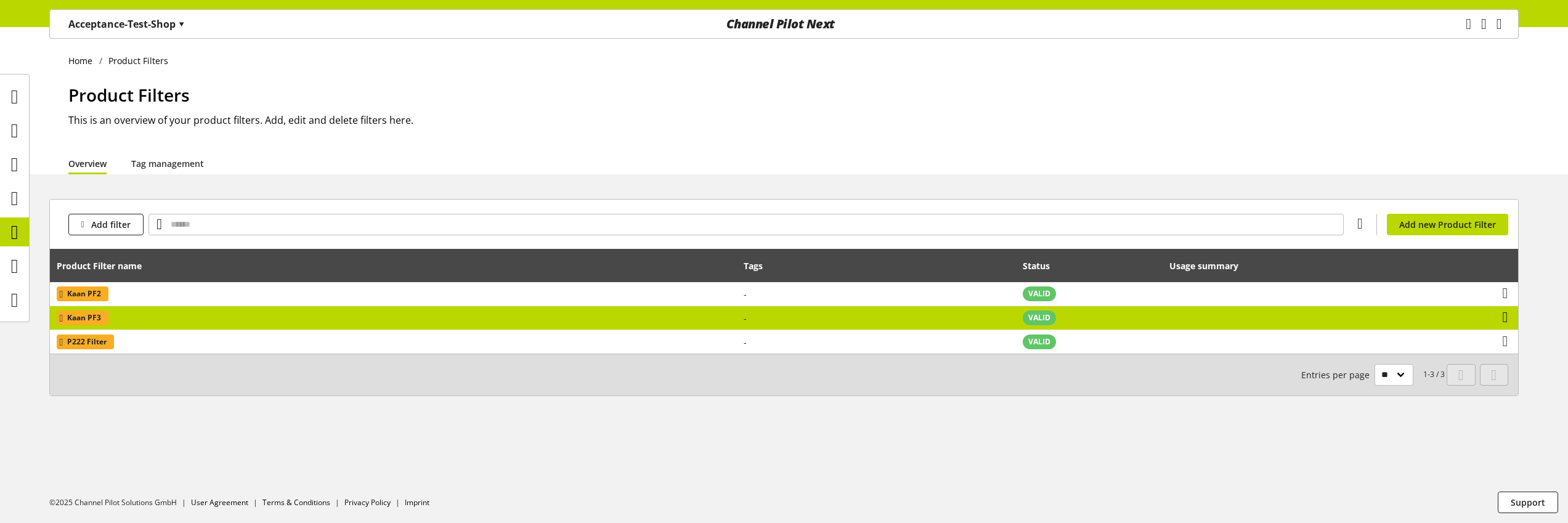 click at bounding box center [1505, 317] 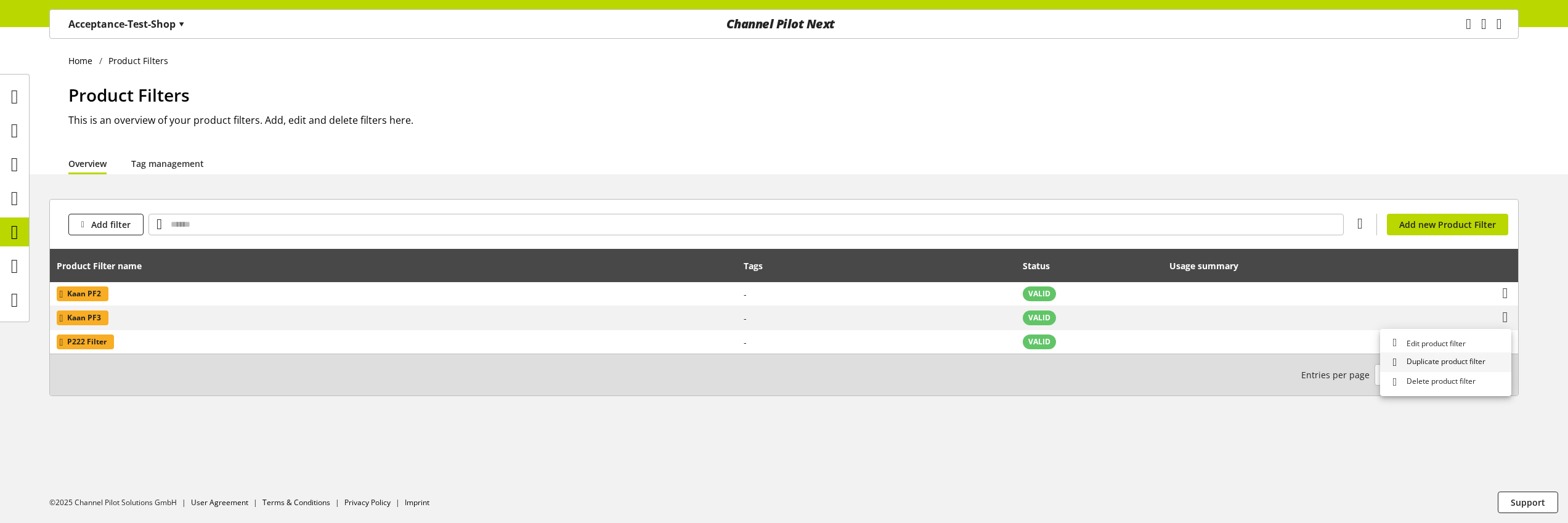 click on "Duplicate product filter" at bounding box center [1444, 362] 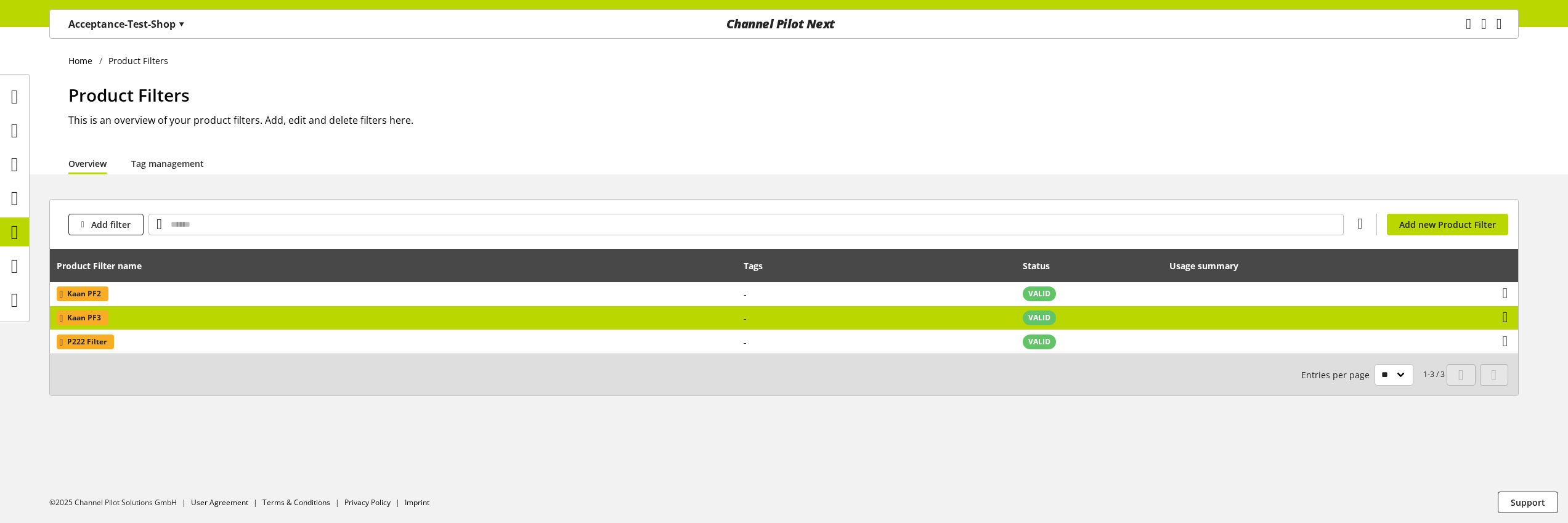click at bounding box center [1505, 317] 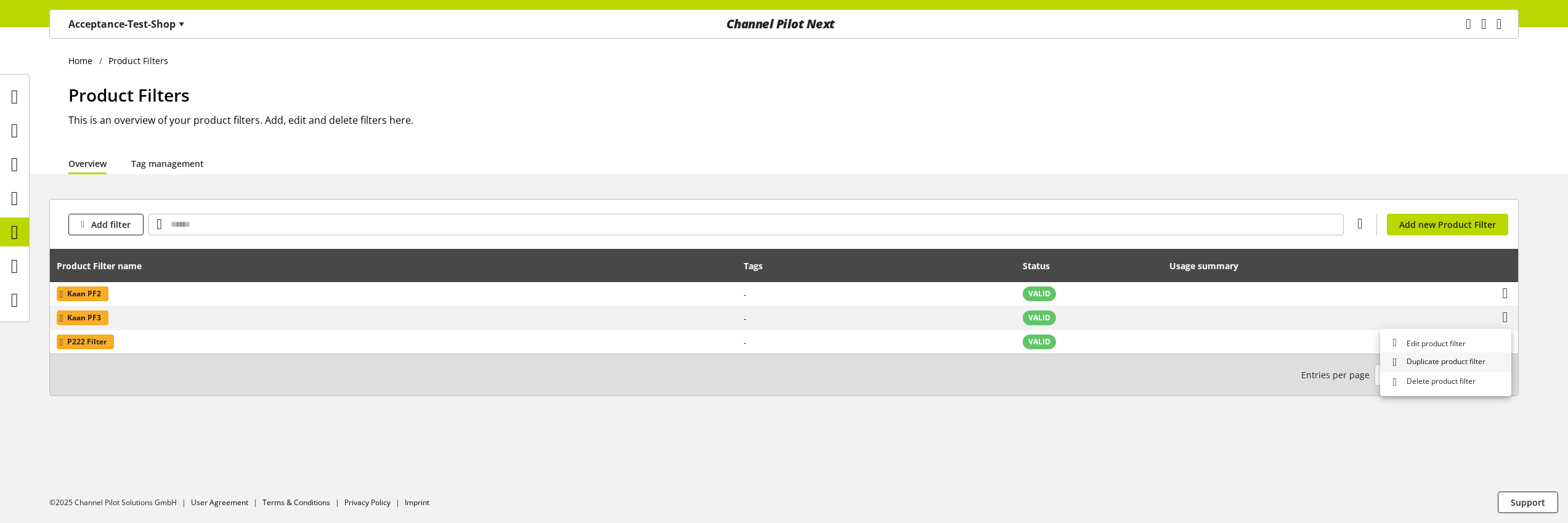 click on "Duplicate product filter" at bounding box center [1444, 362] 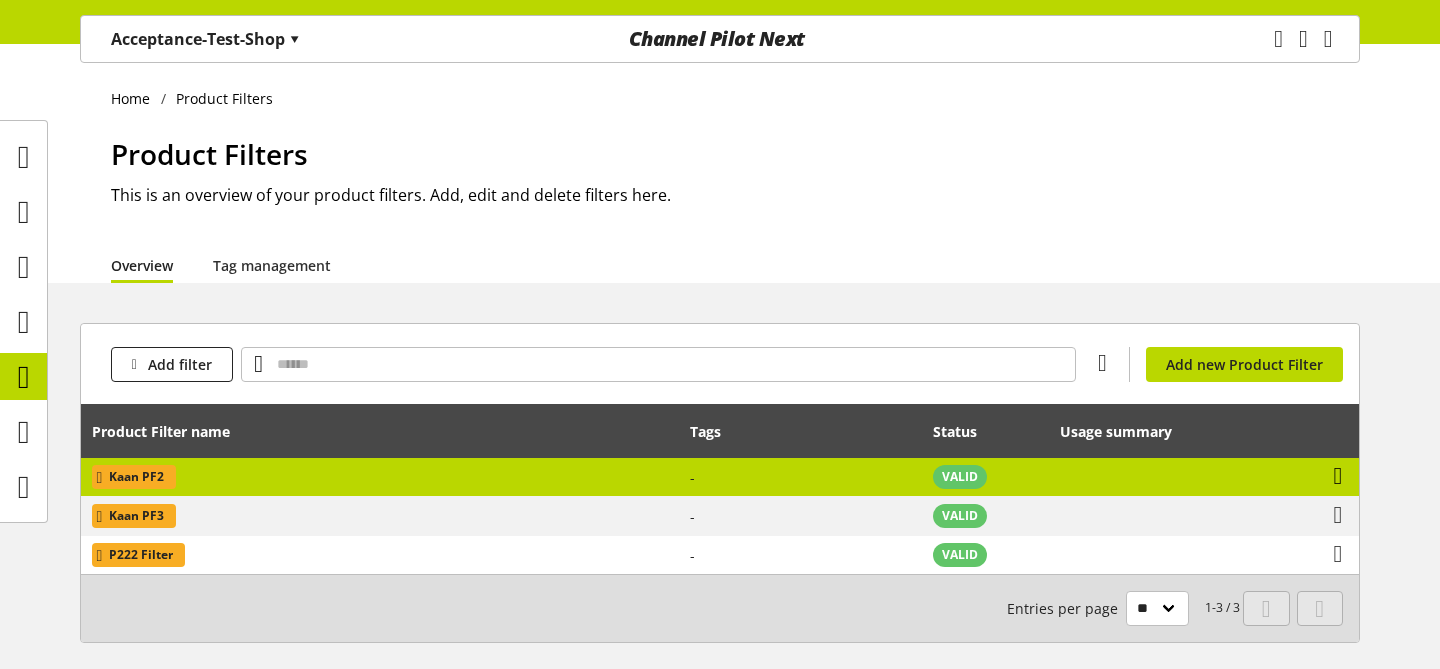click at bounding box center [1338, 476] 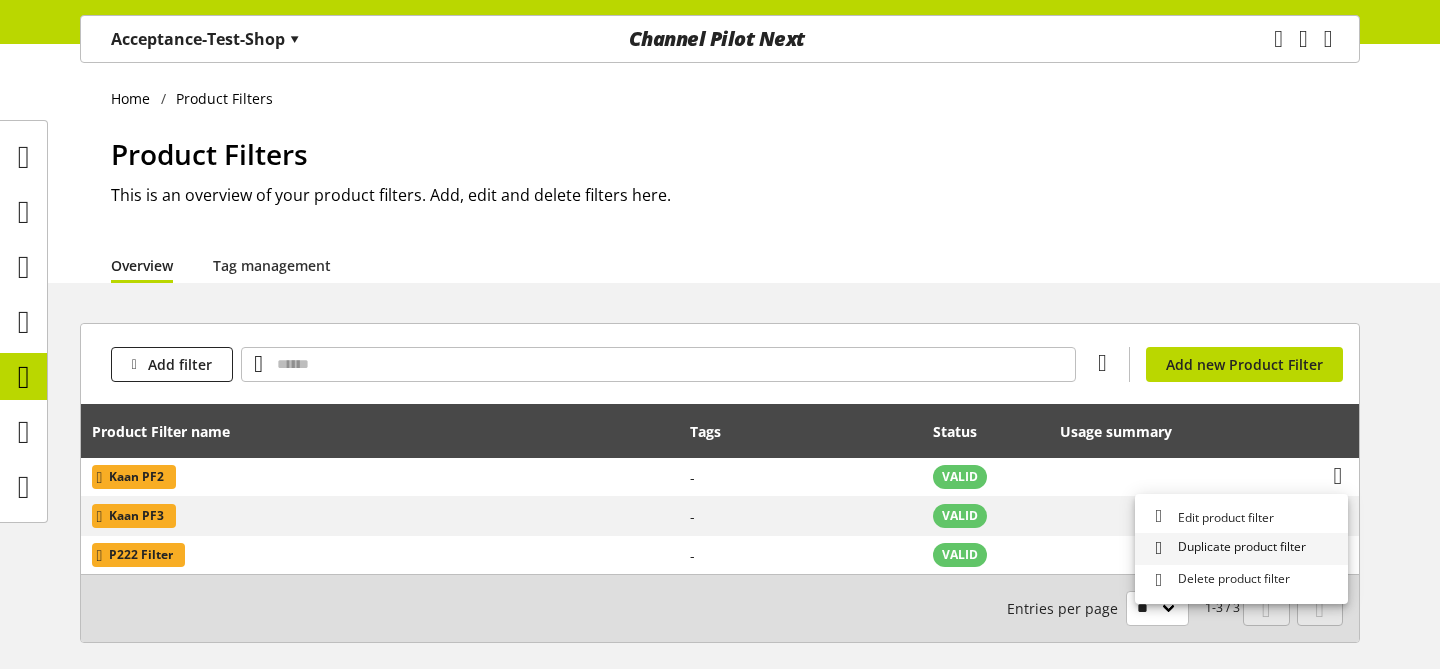 click on "Duplicate product filter" at bounding box center [1238, 548] 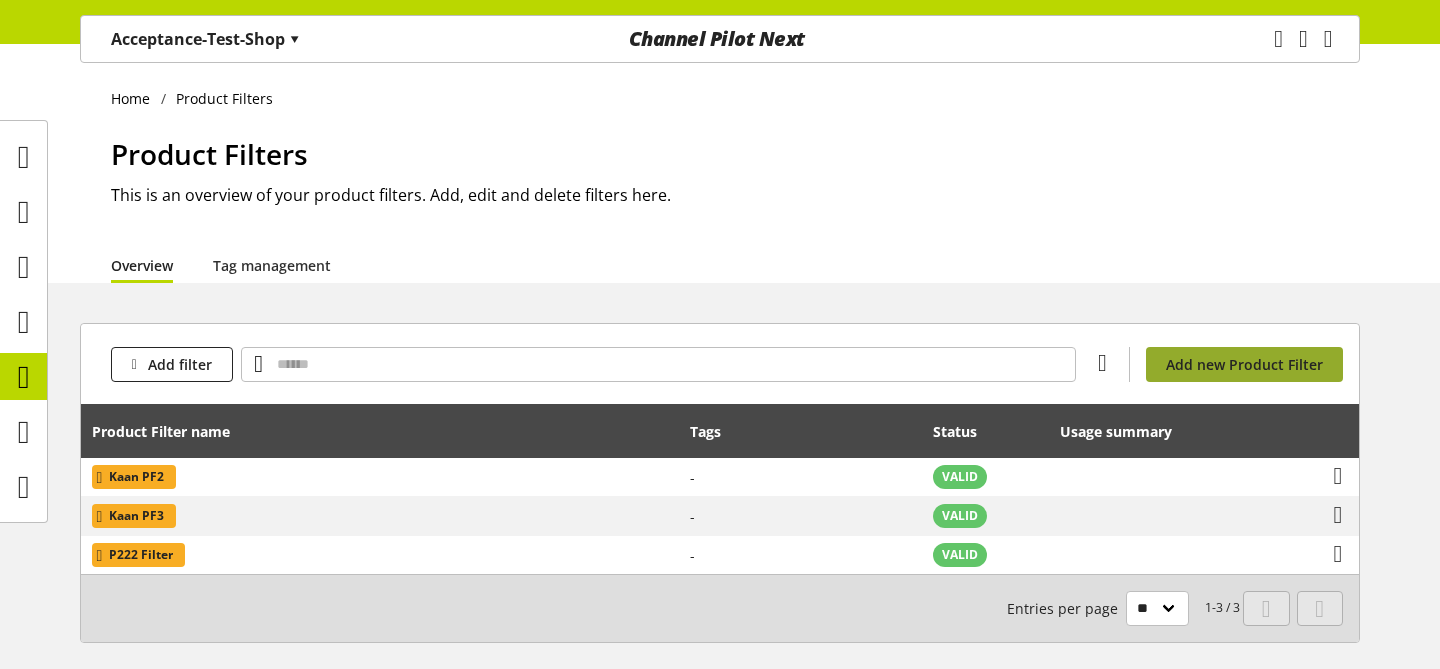 click on "Add new Product Filter" at bounding box center [1244, 364] 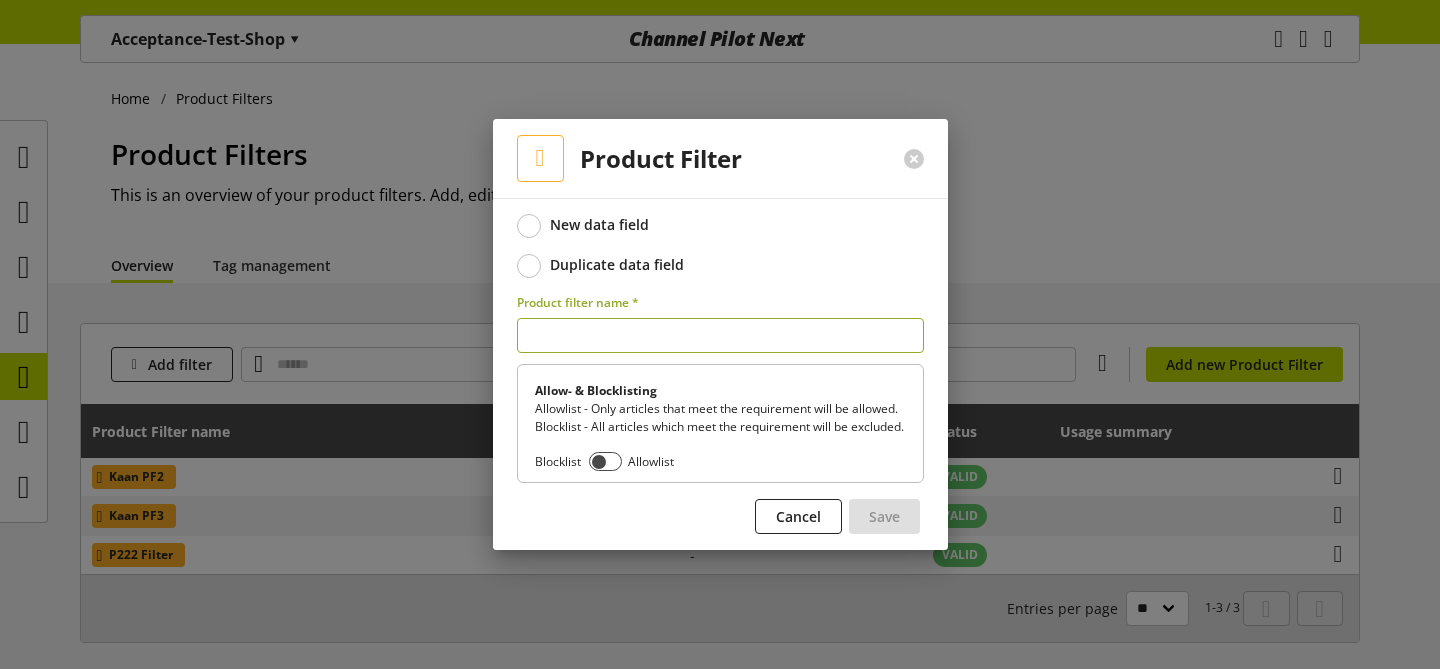 click on "Duplicate data field" at bounding box center [617, 265] 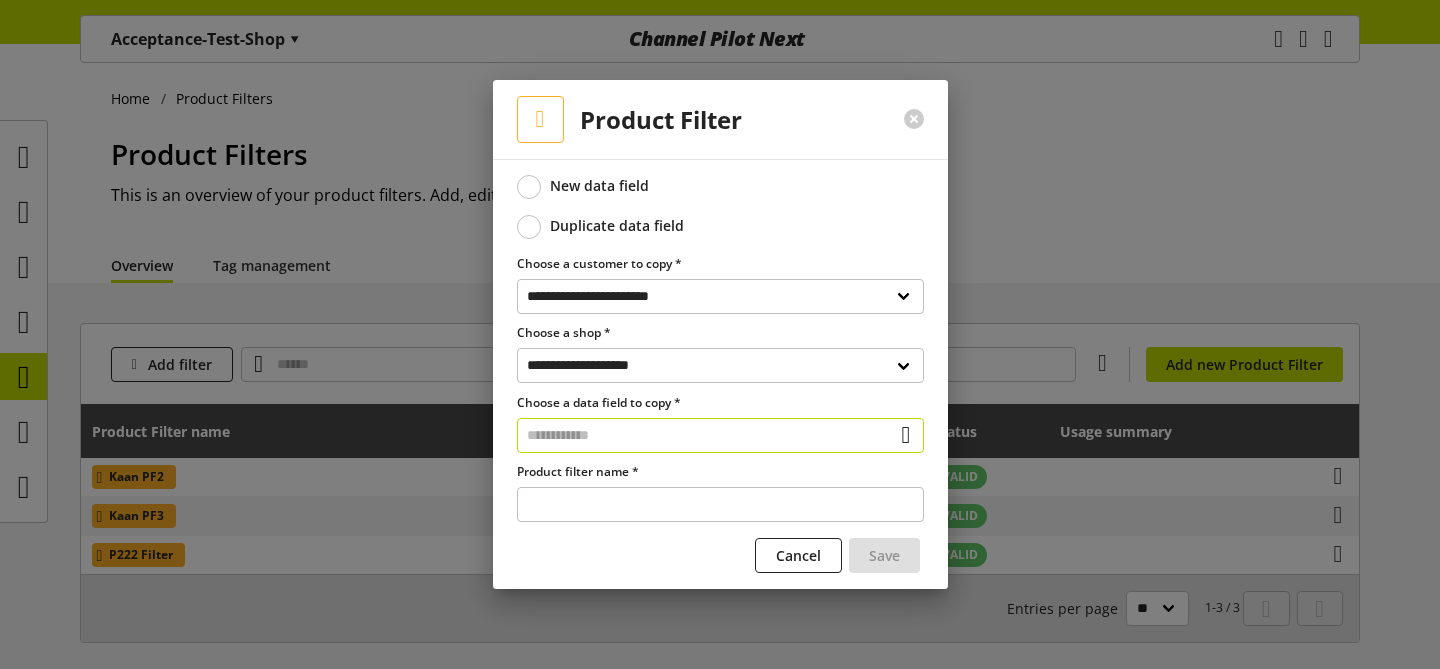 click at bounding box center [720, 435] 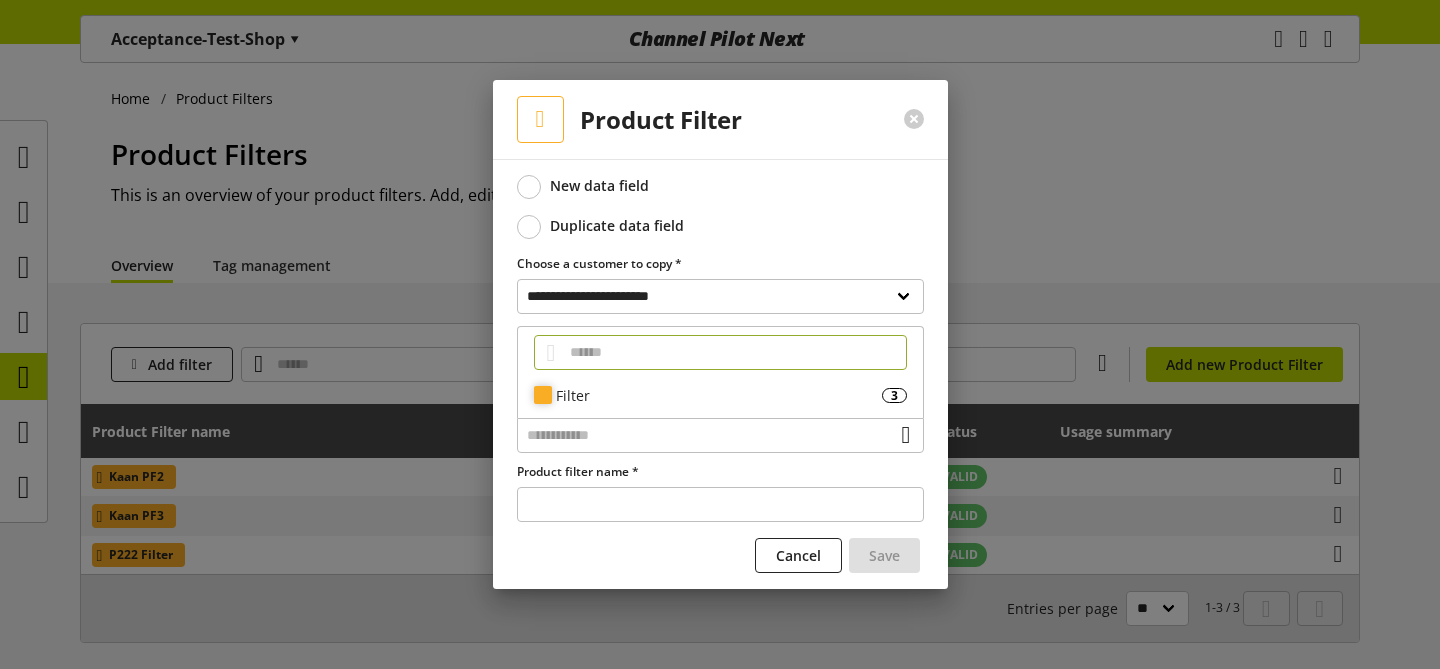 click on "Filter" at bounding box center [719, 395] 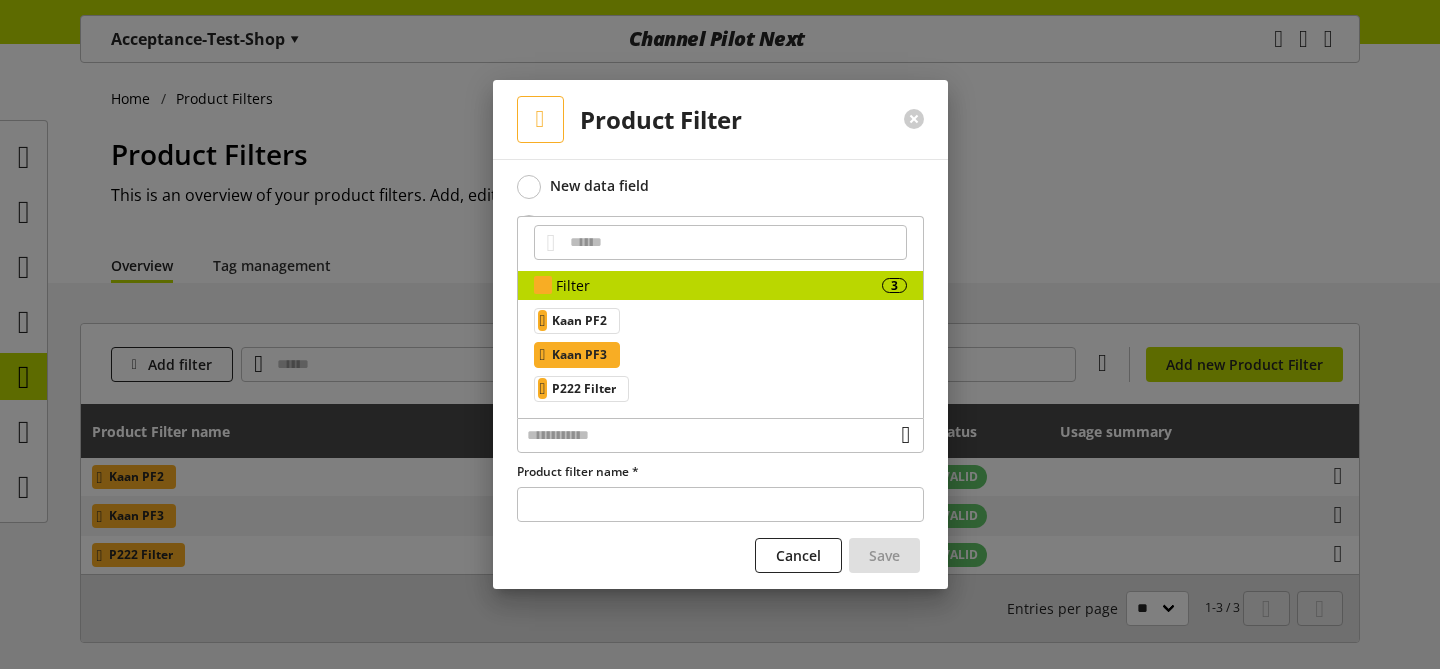 click on "[PRODUCT] [CODE]" at bounding box center [579, 355] 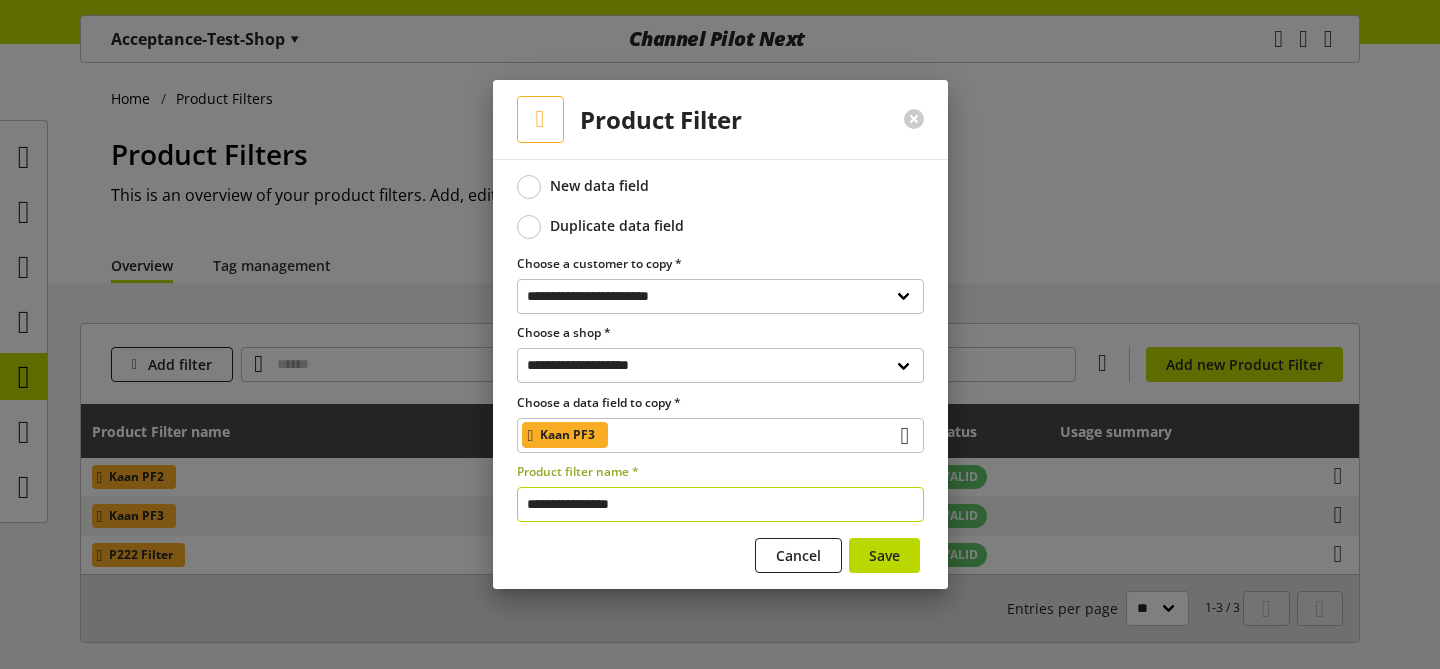click on "**********" at bounding box center [720, 504] 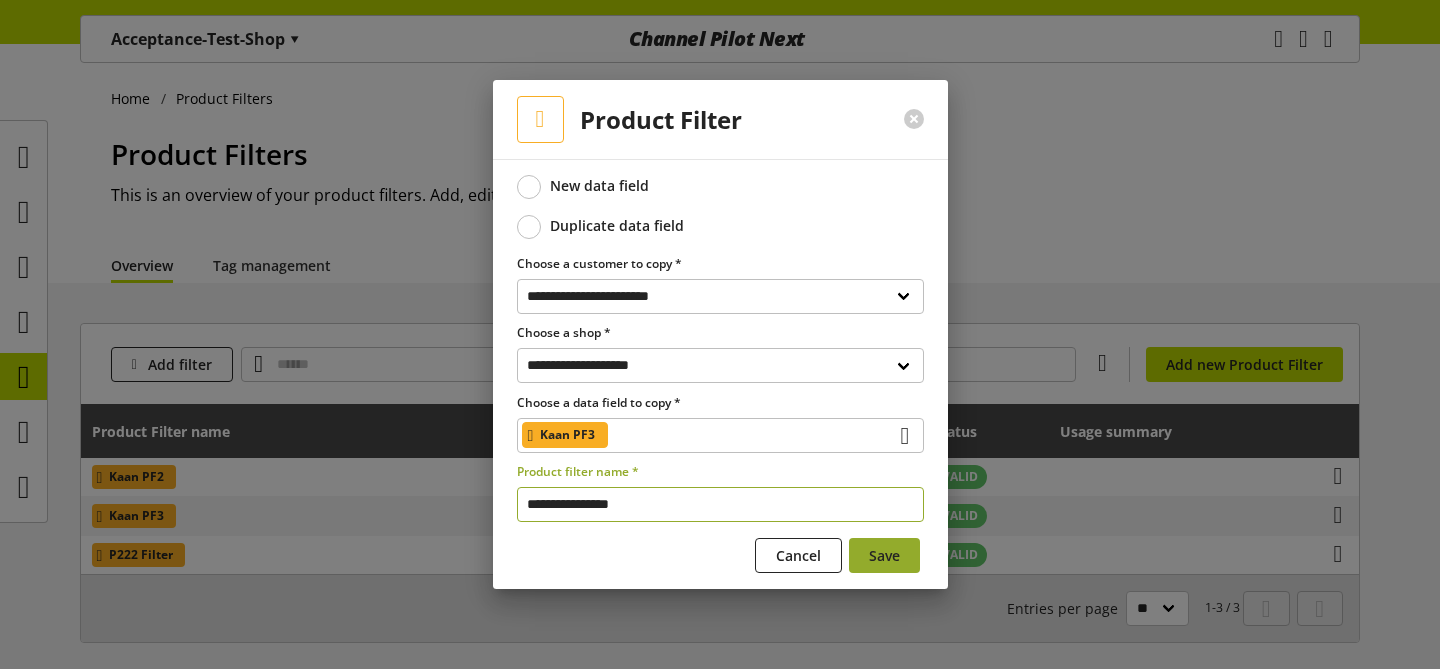 type on "**********" 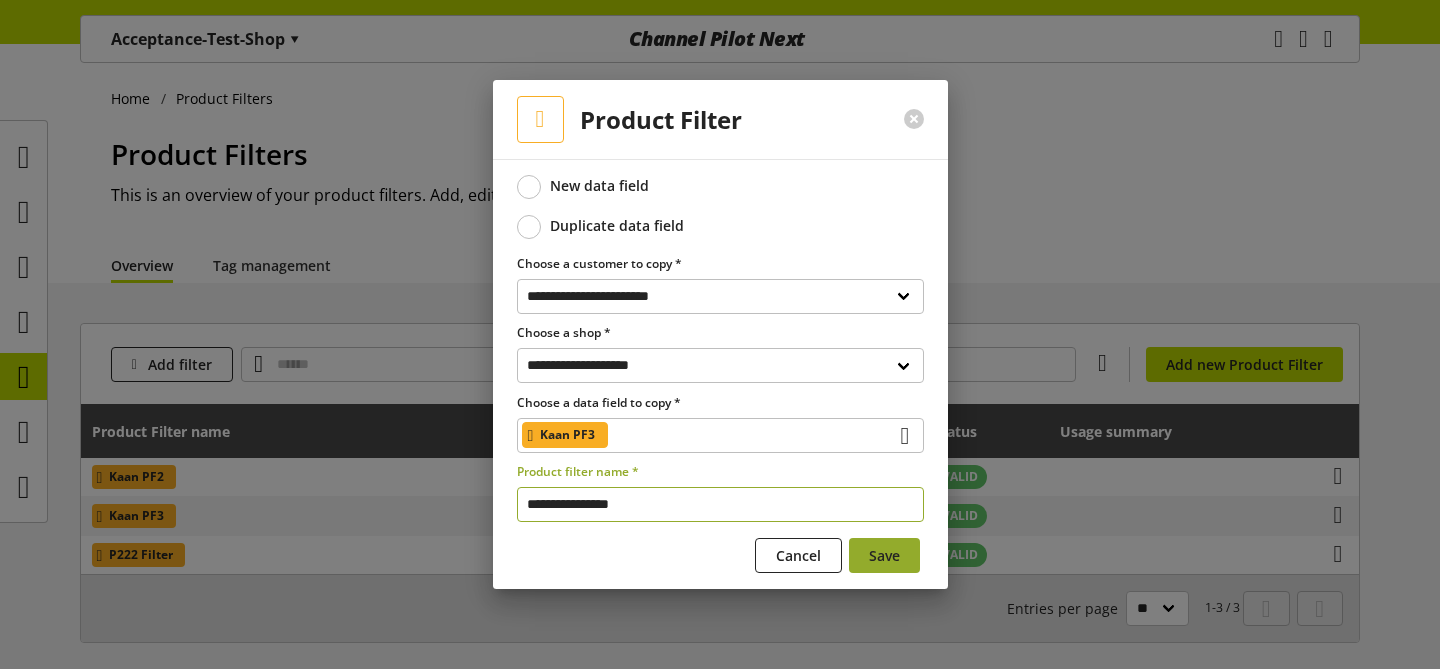 click on "Save" at bounding box center [884, 555] 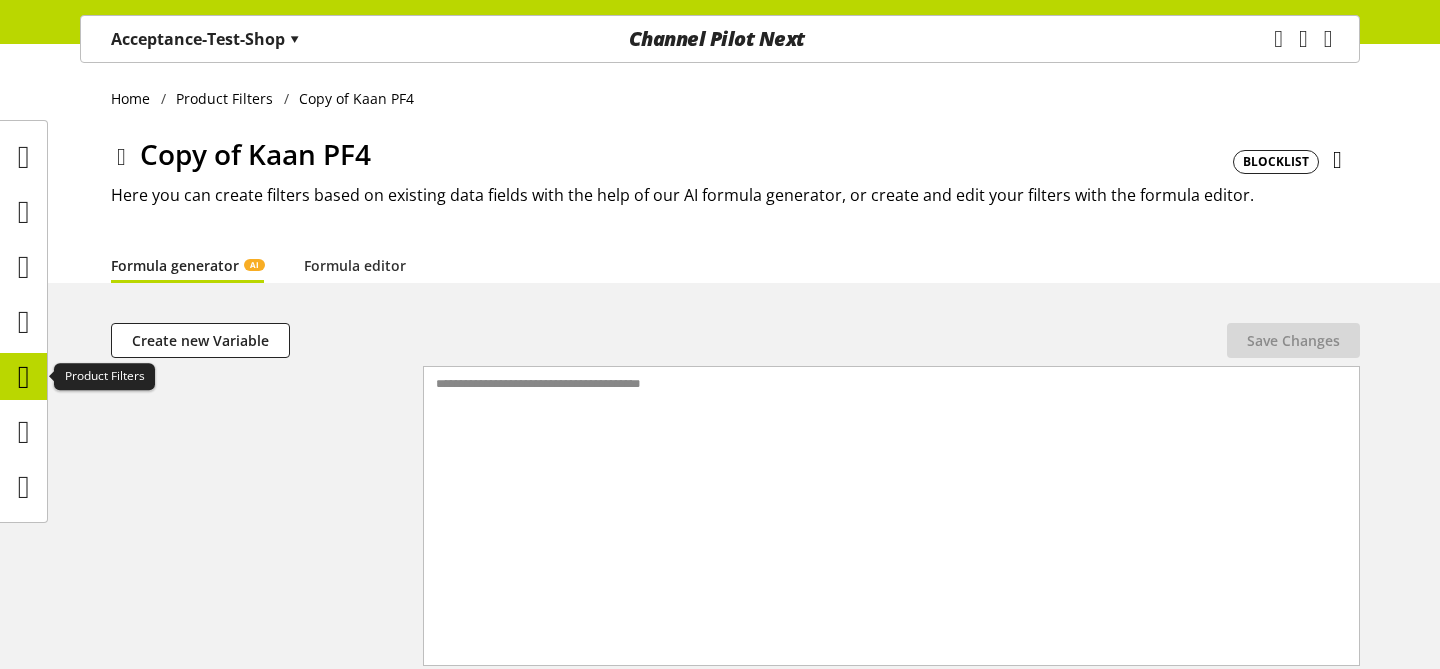 click at bounding box center [24, 377] 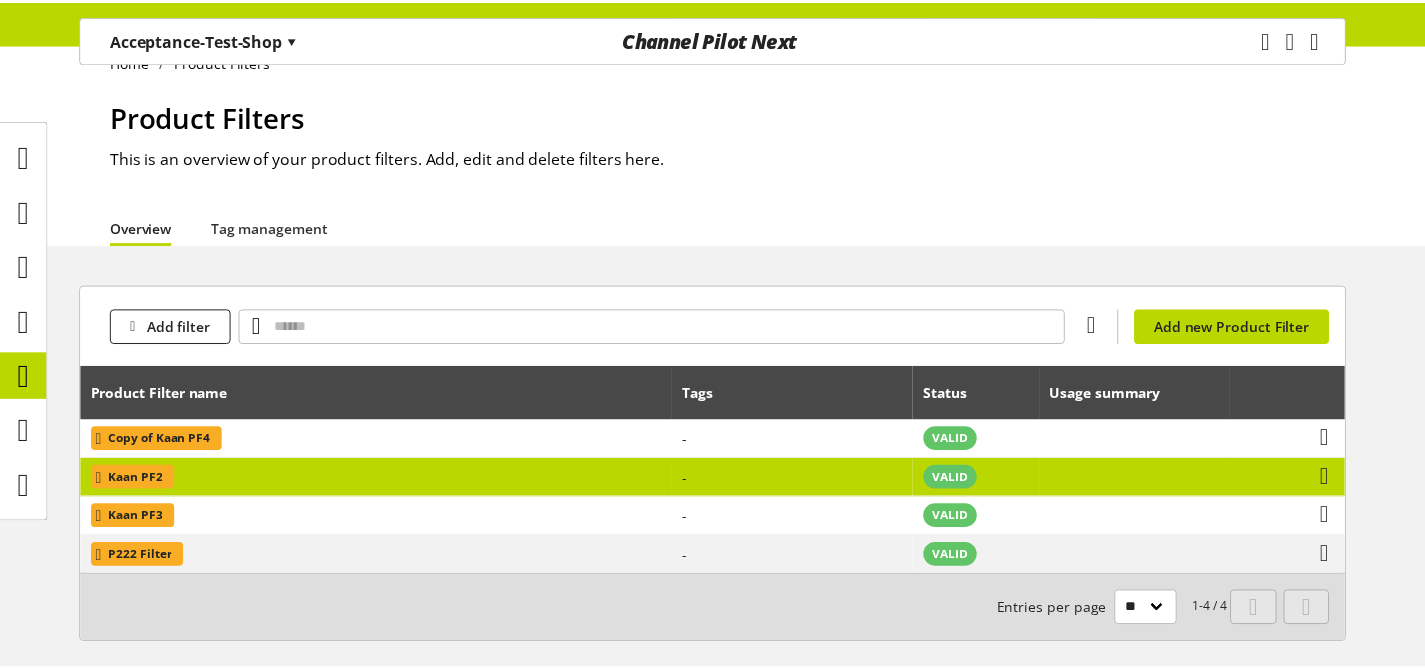 scroll, scrollTop: 49, scrollLeft: 0, axis: vertical 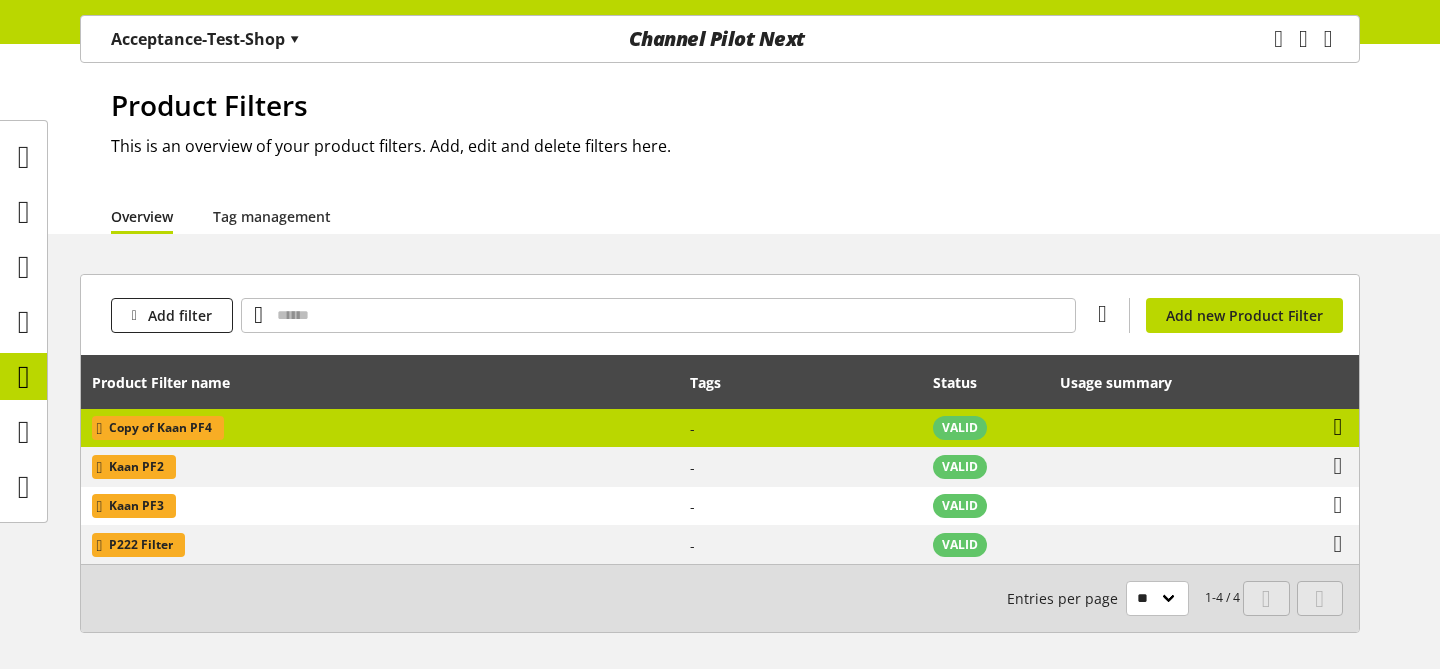 click at bounding box center [1338, 427] 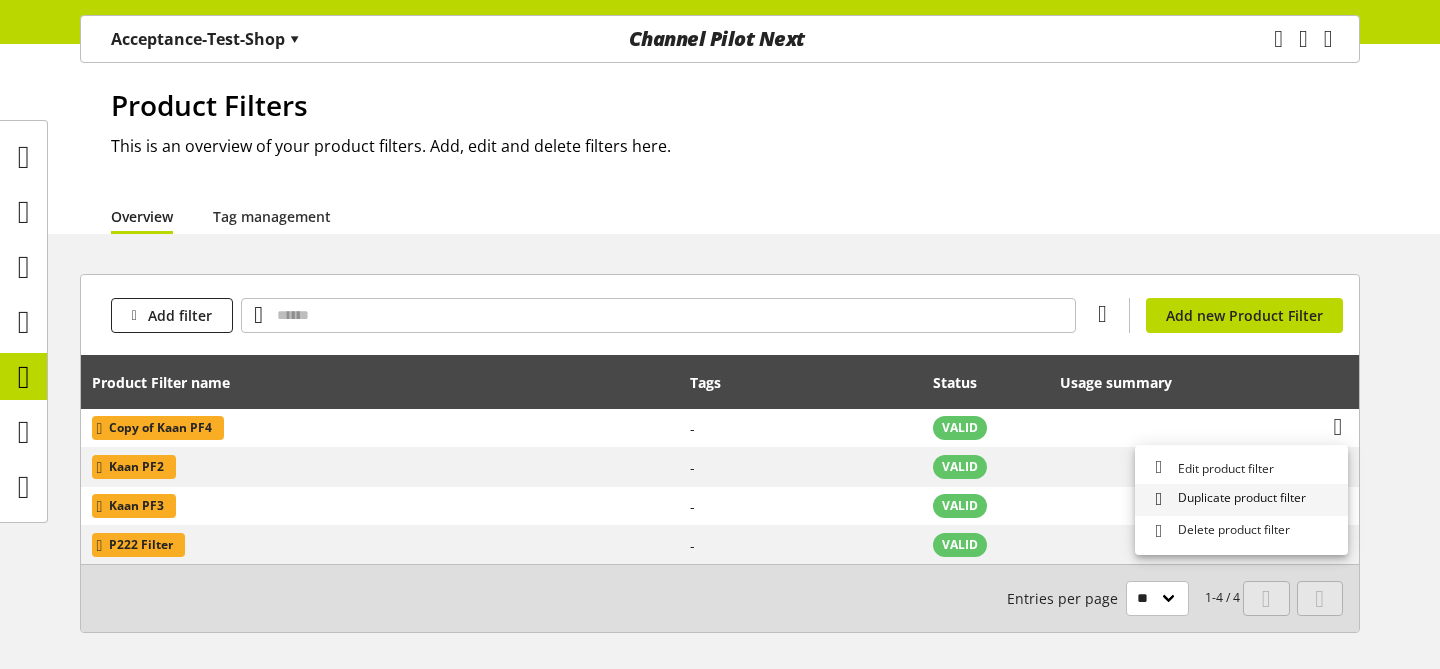 click on "Duplicate product filter" at bounding box center [1238, 499] 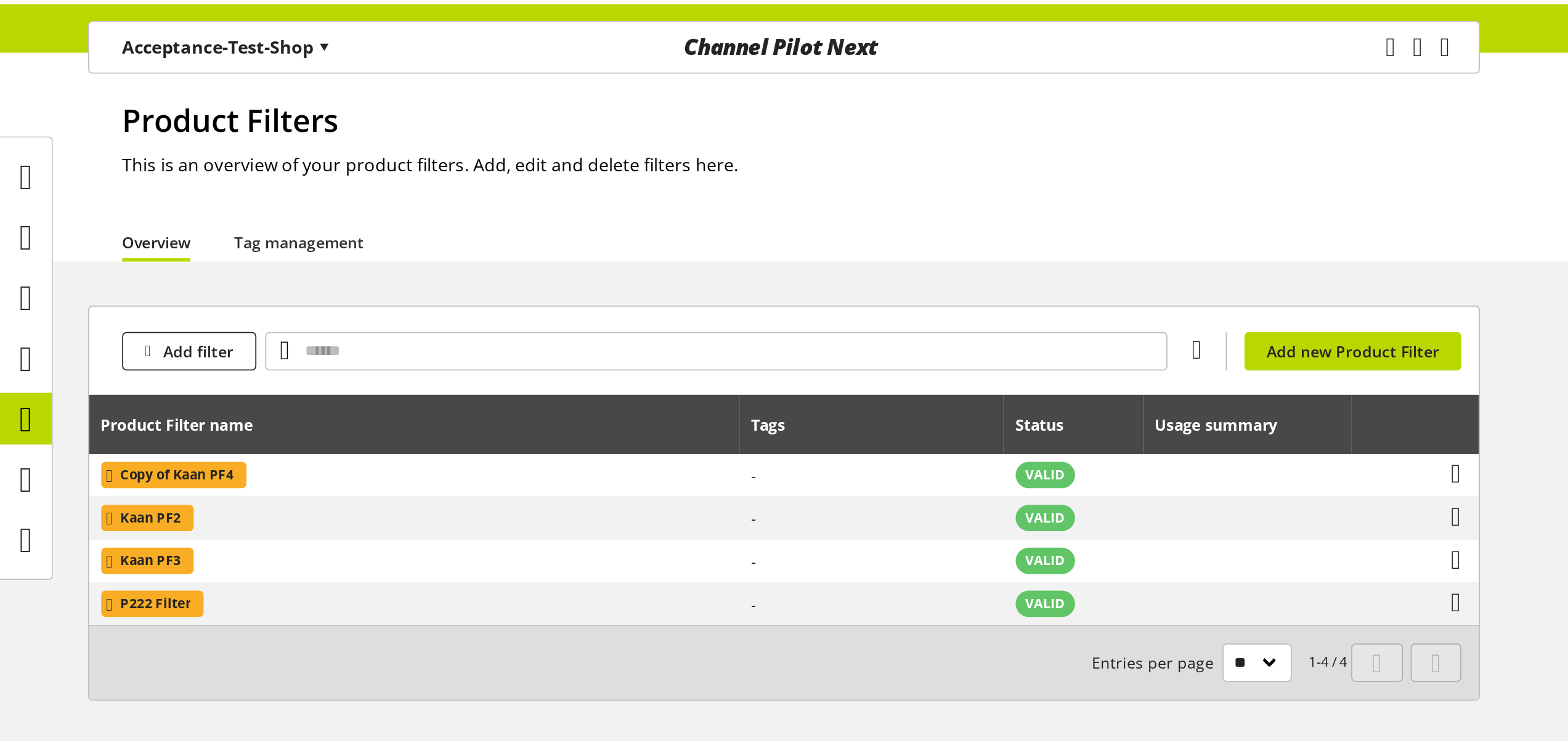 scroll, scrollTop: 0, scrollLeft: 0, axis: both 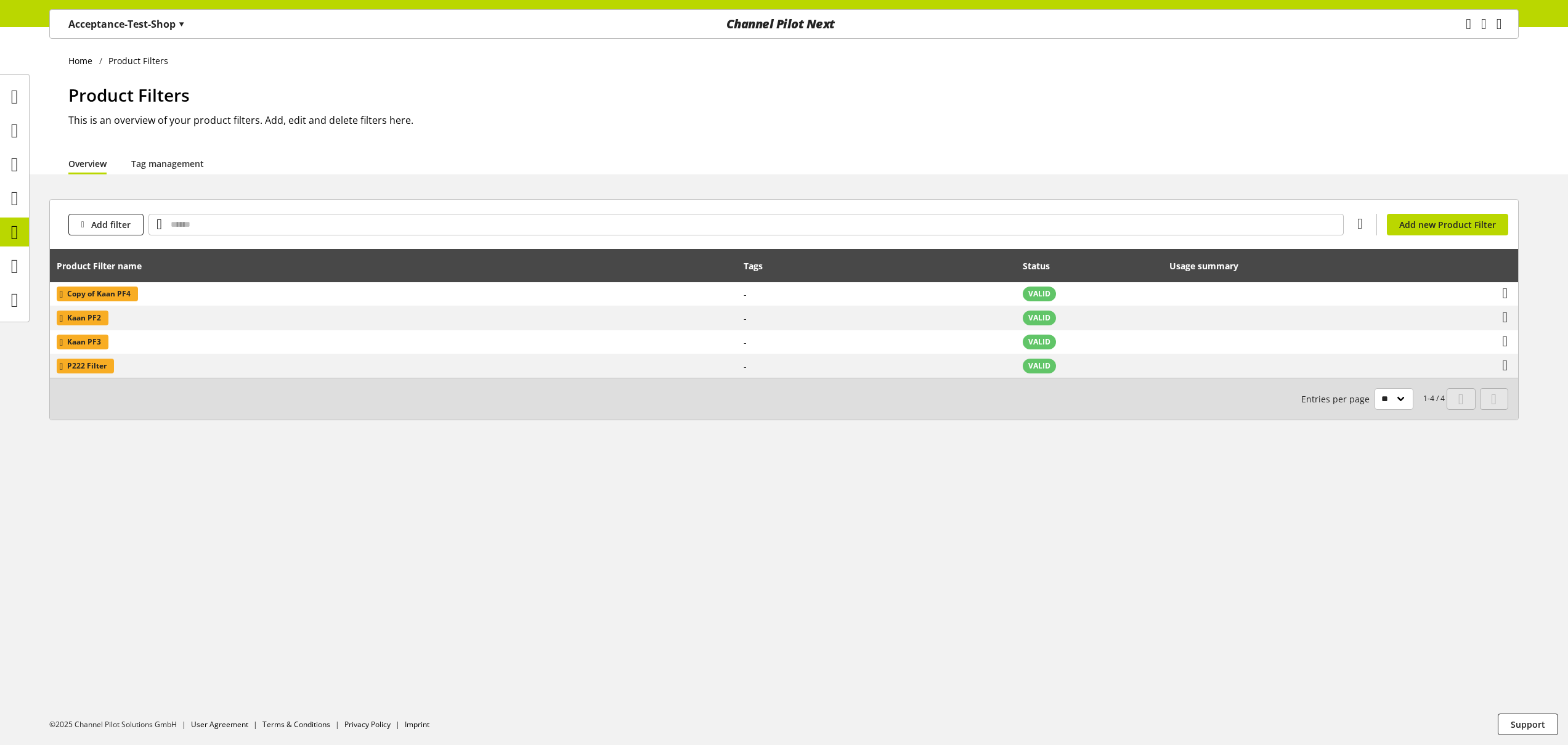 click on "Home Product Filters Product Filters This is an overview of your product filters. Add, edit and delete filters here. Overview Tag management Add filter You don't have permission to create a product filter. Add new Product Filter Product Filter name Tags Status Usage summary    Copy of Kaan PF4 - VALID View usage summary Kaan PF2 - VALID View usage summary Kaan PF3 - VALID View usage summary P222 Filter - VALID View usage summary  1-4 / 4  Entries per page ** ** ** ***" at bounding box center [784, 386] 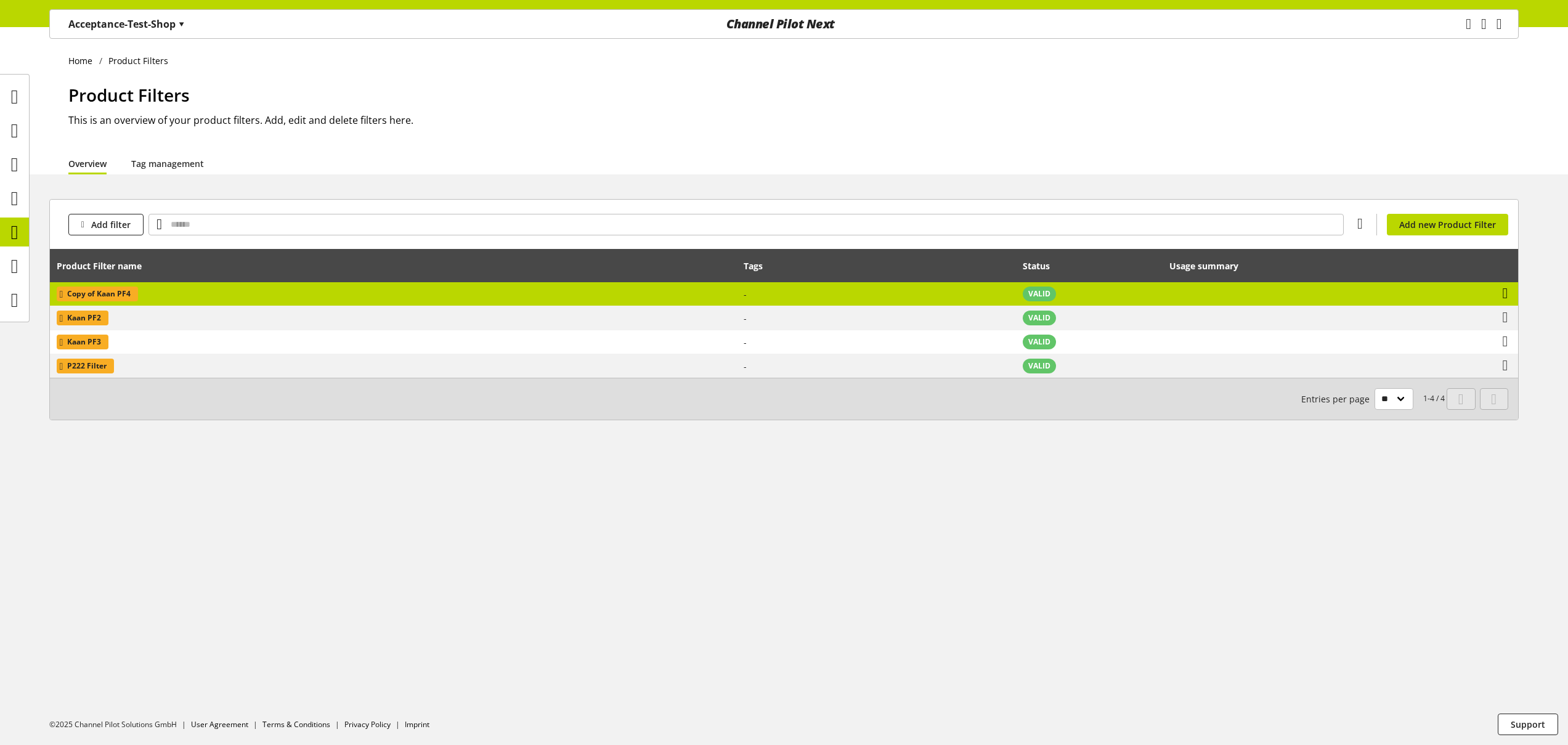 click at bounding box center (1505, 293) 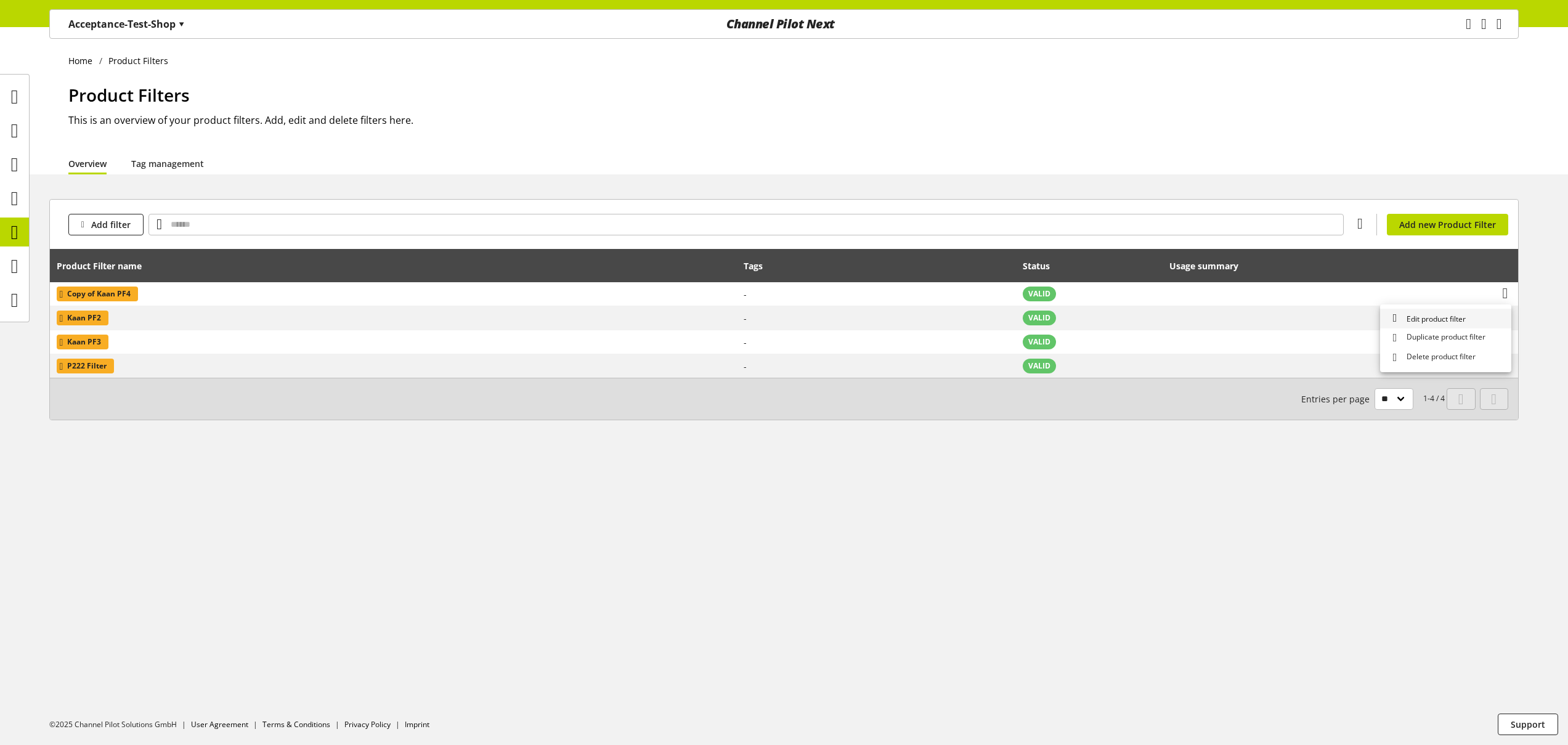 click on "Edit product filter" at bounding box center (1445, 319) 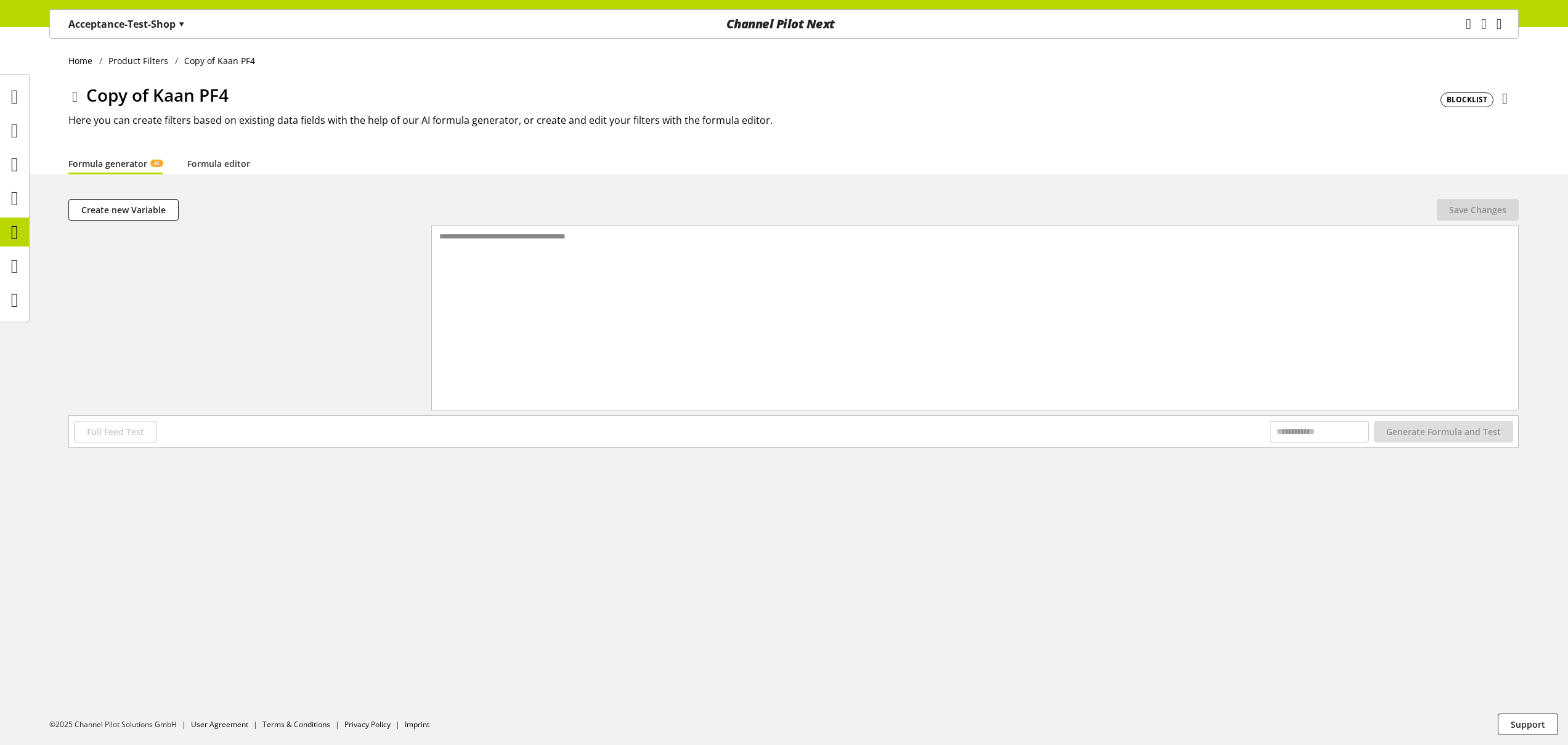 click on "Copy of Kaan PF4" at bounding box center [157, 95] 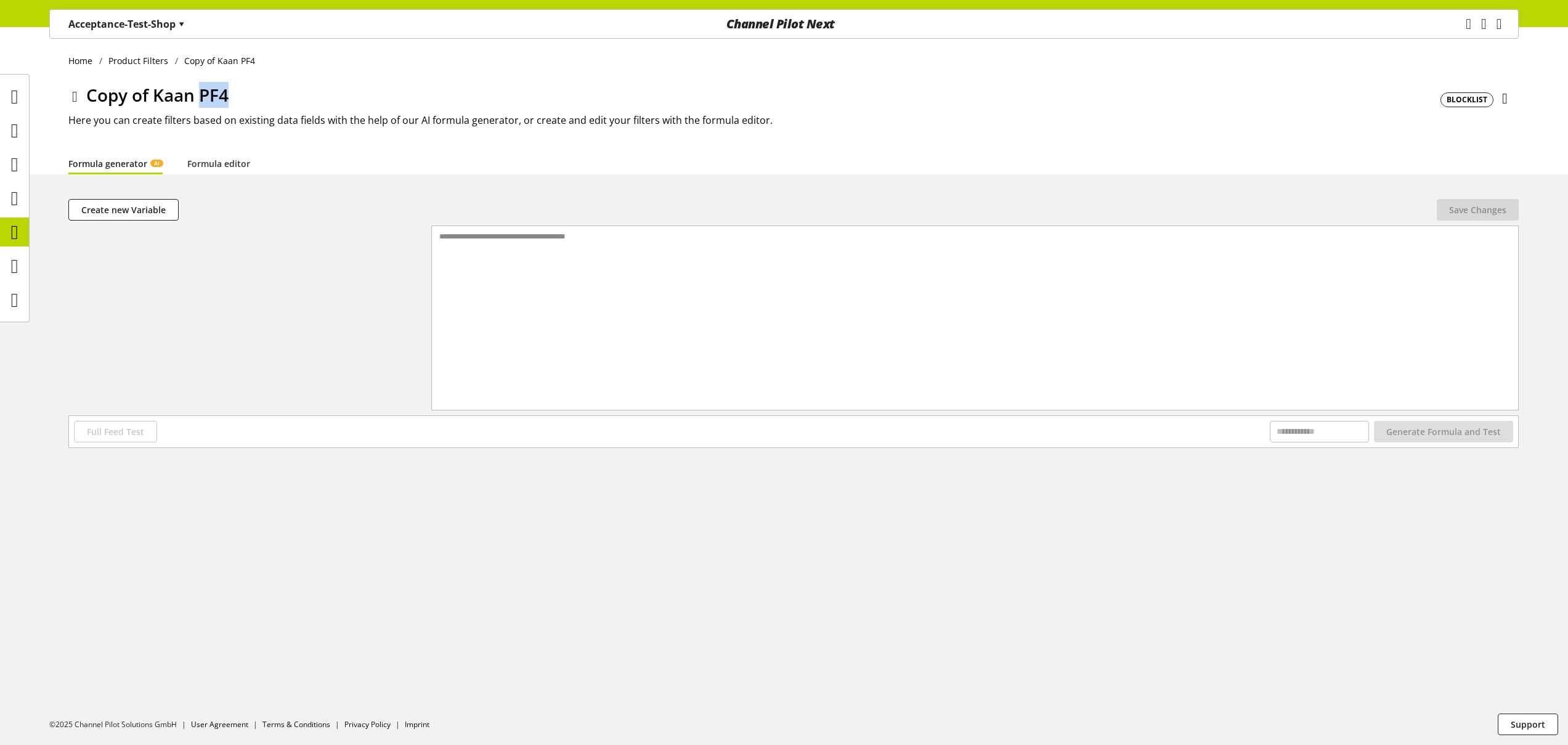 click on "Copy of Kaan PF4" at bounding box center (157, 95) 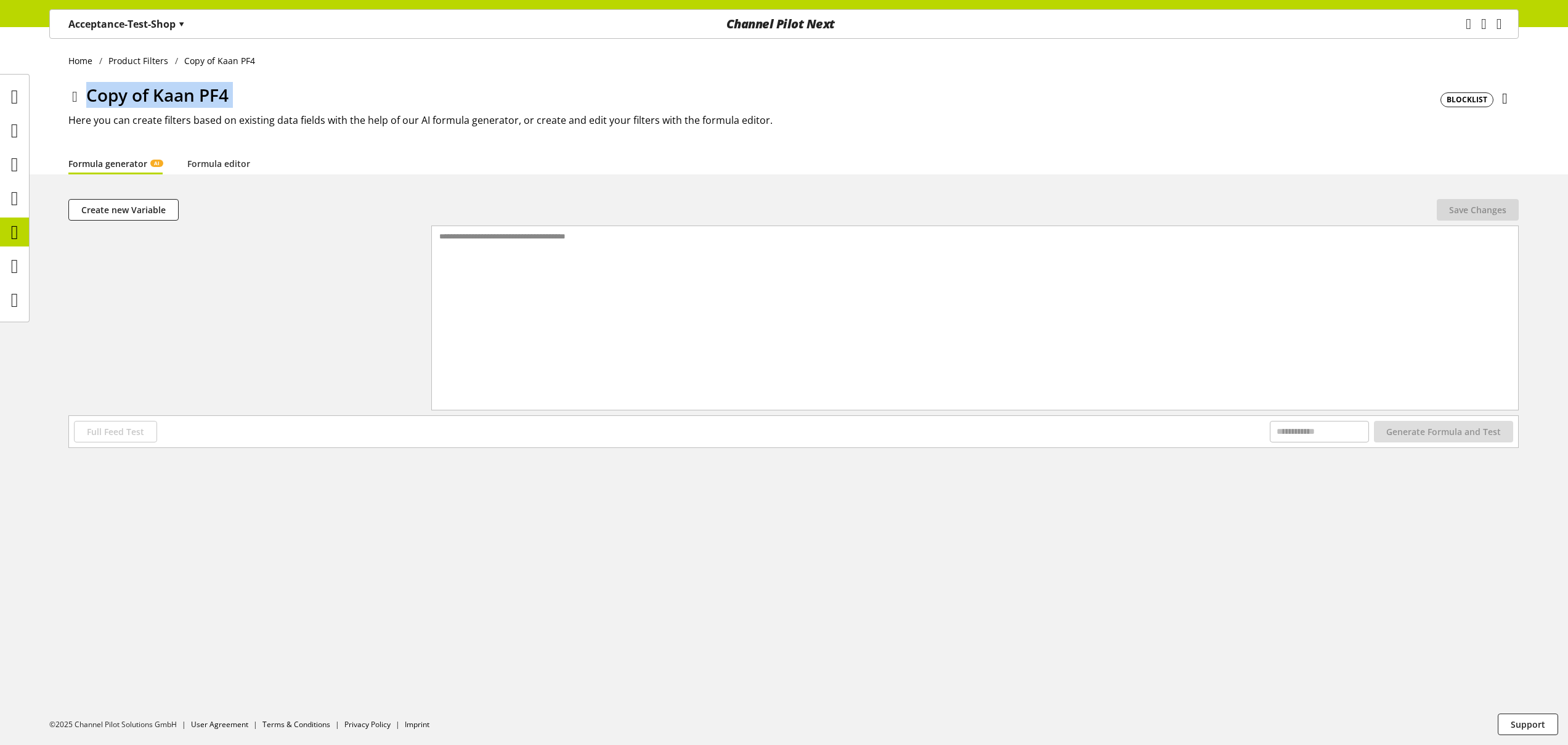 click on "Copy of Kaan PF4" at bounding box center [157, 95] 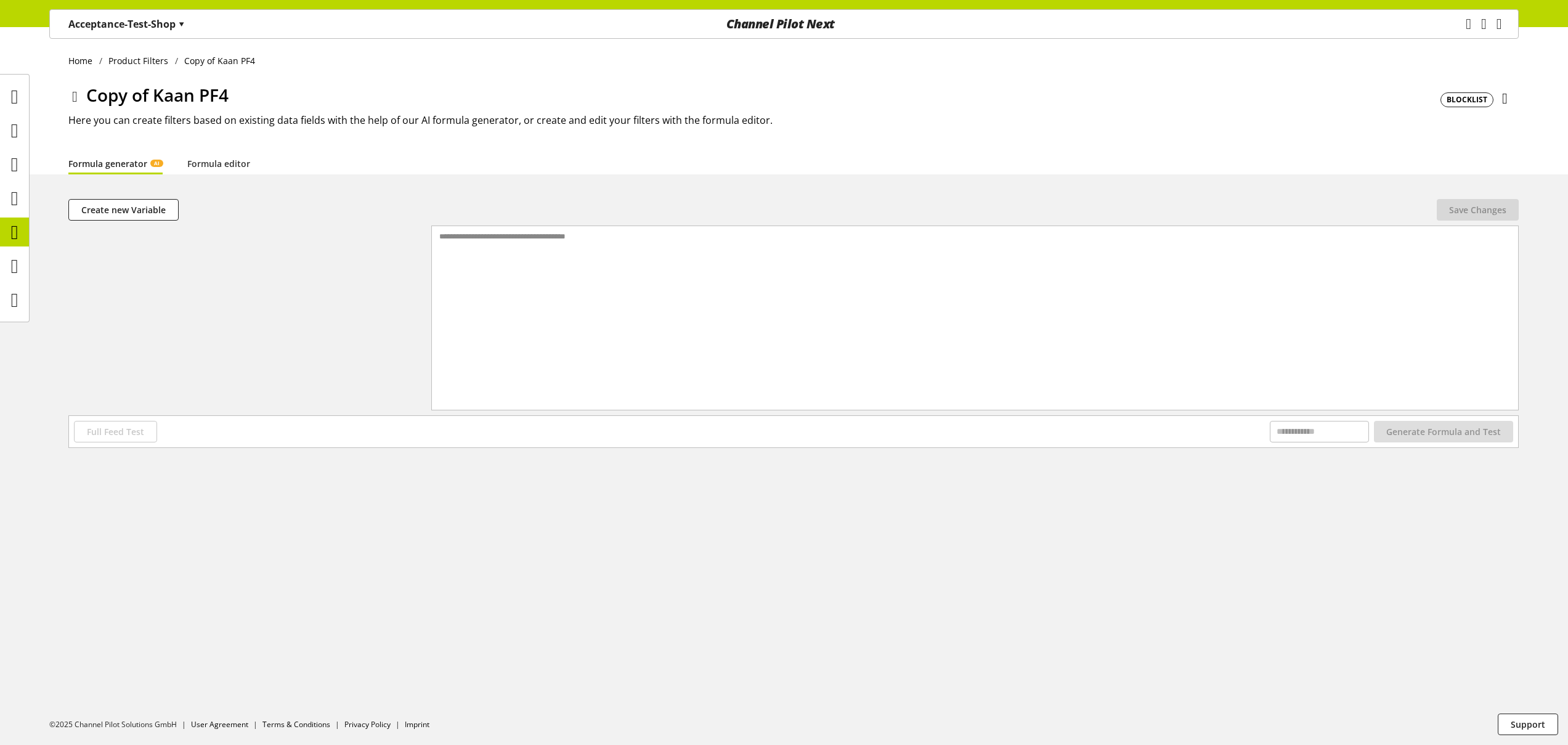 click at bounding box center (1505, 99) 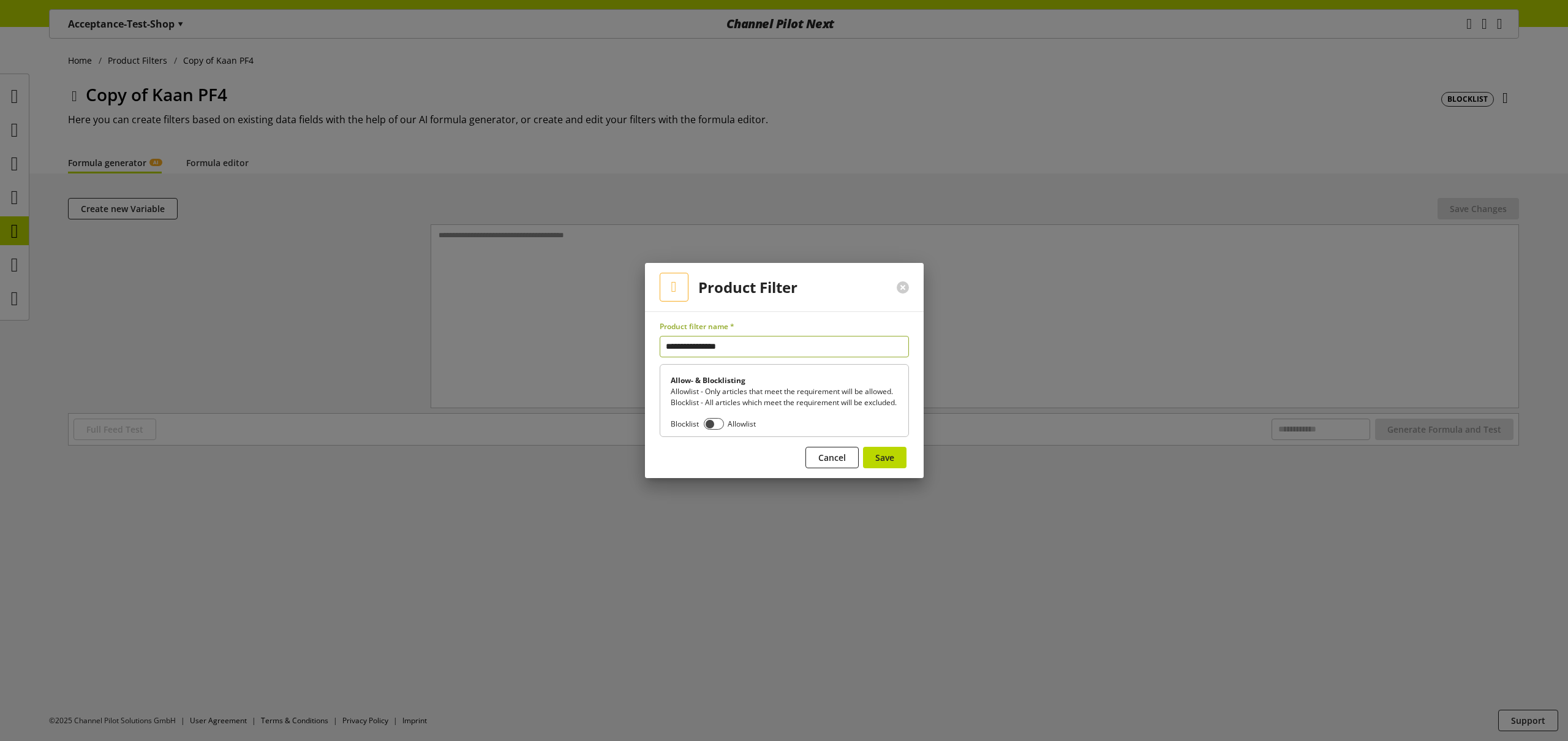 click on "**********" at bounding box center (784, 346) 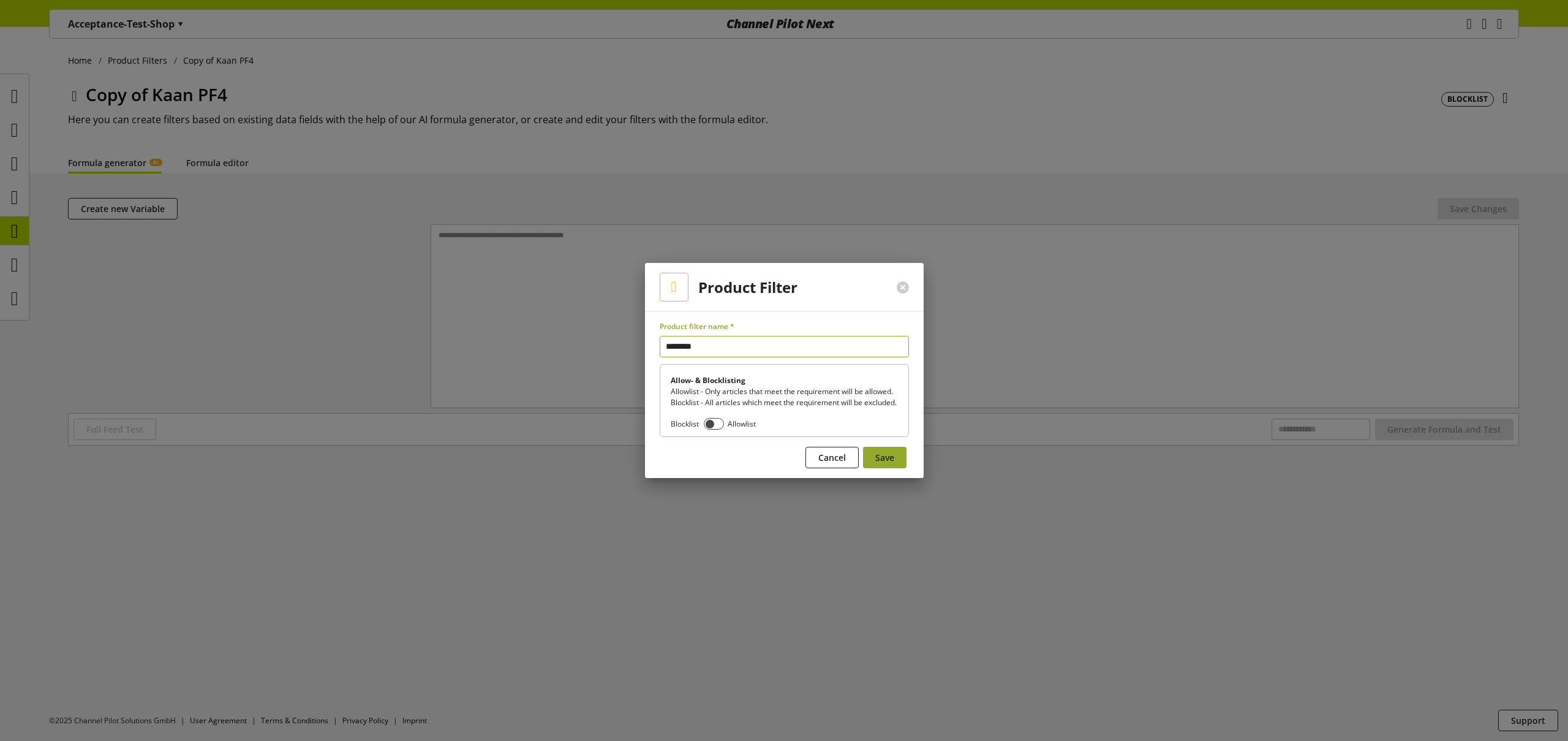 type on "********" 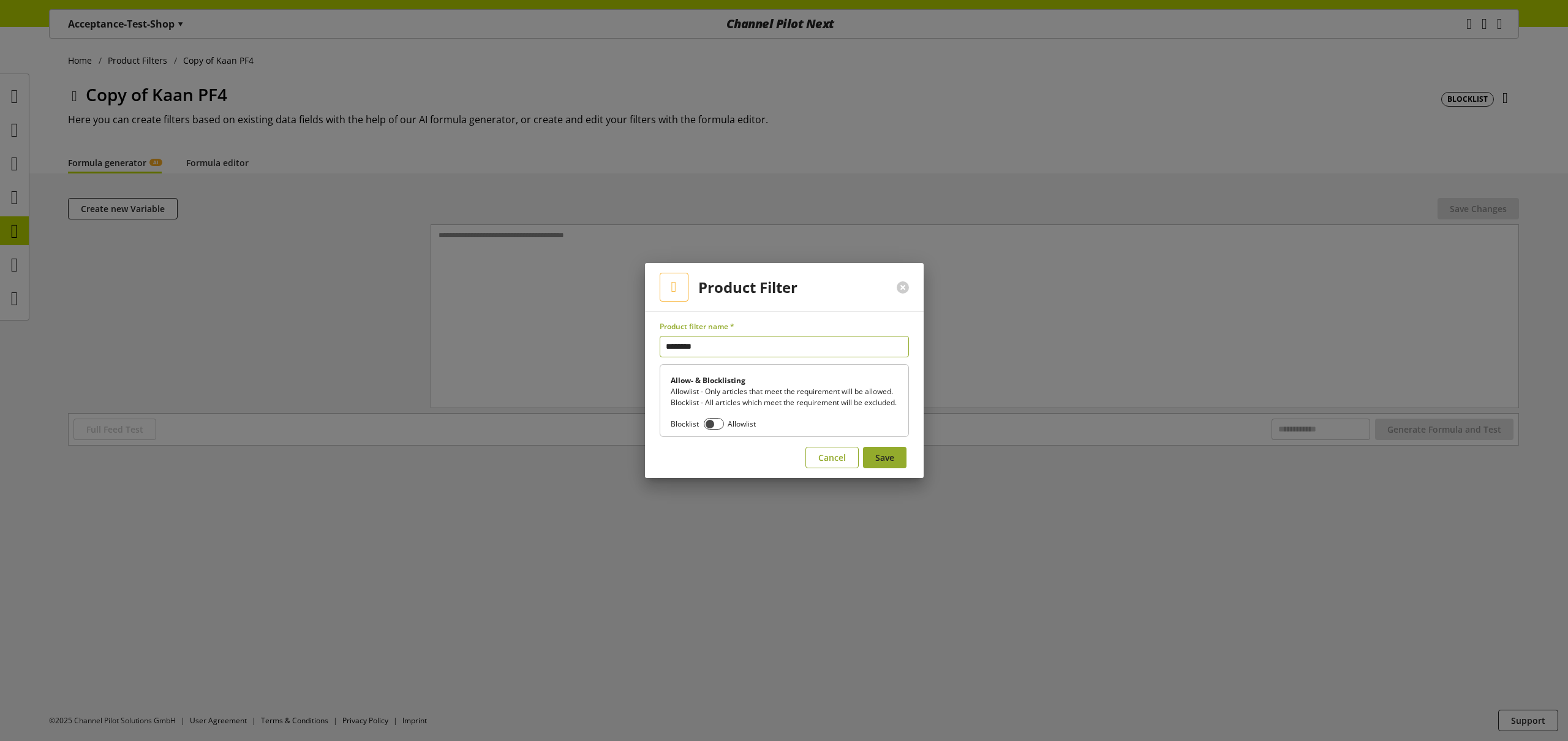 drag, startPoint x: 886, startPoint y: 465, endPoint x: 847, endPoint y: 455, distance: 40.26164 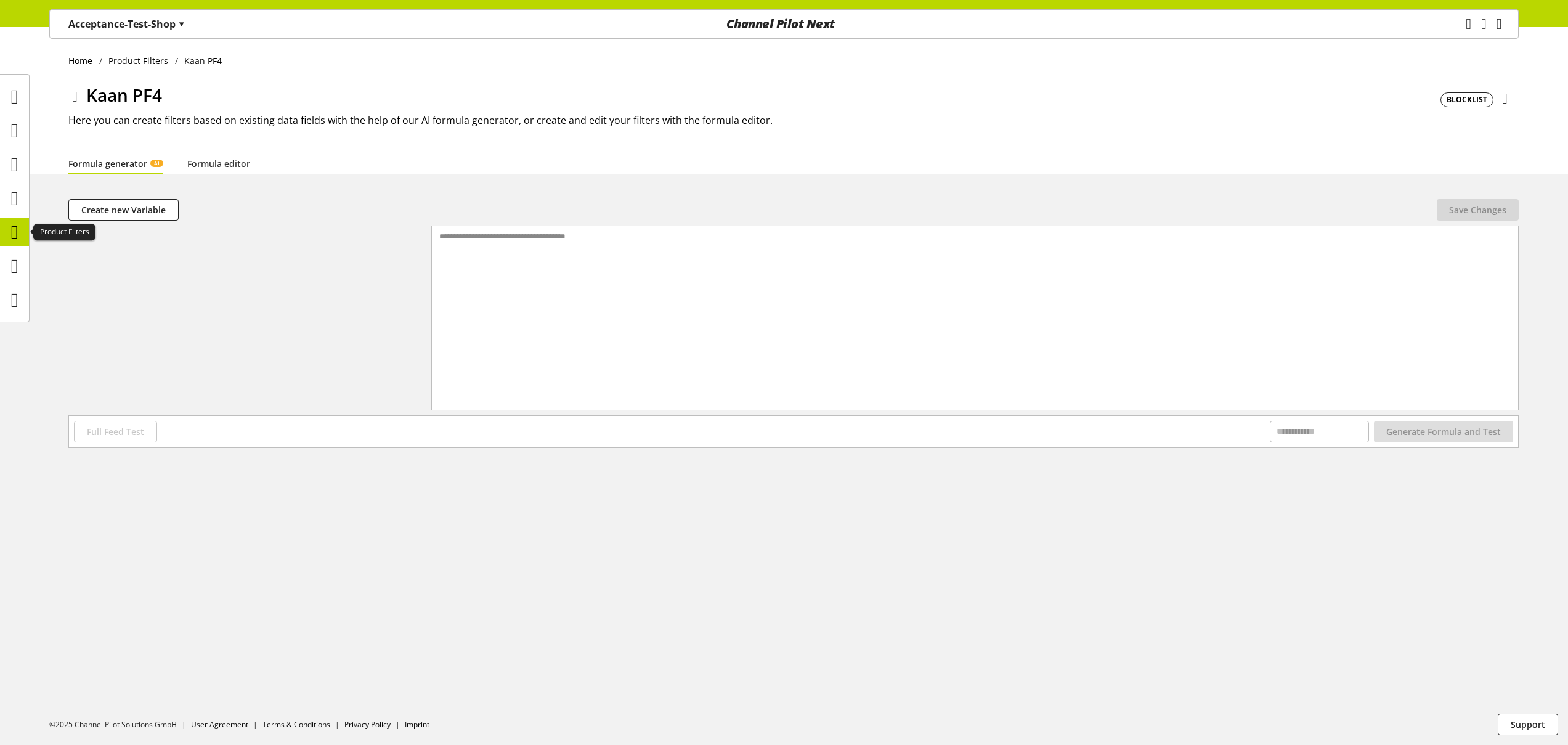 click at bounding box center [15, 232] 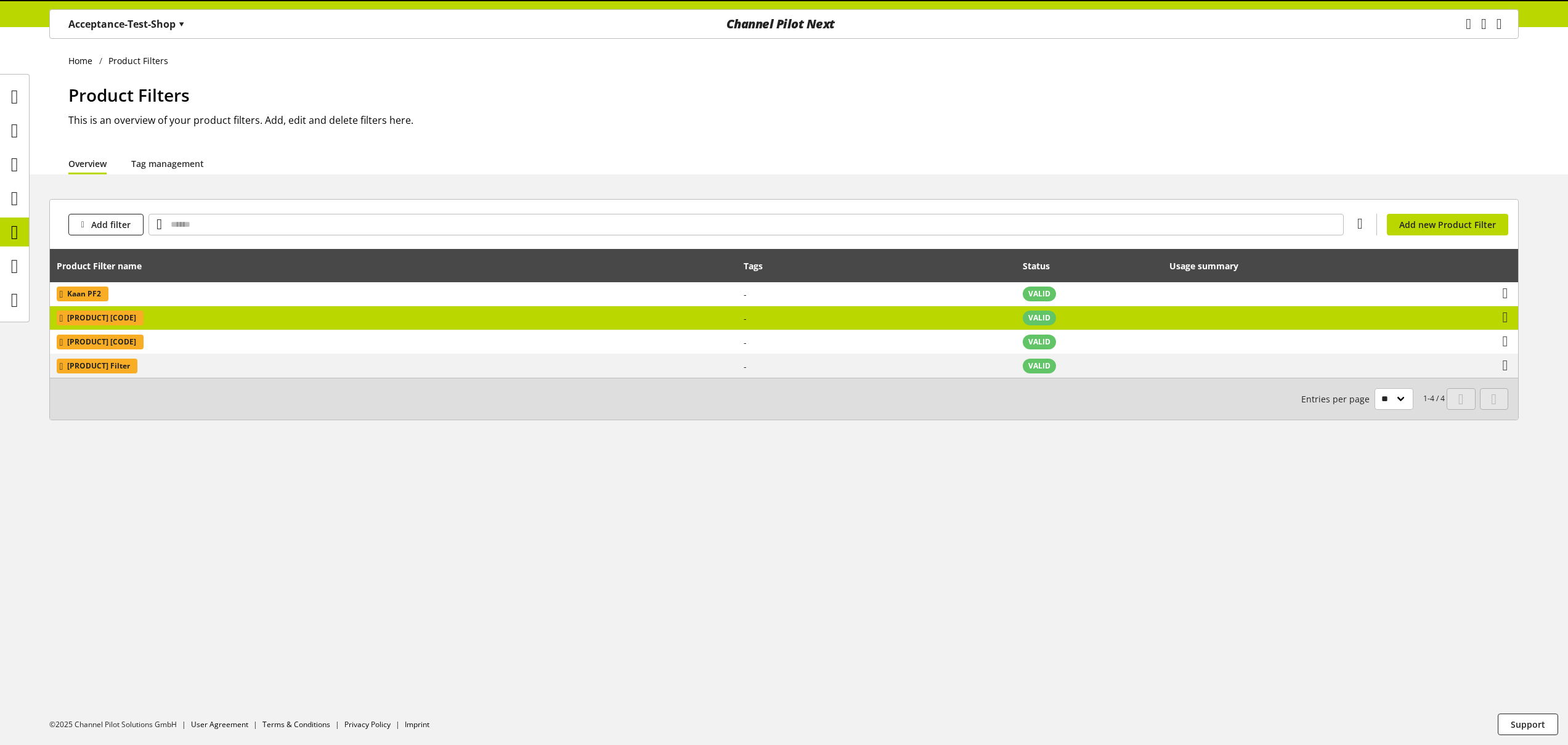 scroll, scrollTop: 0, scrollLeft: 0, axis: both 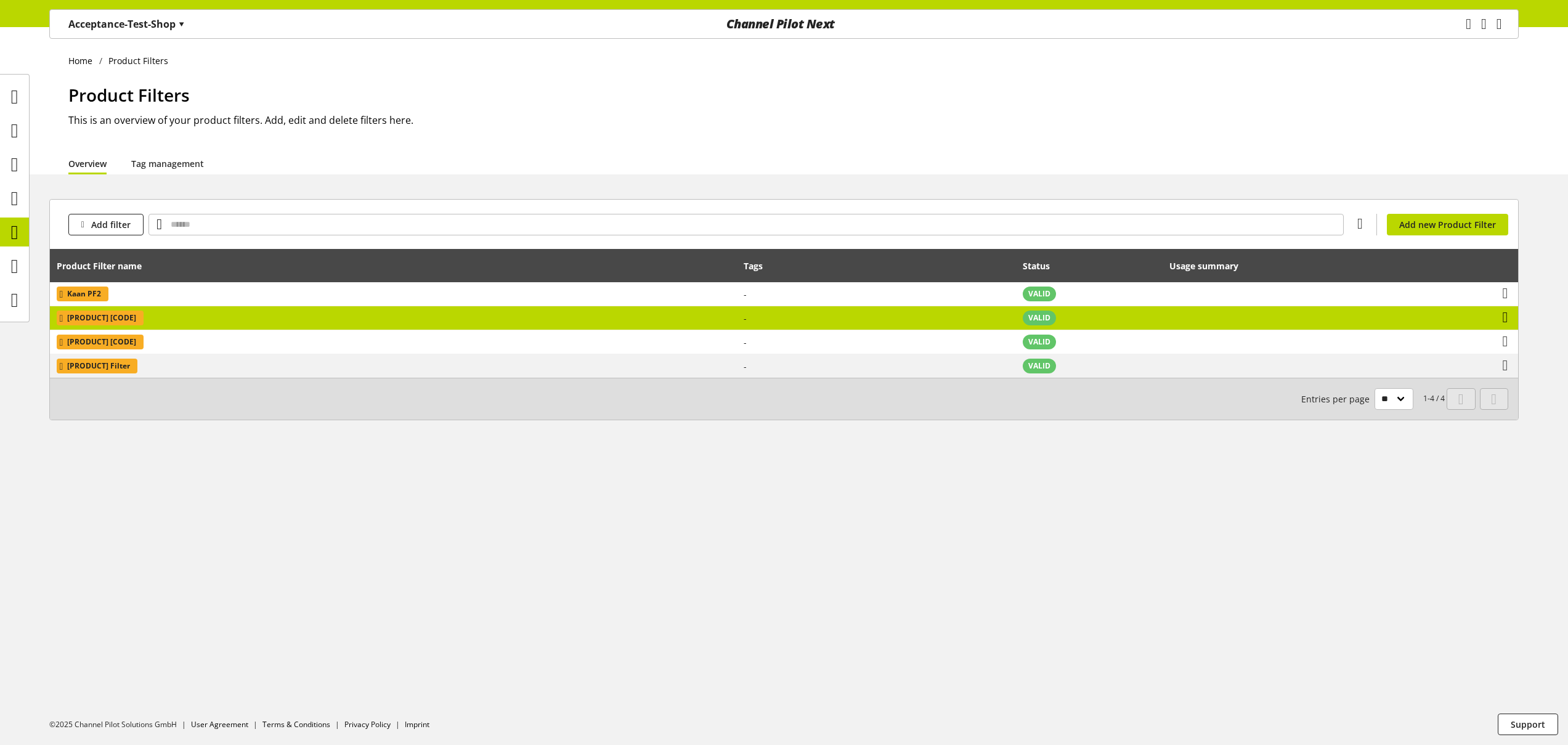 click at bounding box center [1505, 317] 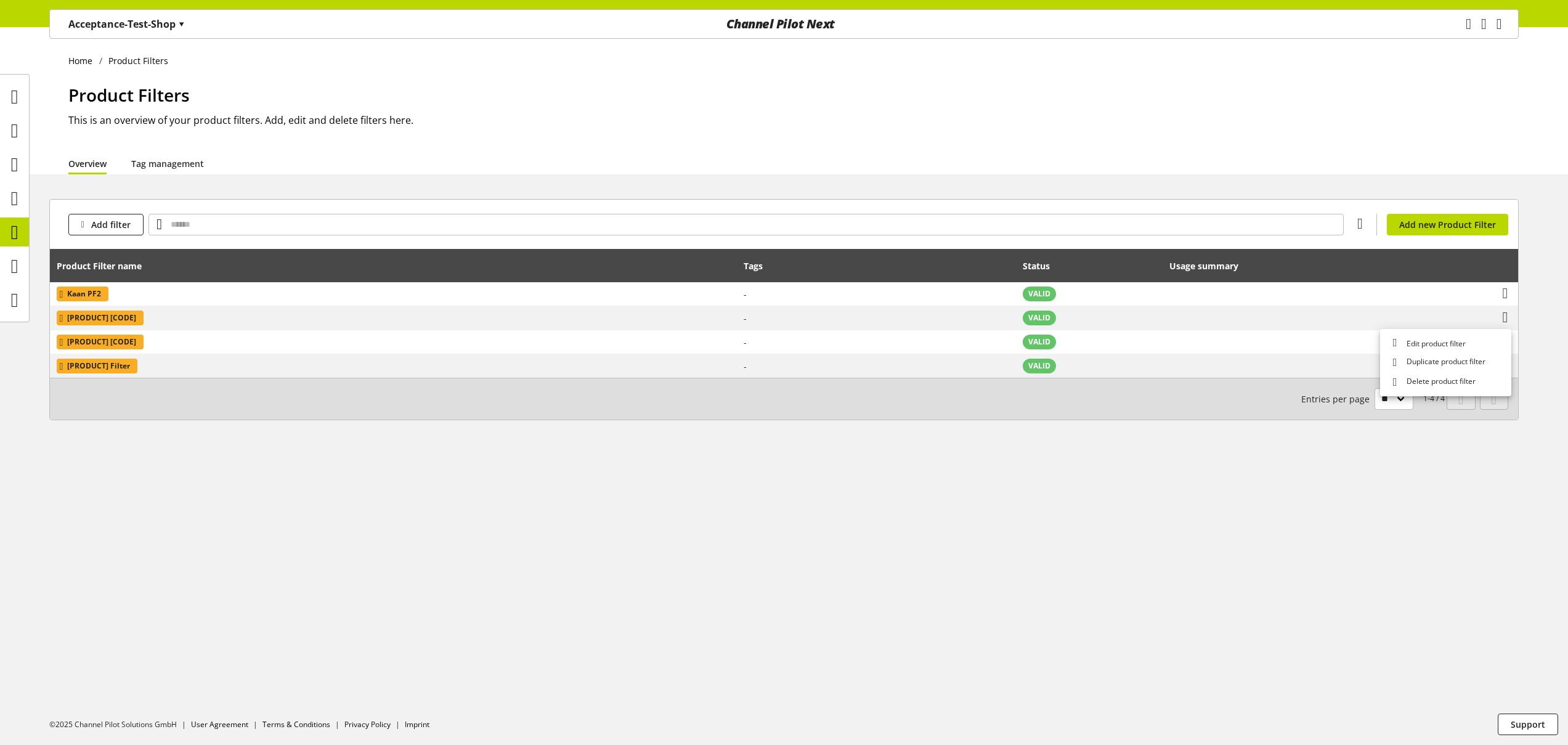 click on "Add filter You don't have permission to create a product filter. Add new Product Filter Product Filter name Tags Status Usage summary    [PRODUCT] [CODE] - VALID View usage summary [PRODUCT] [CODE] - VALID View usage summary [PRODUCT] [CODE] - VALID View usage summary [PRODUCT] [CODE] - VALID View usage summary  1-4 / 4  Entries per page ** ** ** ***" at bounding box center (784, 324) 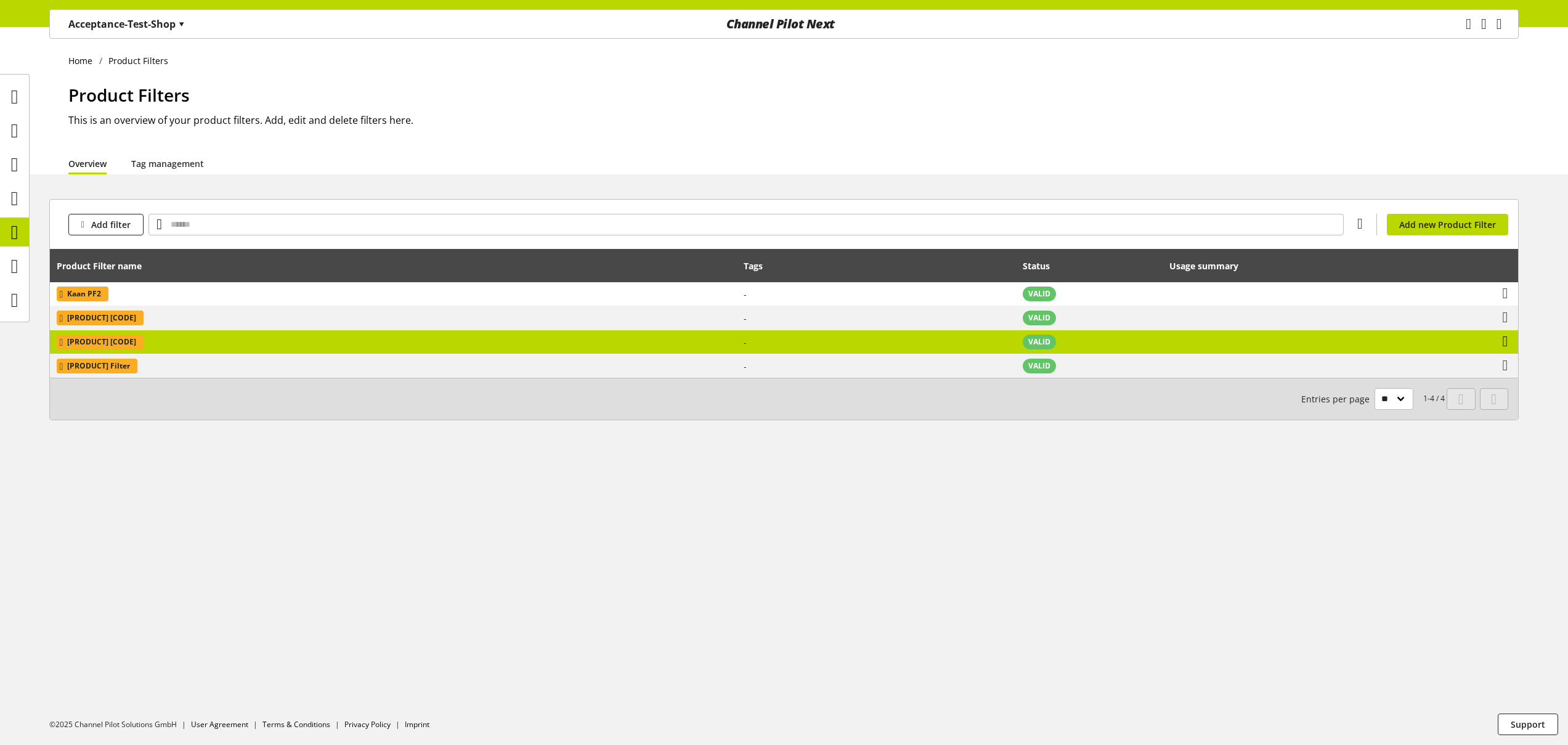 click at bounding box center [1505, 341] 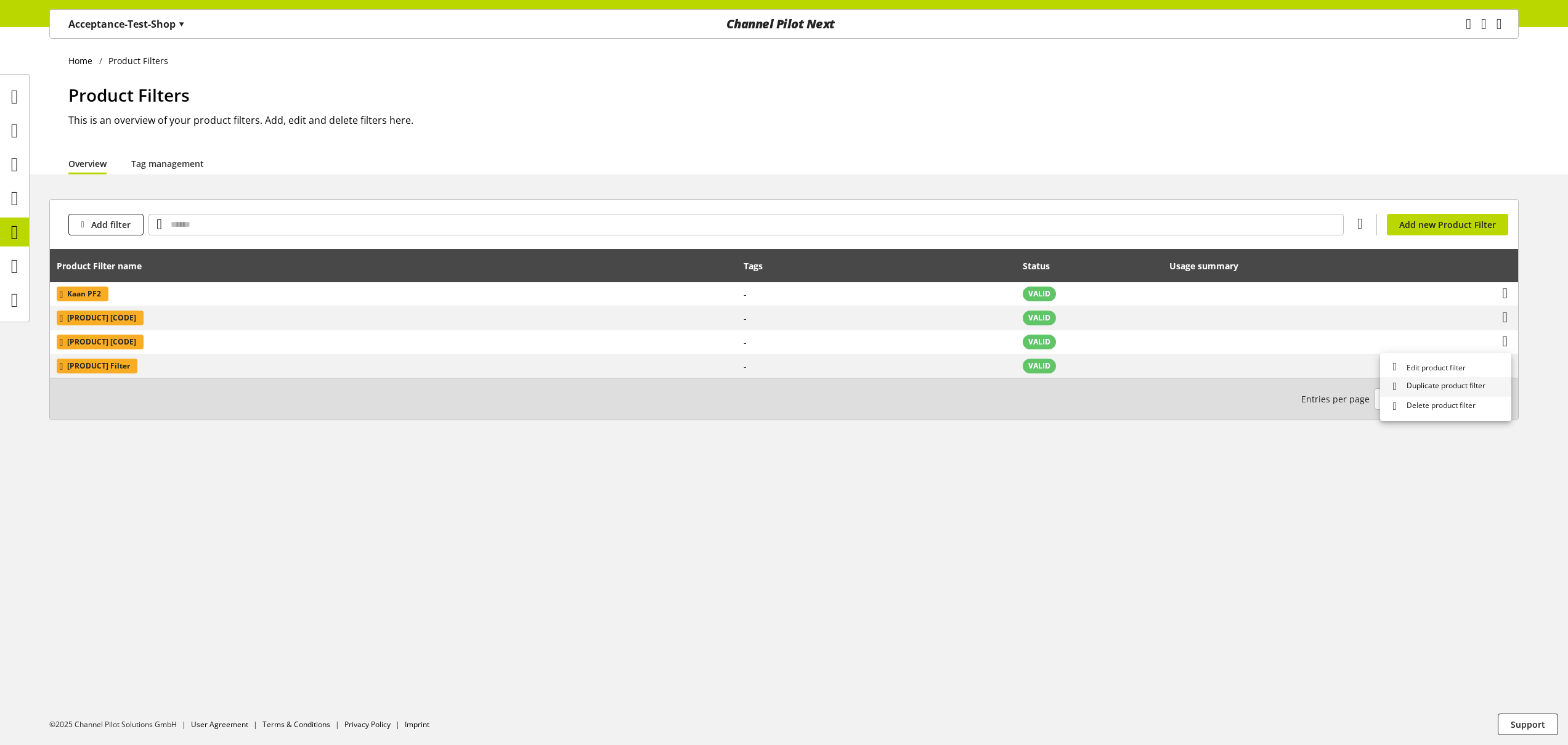 click on "Duplicate product filter" at bounding box center (1445, 387) 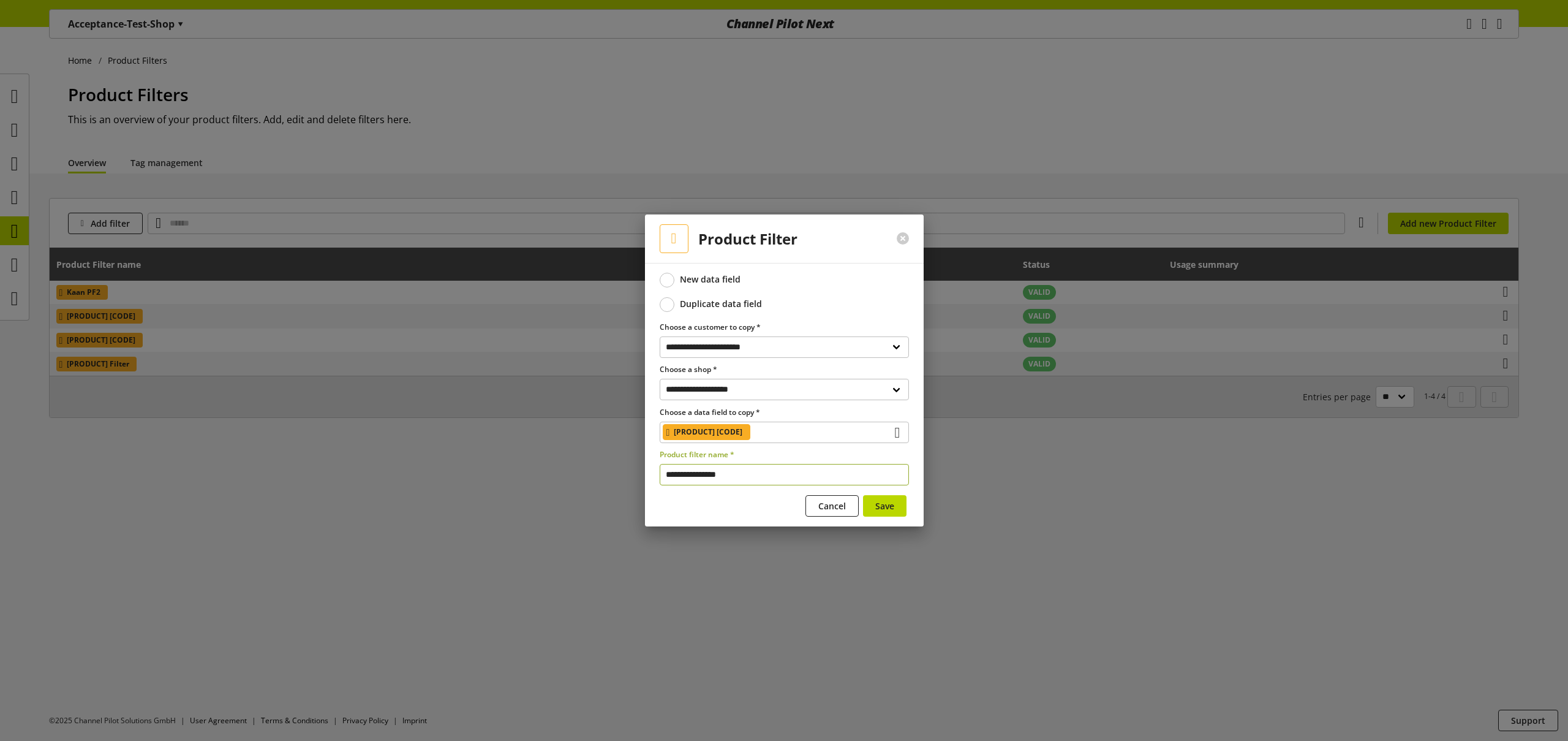 drag, startPoint x: 697, startPoint y: 474, endPoint x: 614, endPoint y: 466, distance: 83.38465 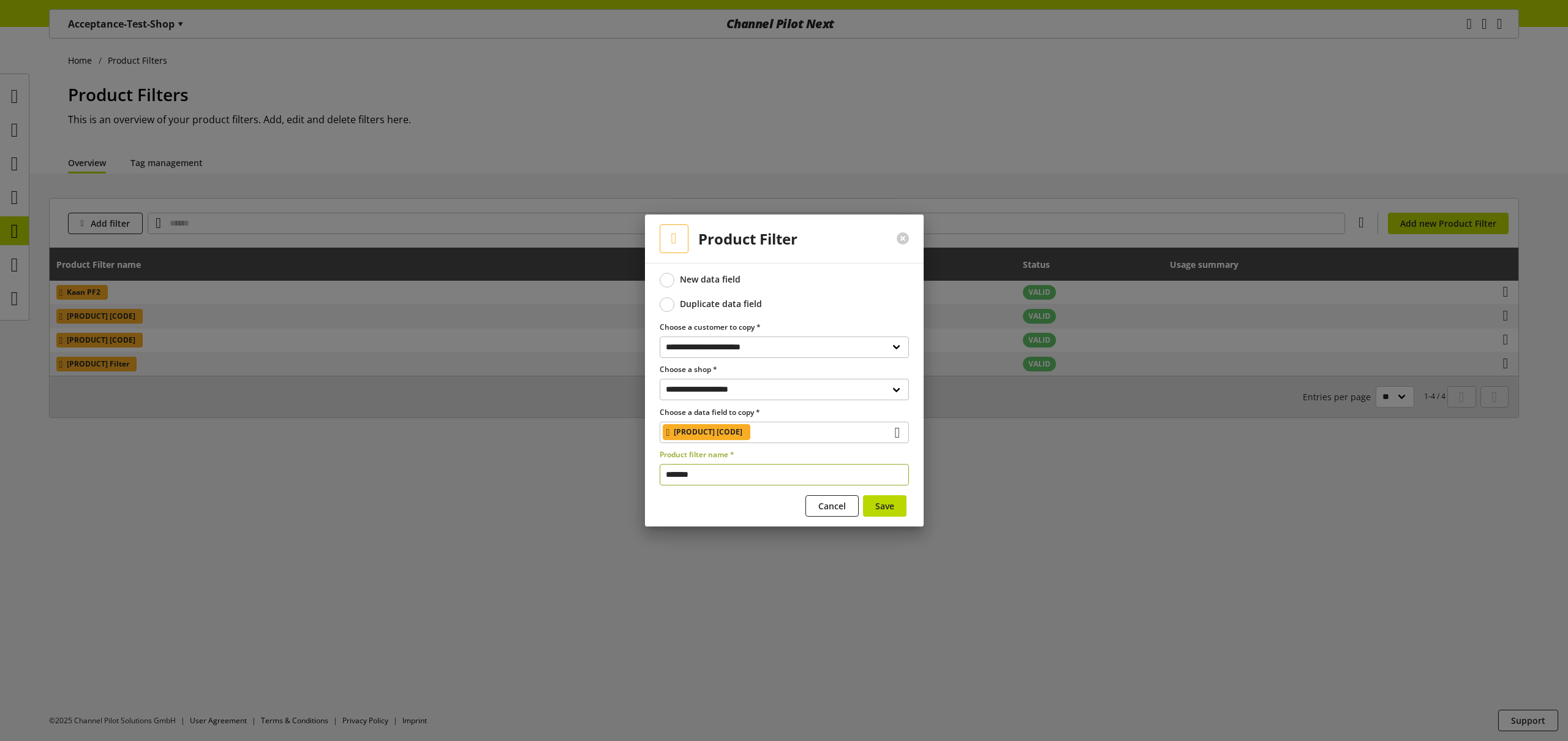 type on "********" 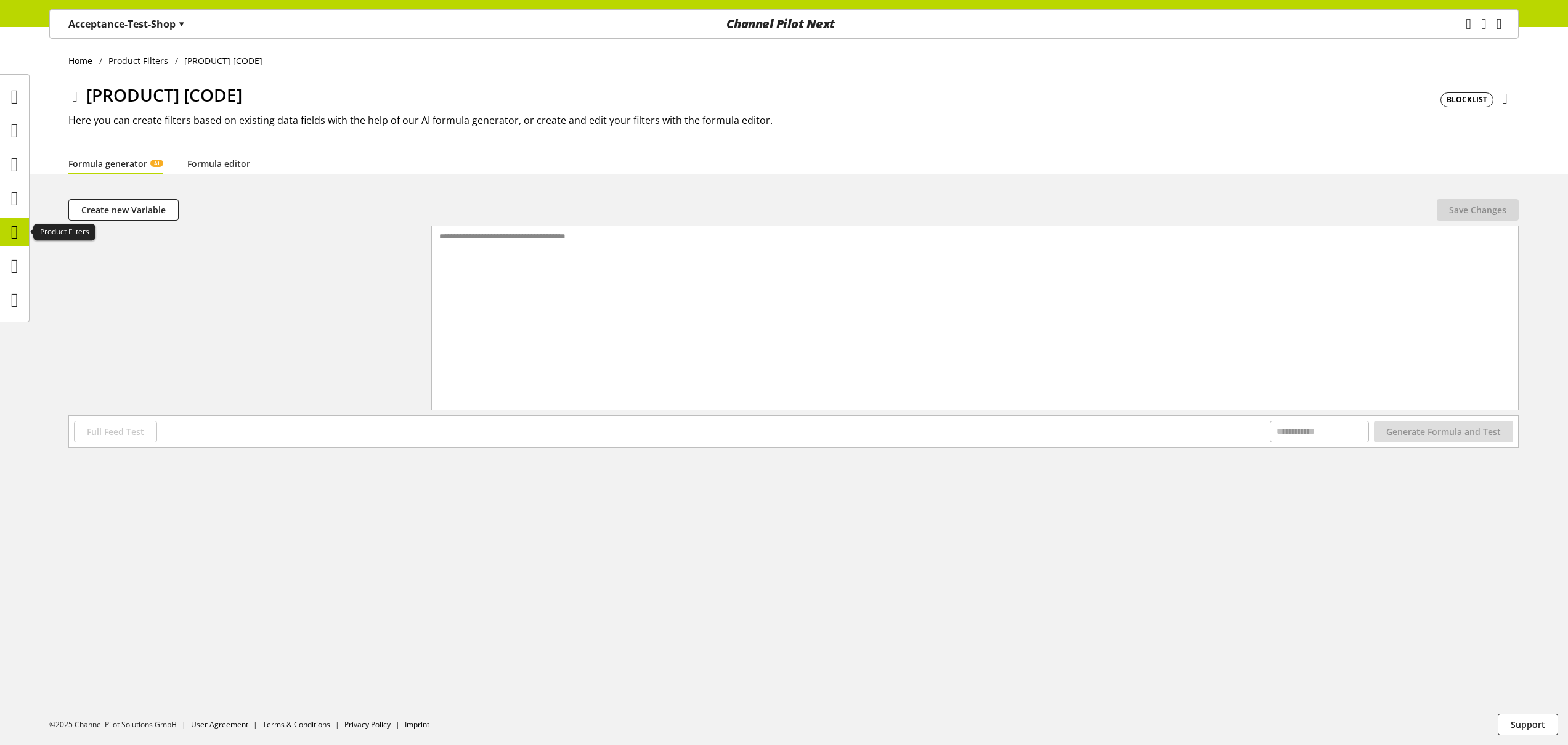 click at bounding box center [14, 232] 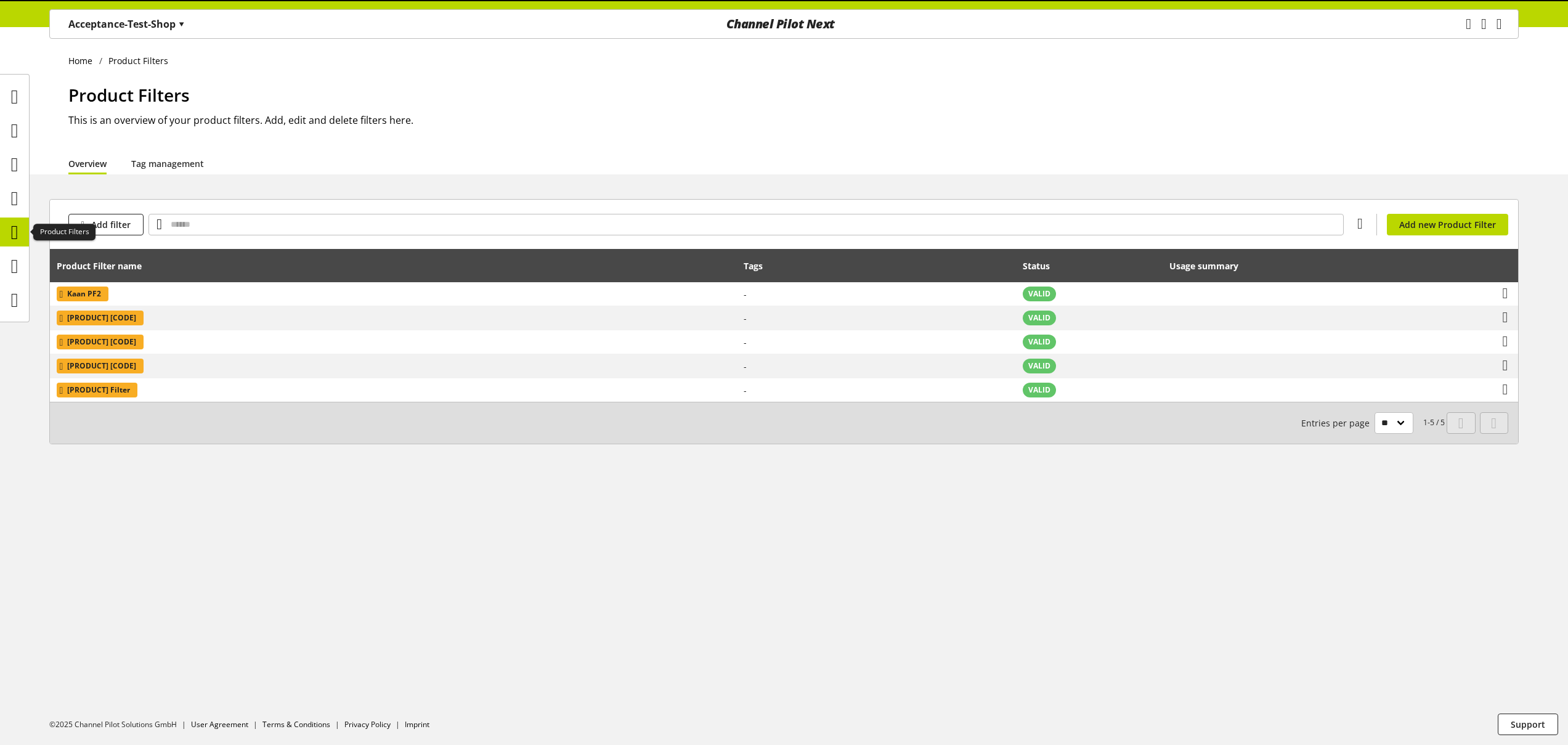 click at bounding box center [15, 232] 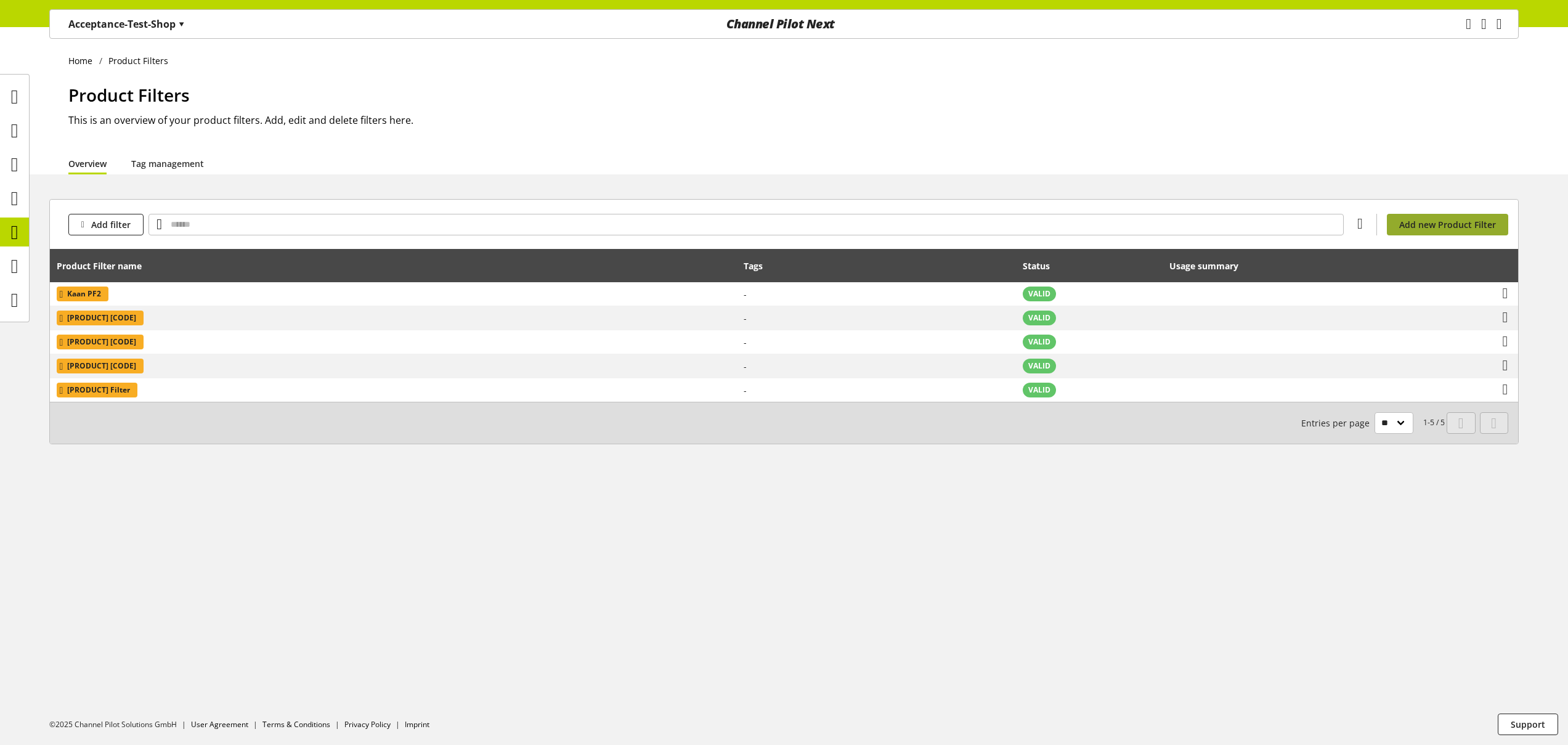 click on "Add new Product Filter" at bounding box center [1447, 224] 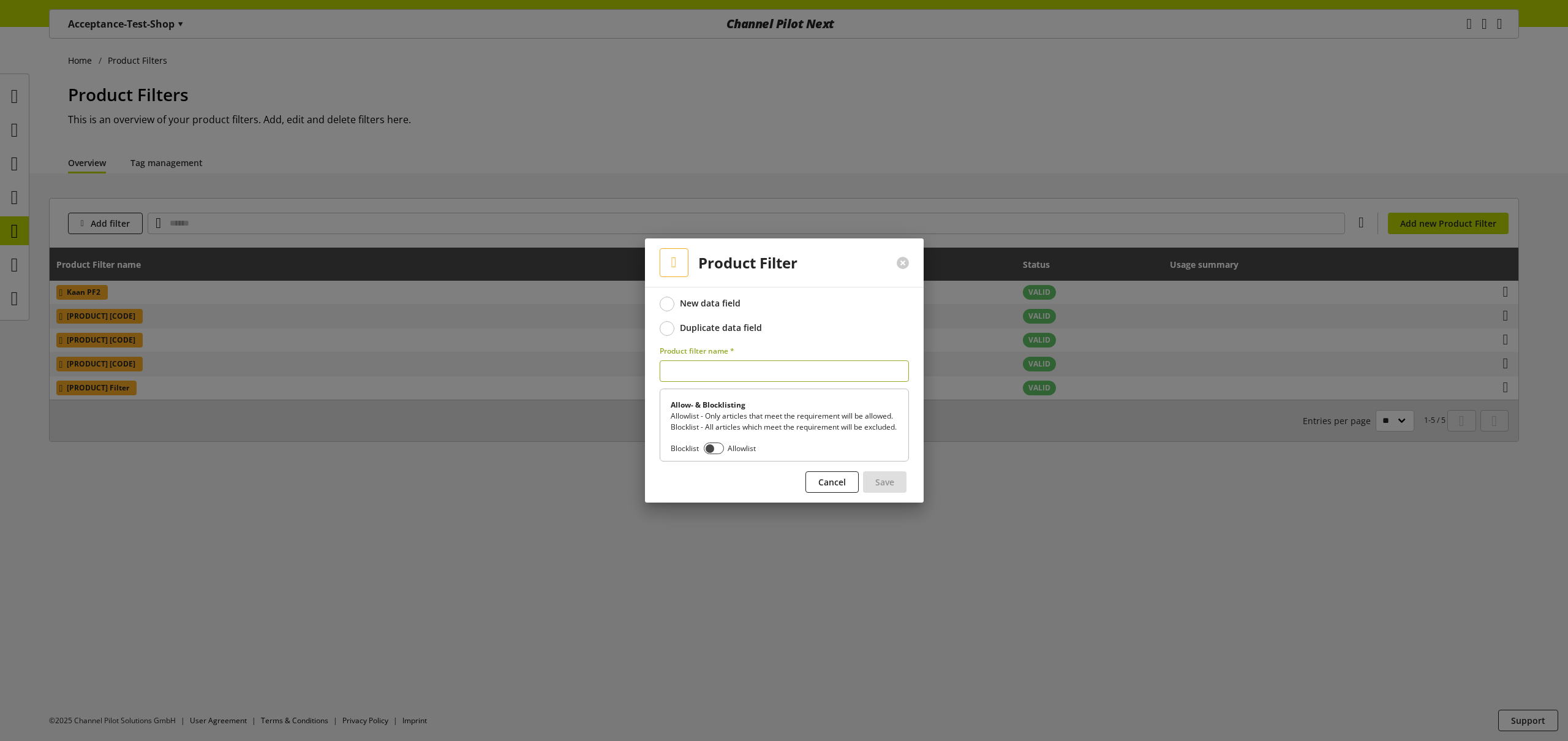 click on "Duplicate data field" at bounding box center (721, 328) 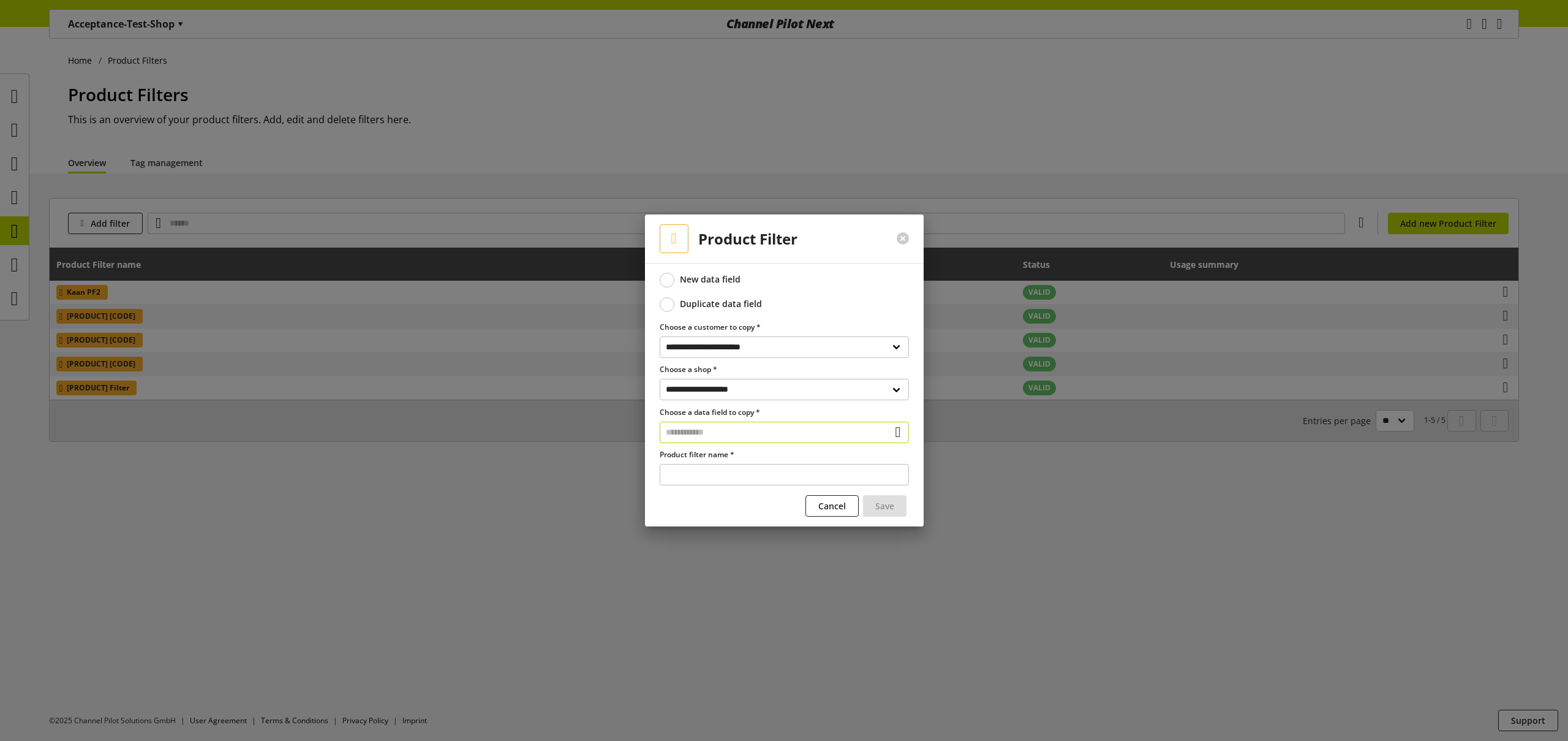 click at bounding box center [784, 432] 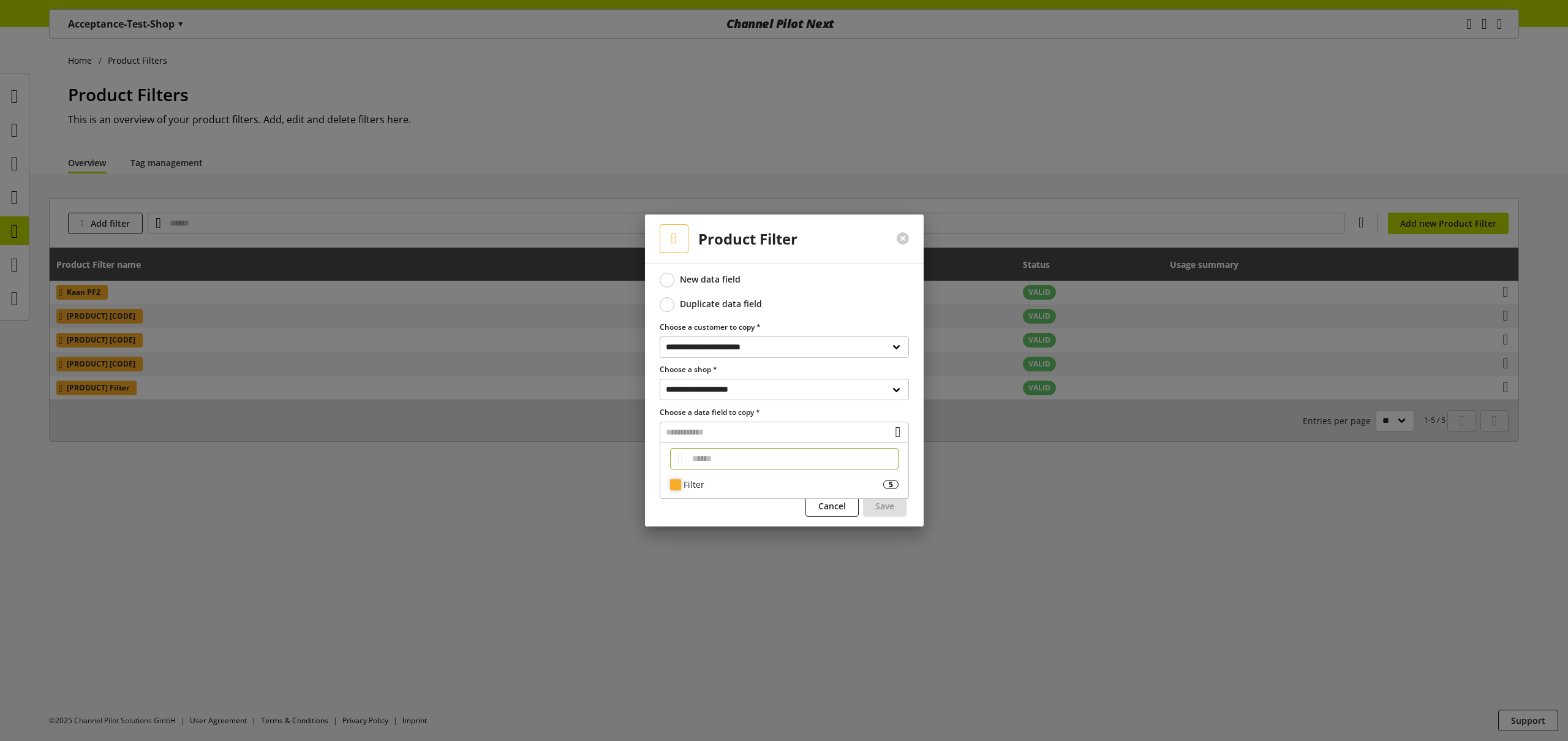 click on "Filter" at bounding box center [783, 484] 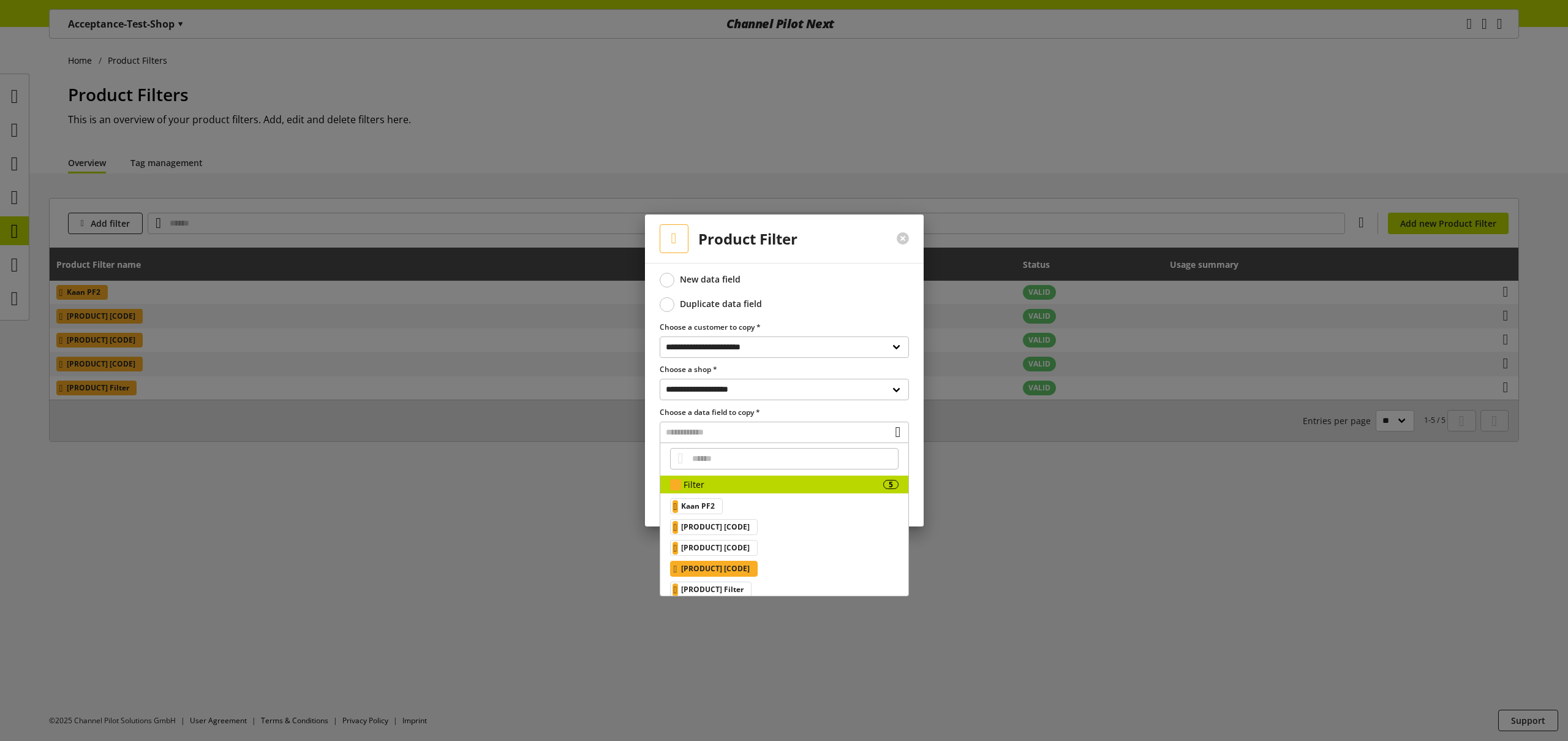click on "[PRODUCT] [CODE]" at bounding box center [714, 569] 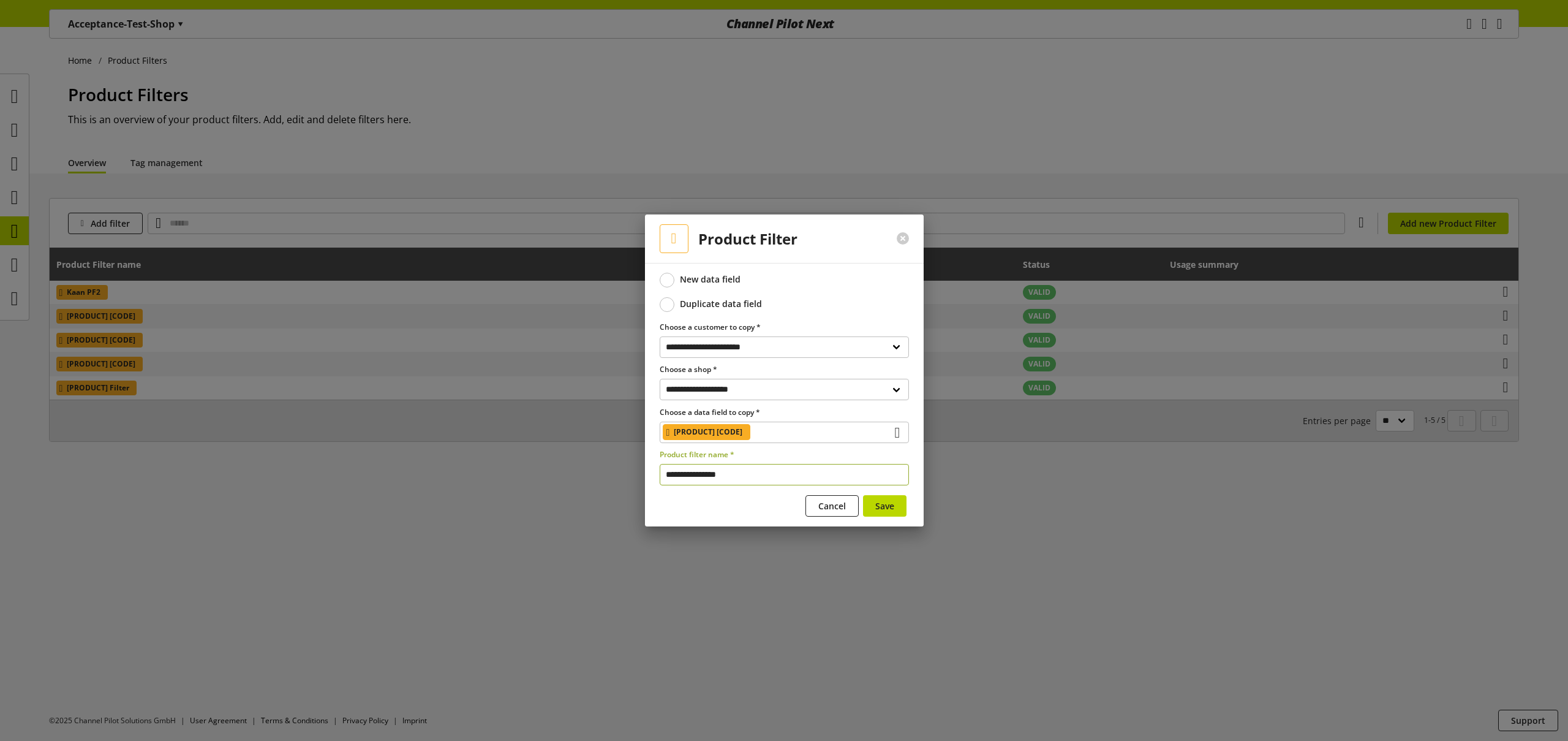 click on "**********" at bounding box center (784, 474) 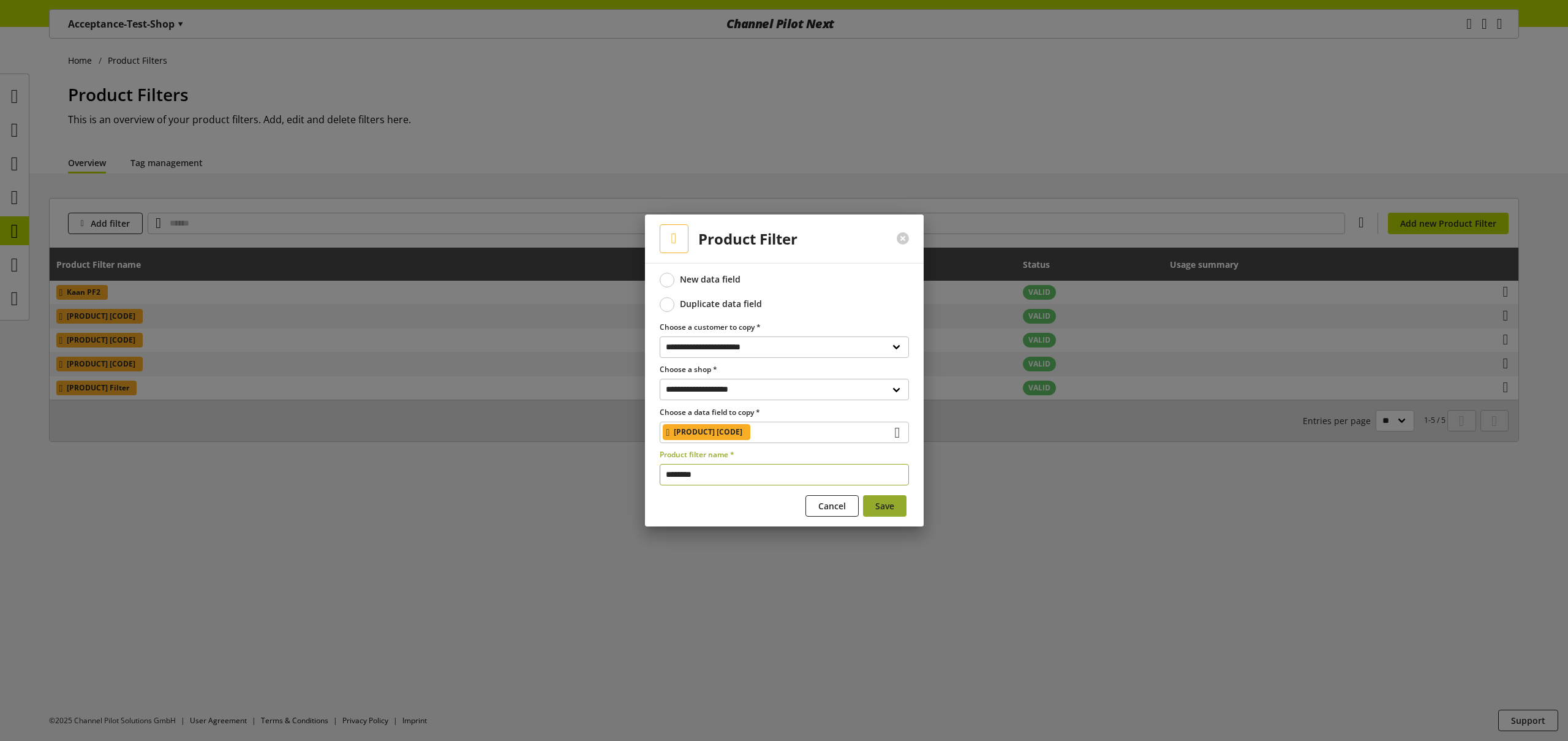 type on "********" 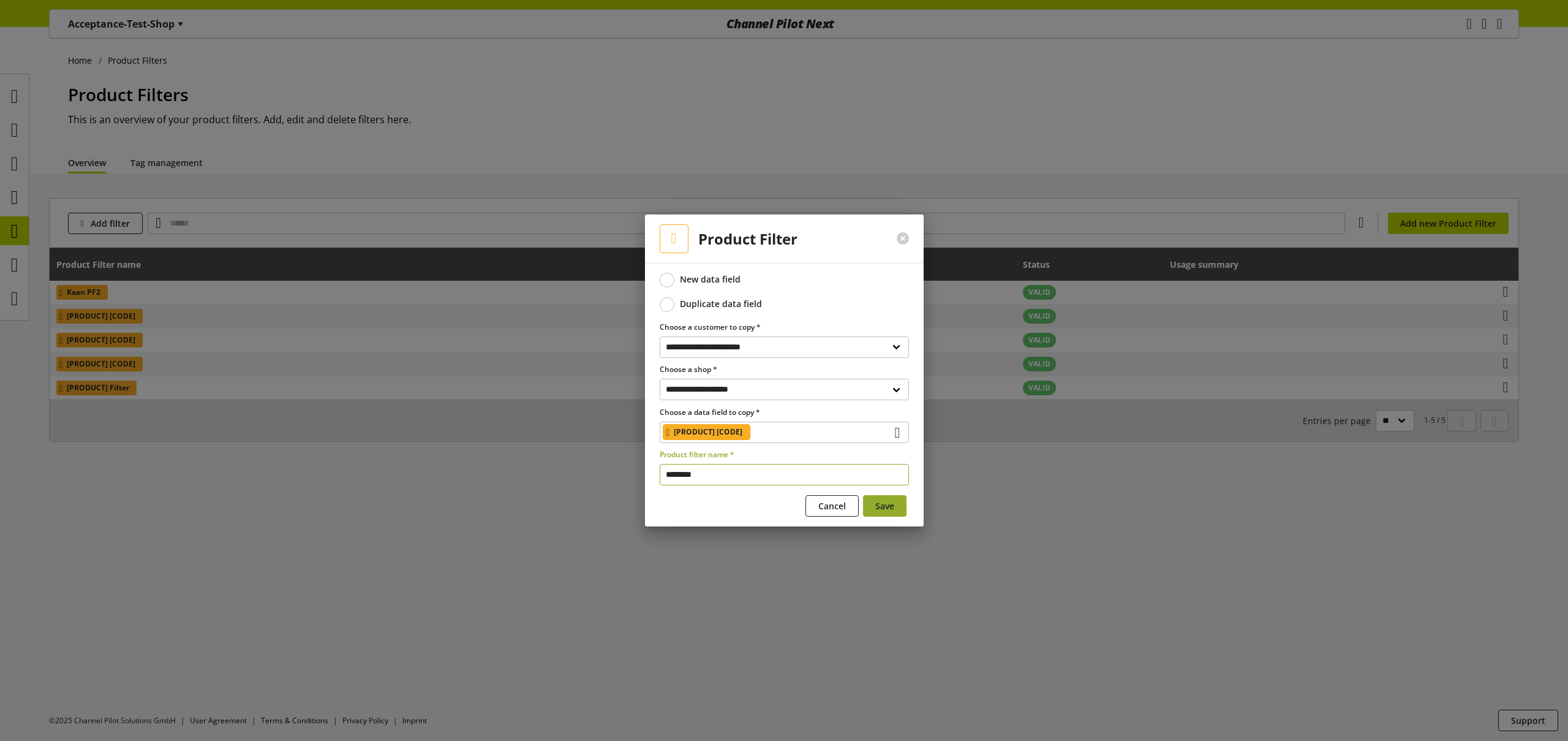 click on "Save" at bounding box center [884, 506] 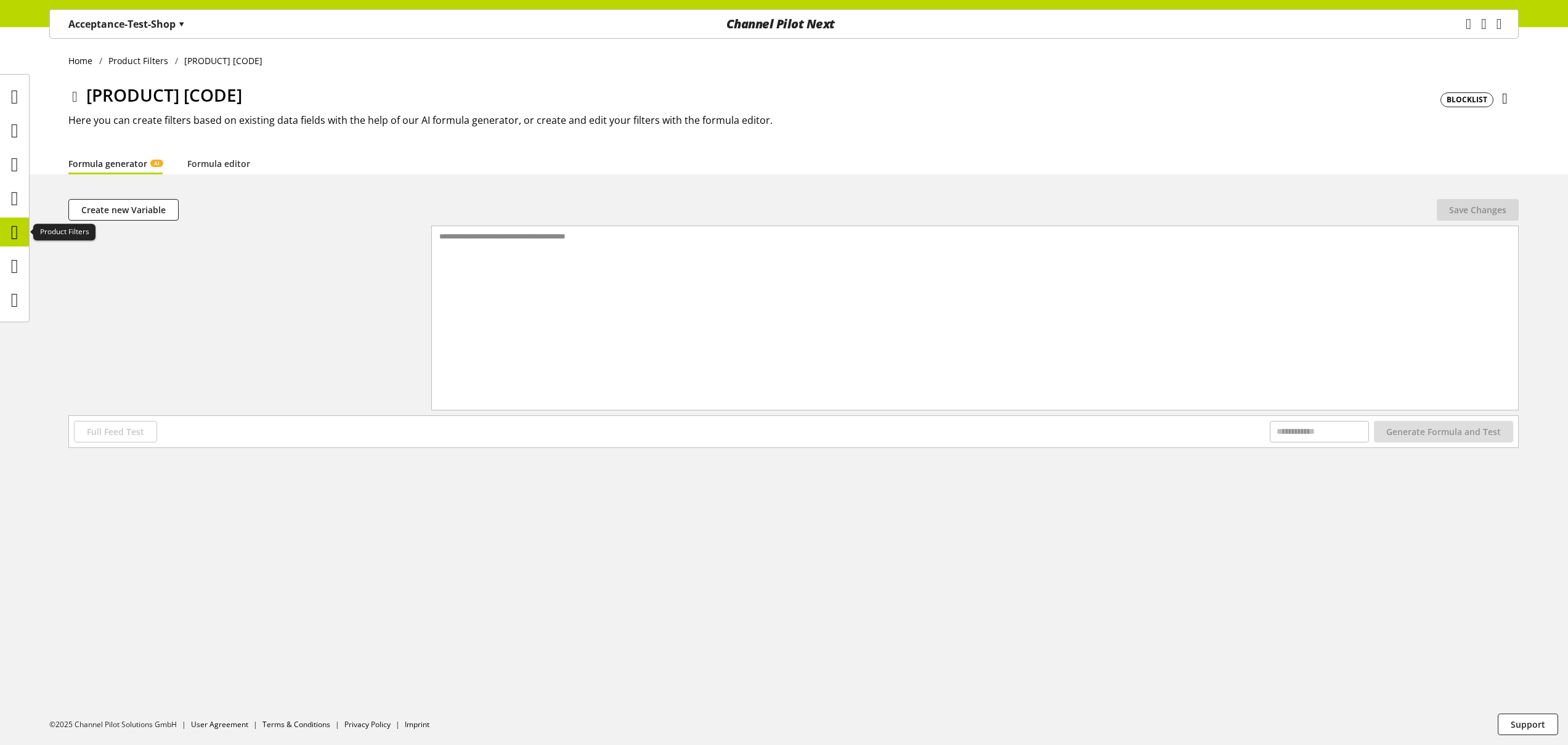 click at bounding box center [15, 232] 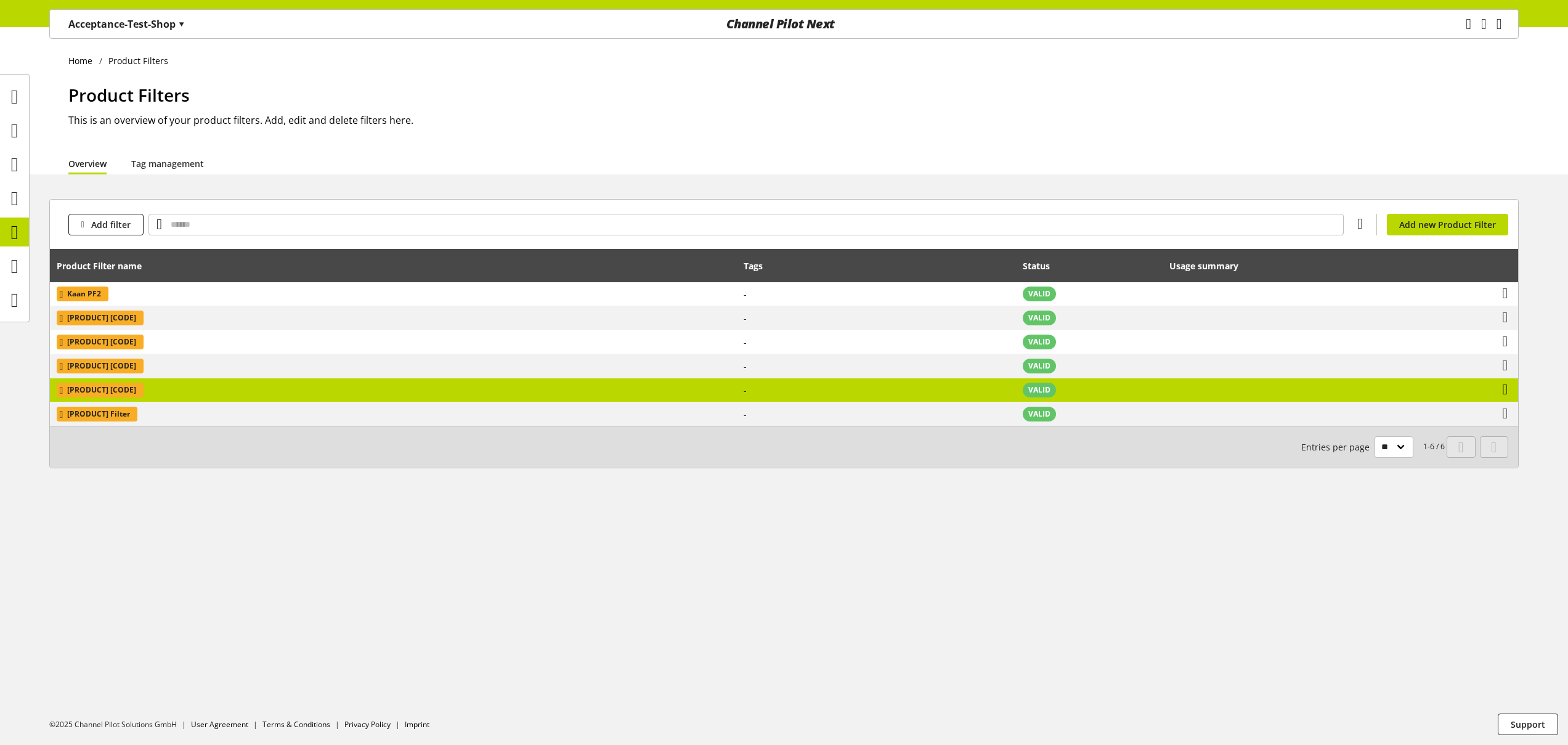 click at bounding box center [1505, 389] 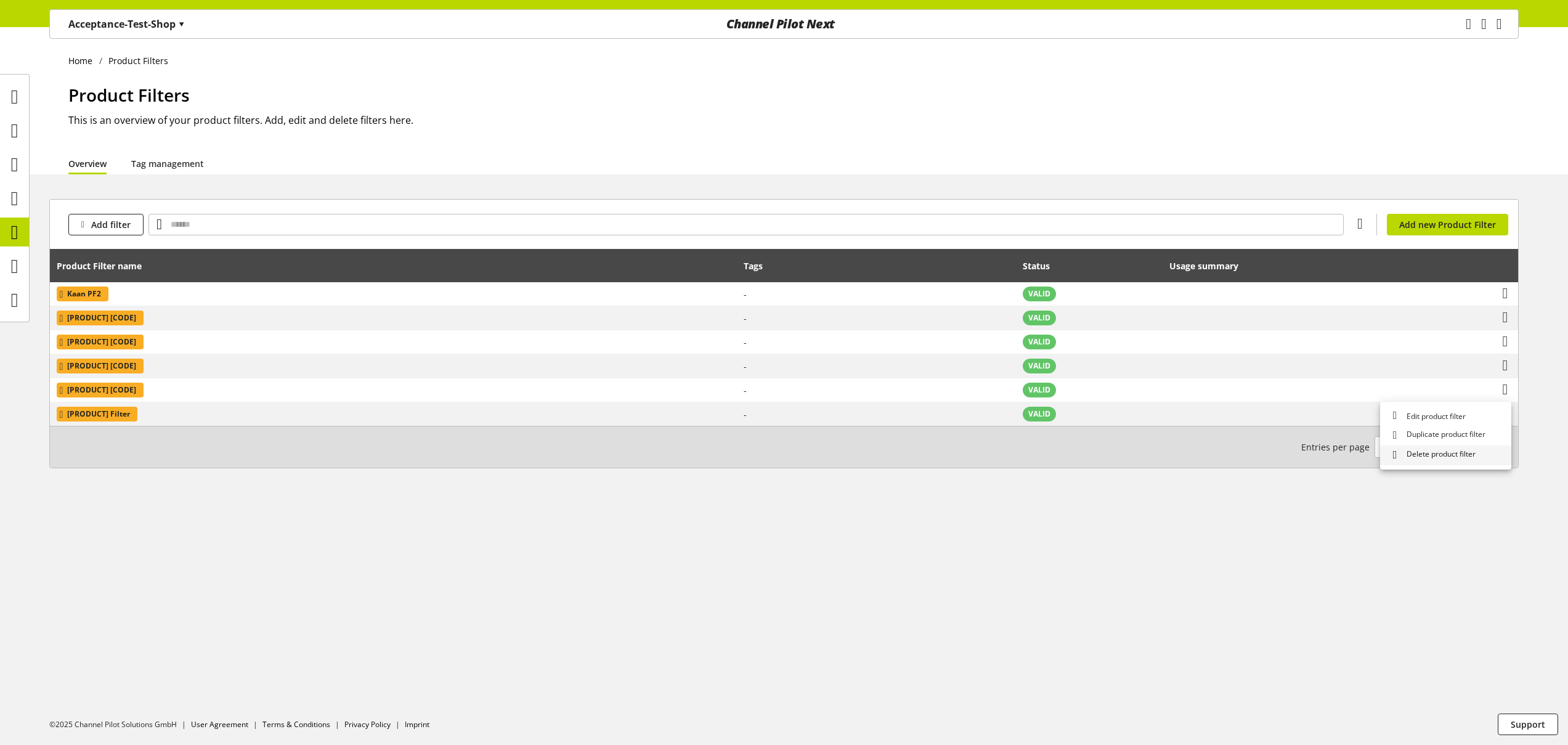 click on "Delete product filter" at bounding box center (1439, 455) 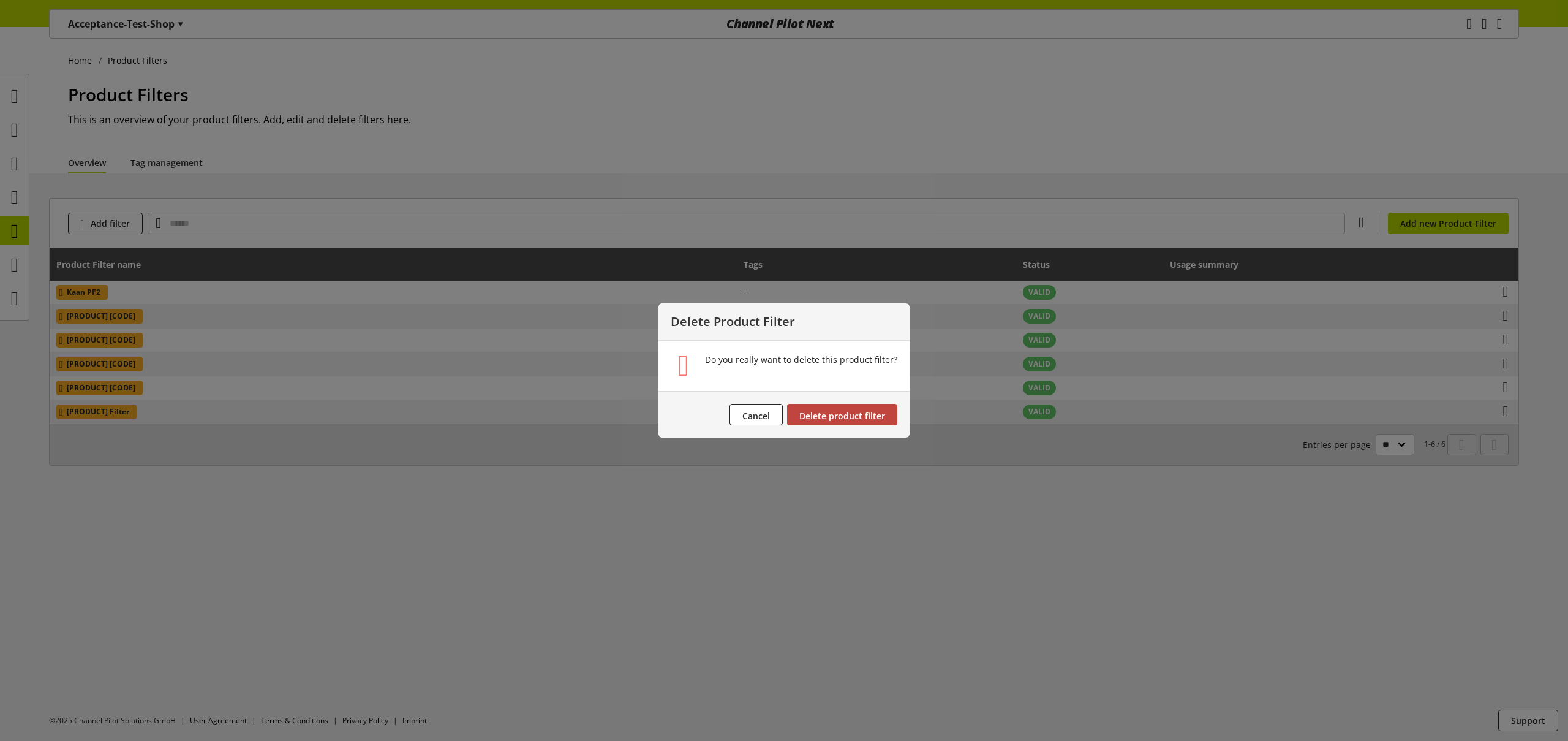 click on "Delete product filter" at bounding box center [842, 416] 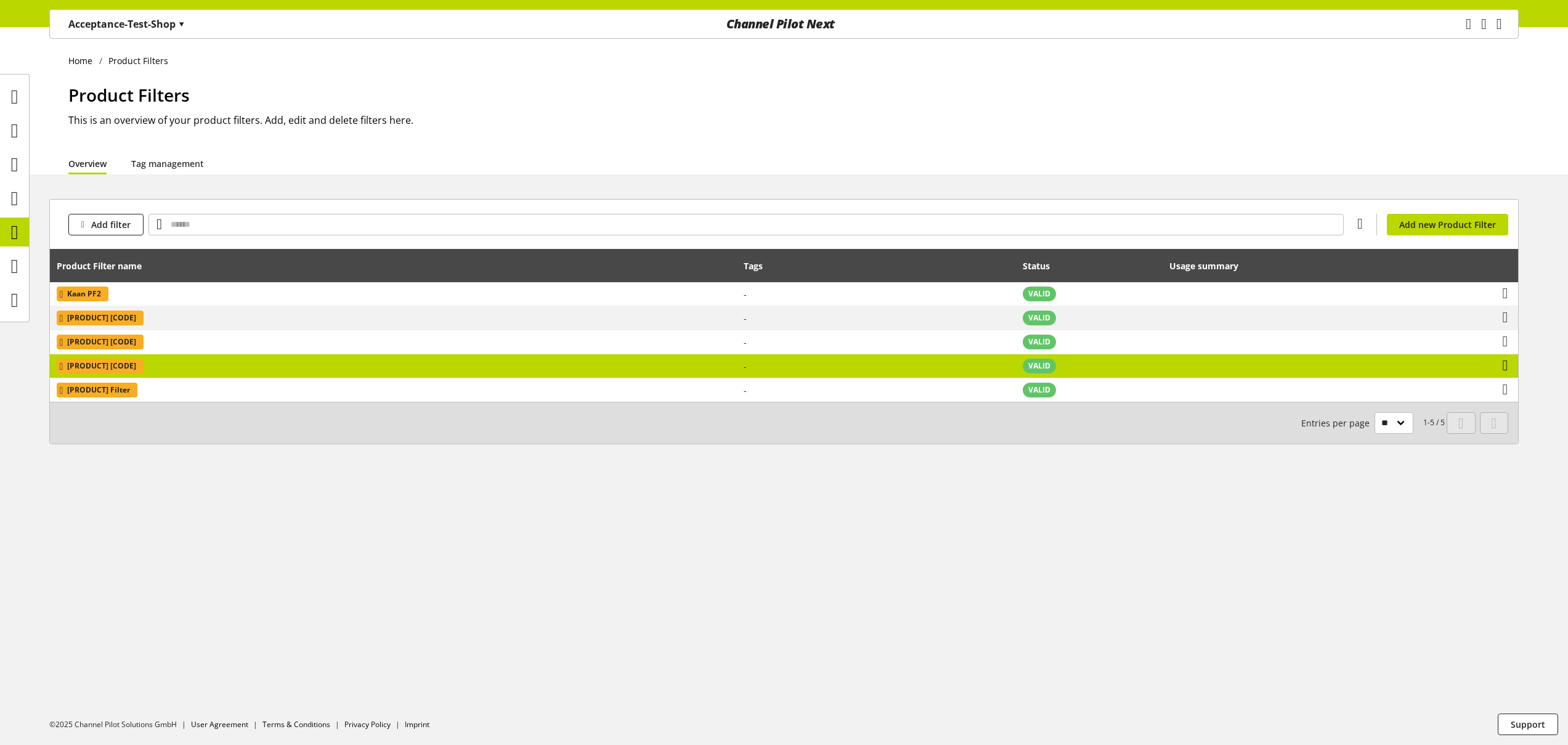 click at bounding box center [1505, 365] 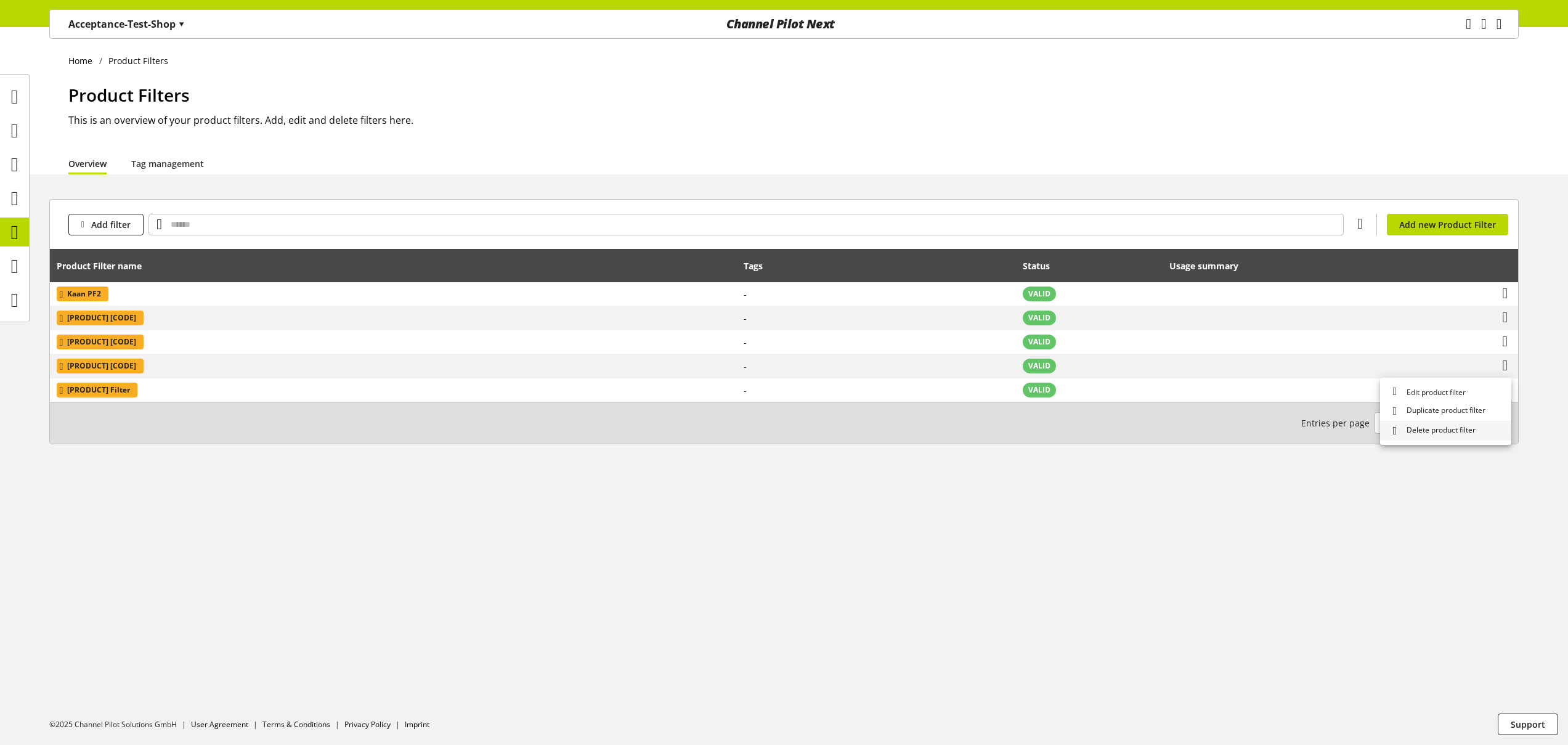 drag, startPoint x: 1448, startPoint y: 433, endPoint x: 1399, endPoint y: 427, distance: 49.36598 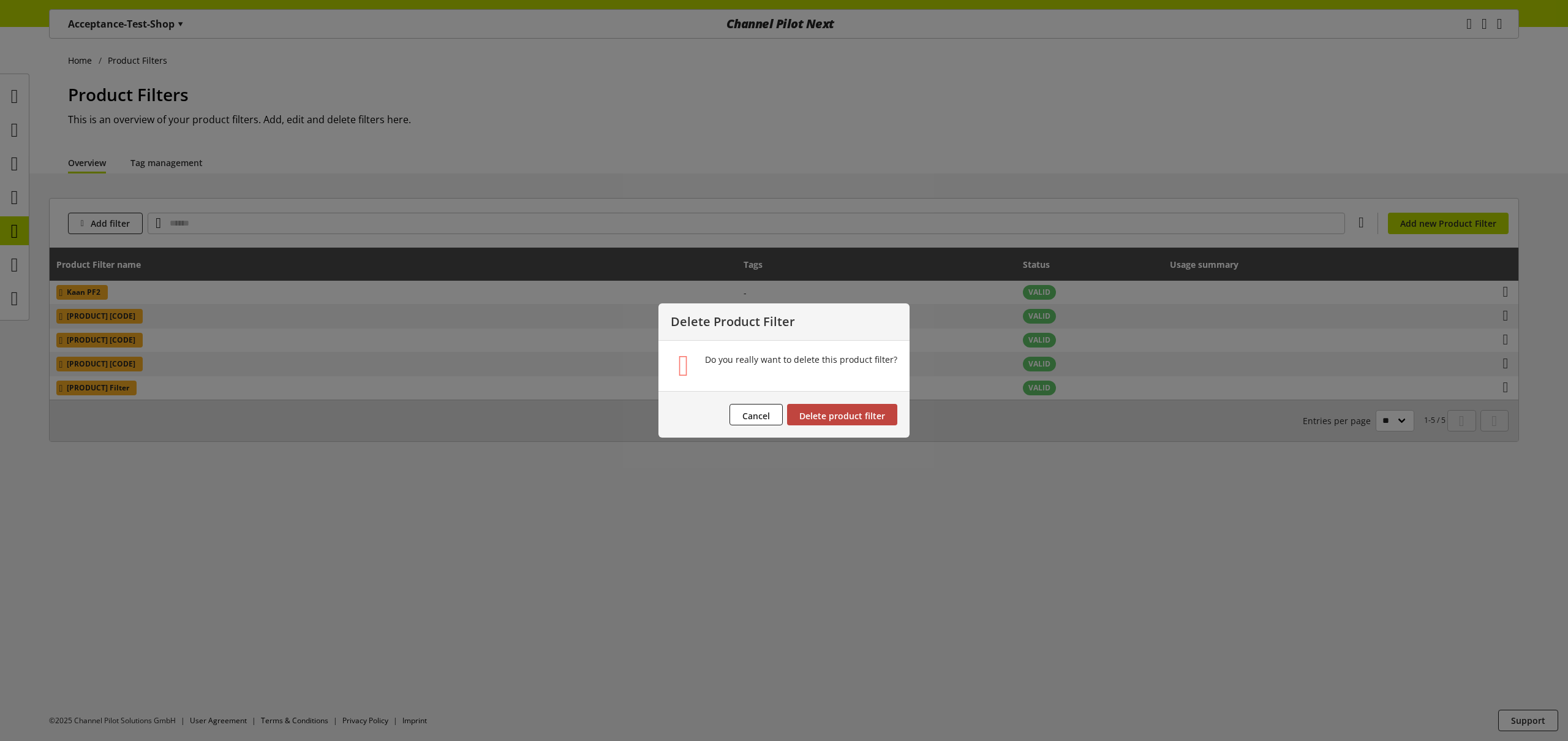 click on "Delete product filter" at bounding box center [842, 416] 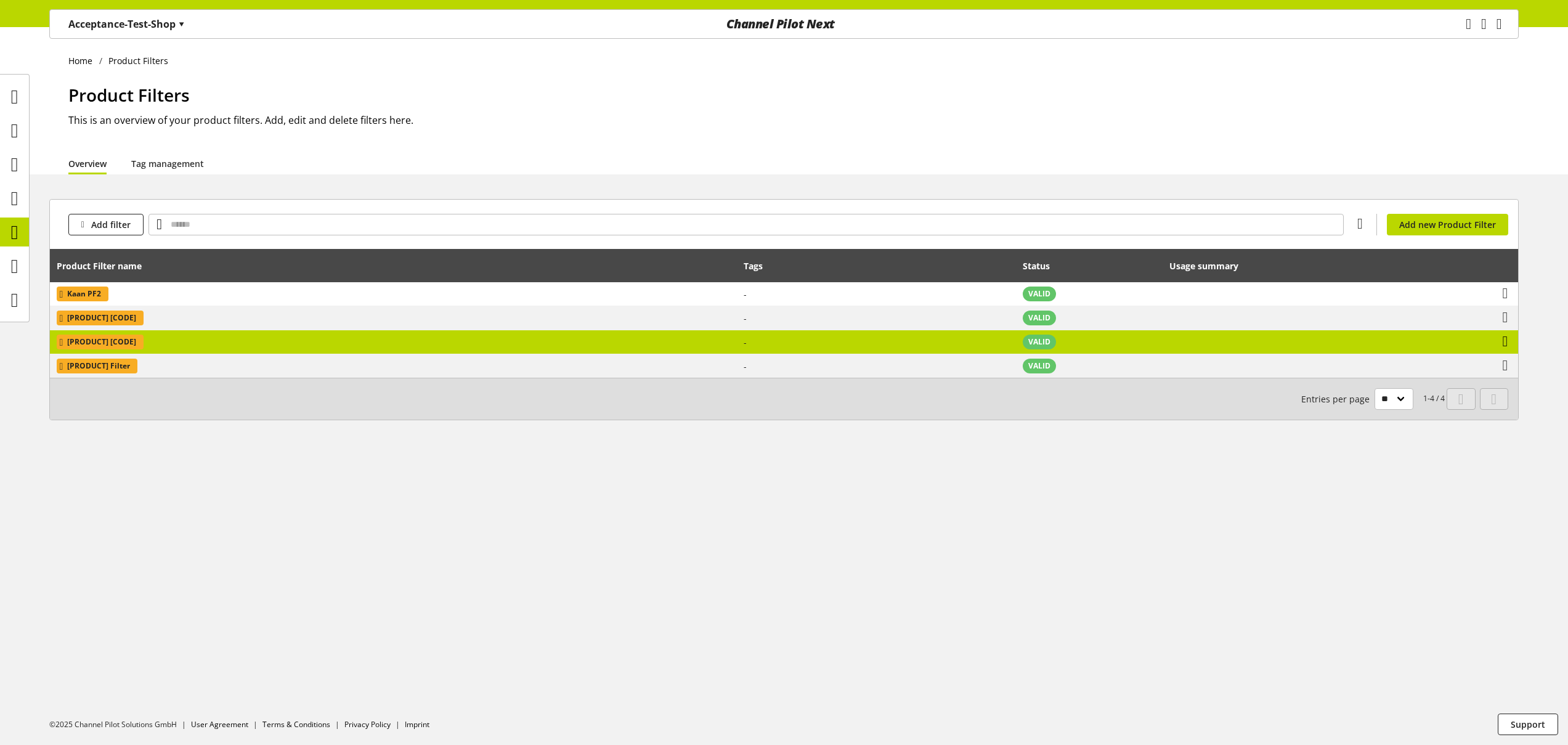 click at bounding box center [1505, 341] 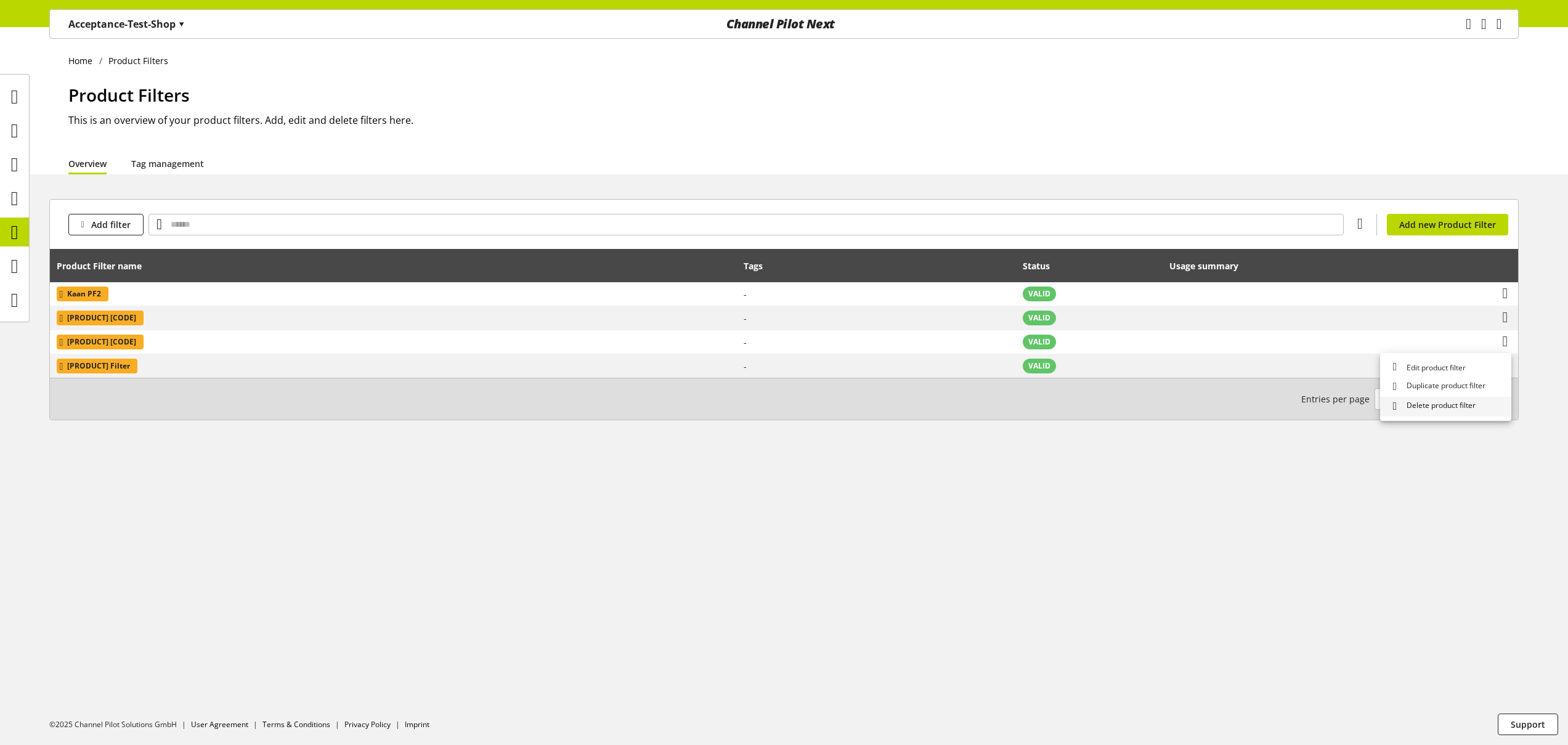 click on "Delete product filter" at bounding box center (1439, 406) 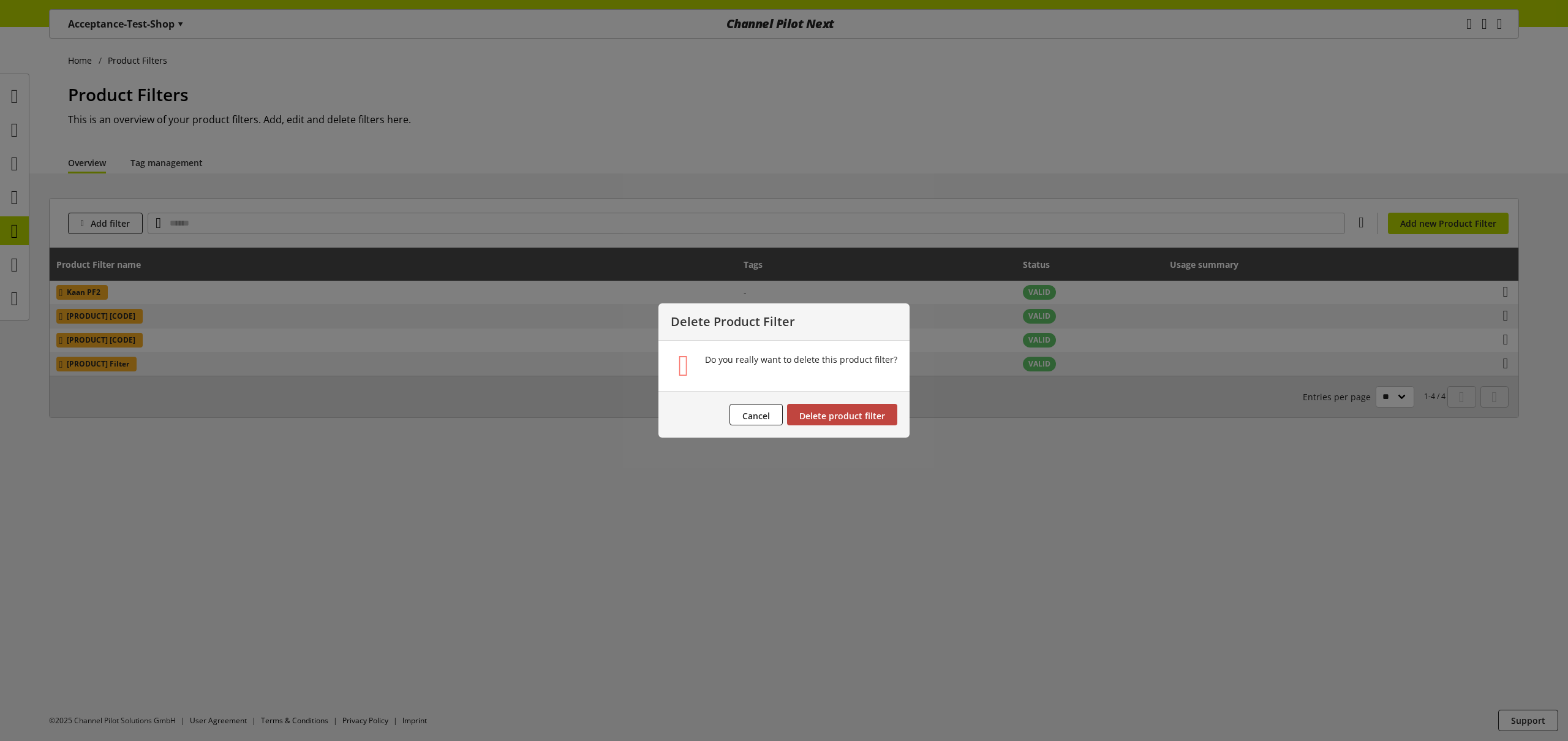 click on "Delete product filter" at bounding box center (842, 416) 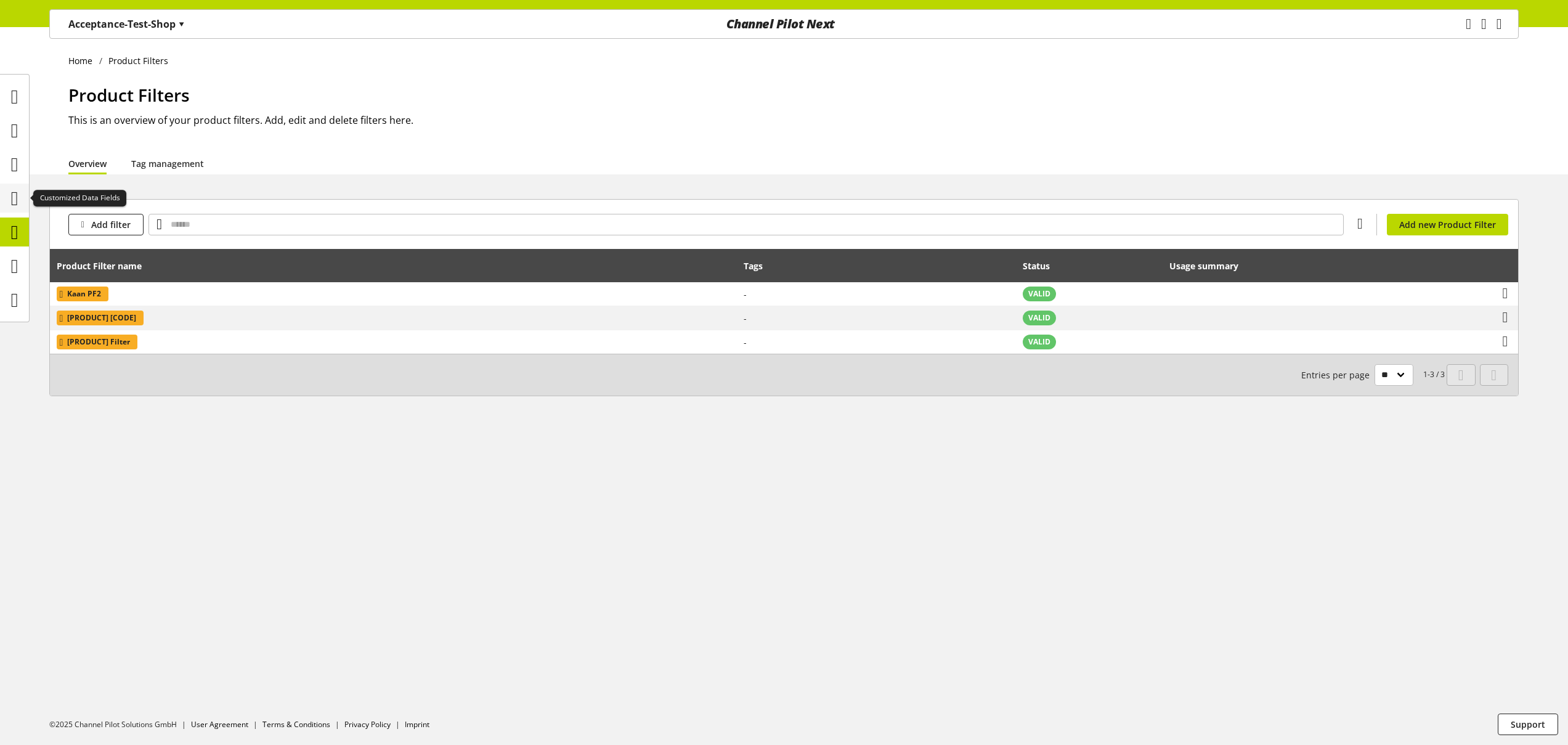 click at bounding box center (15, 198) 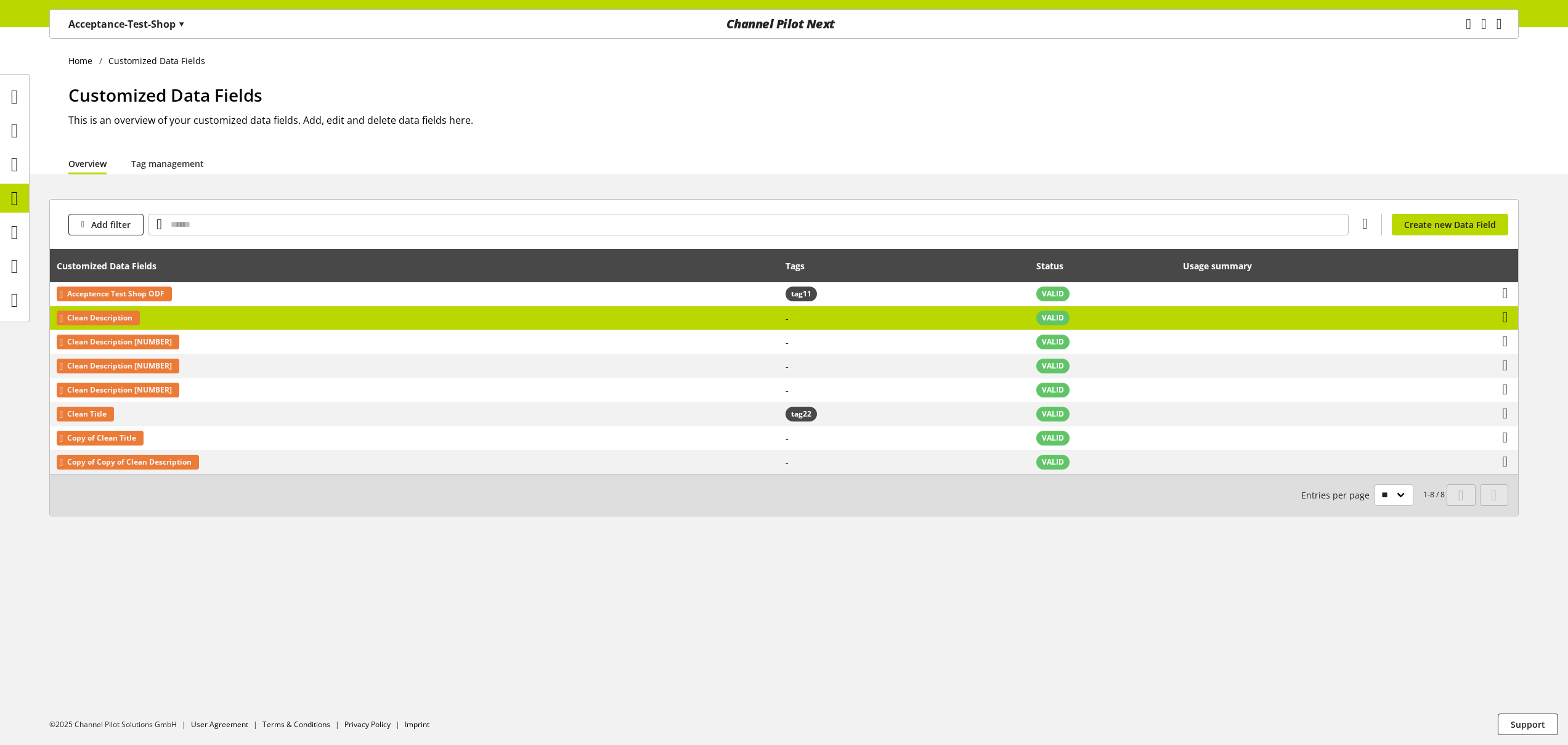 drag, startPoint x: 1508, startPoint y: 317, endPoint x: 1500, endPoint y: 323, distance: 10 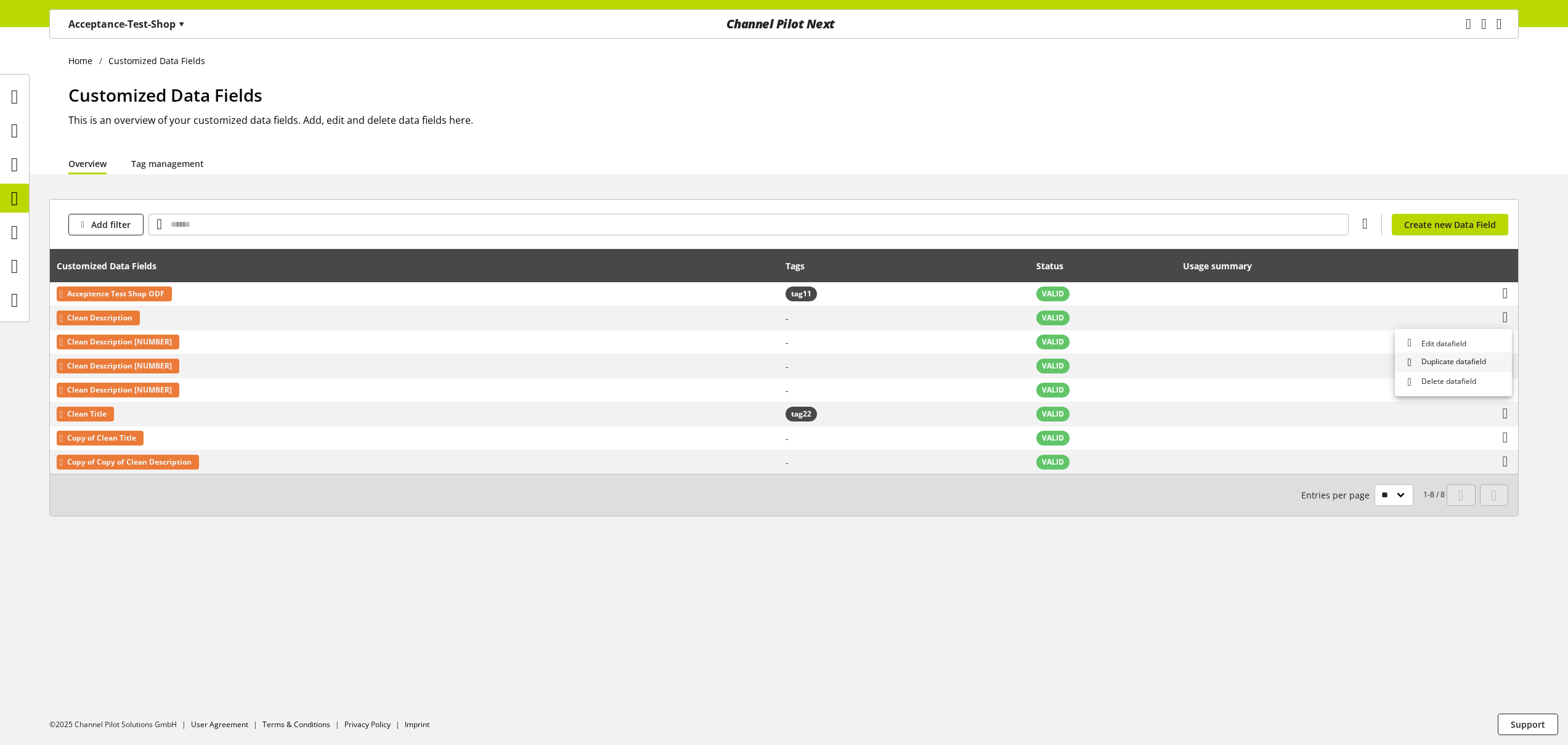 click on "Duplicate datafield" at bounding box center [1451, 362] 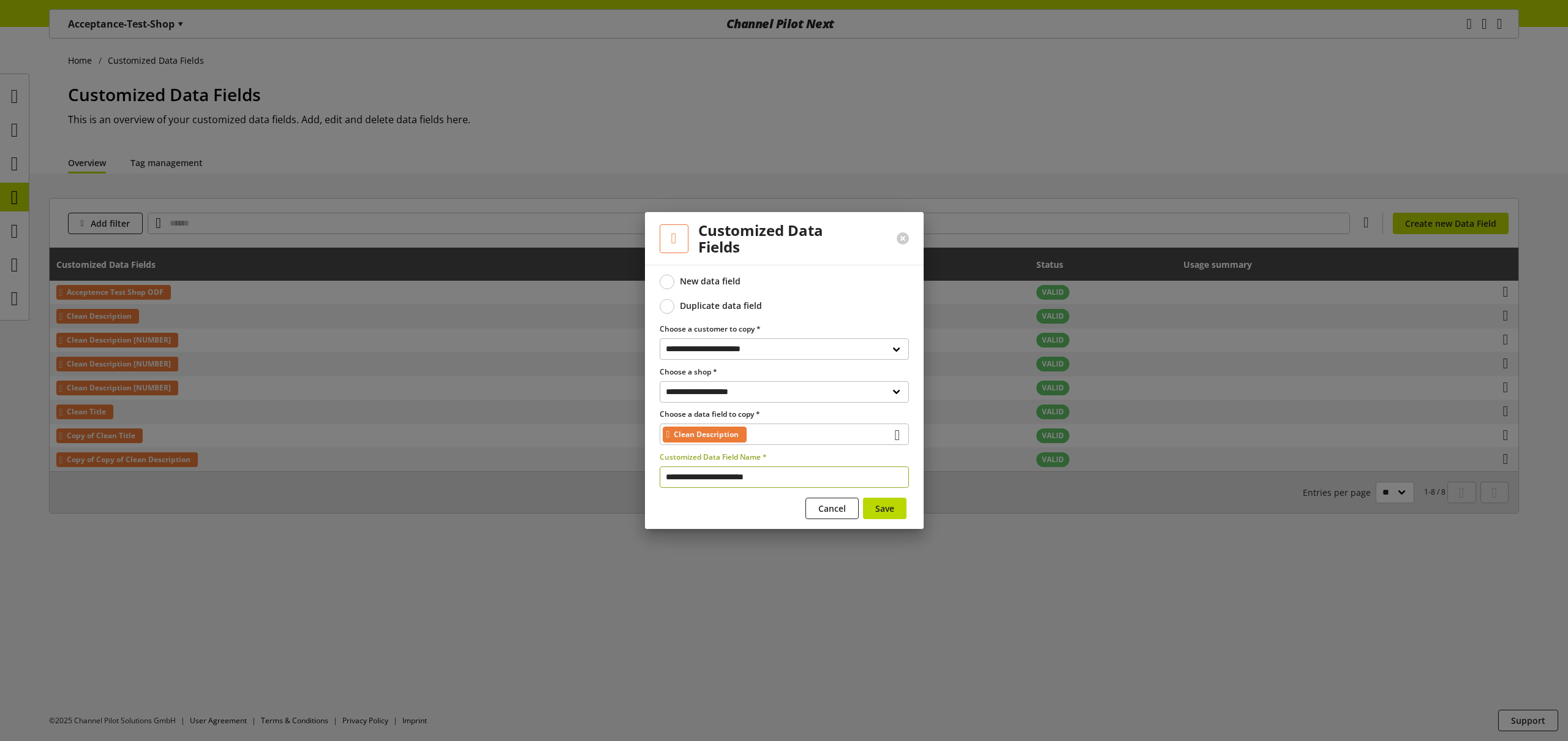 drag, startPoint x: 698, startPoint y: 476, endPoint x: 630, endPoint y: 466, distance: 68.73136 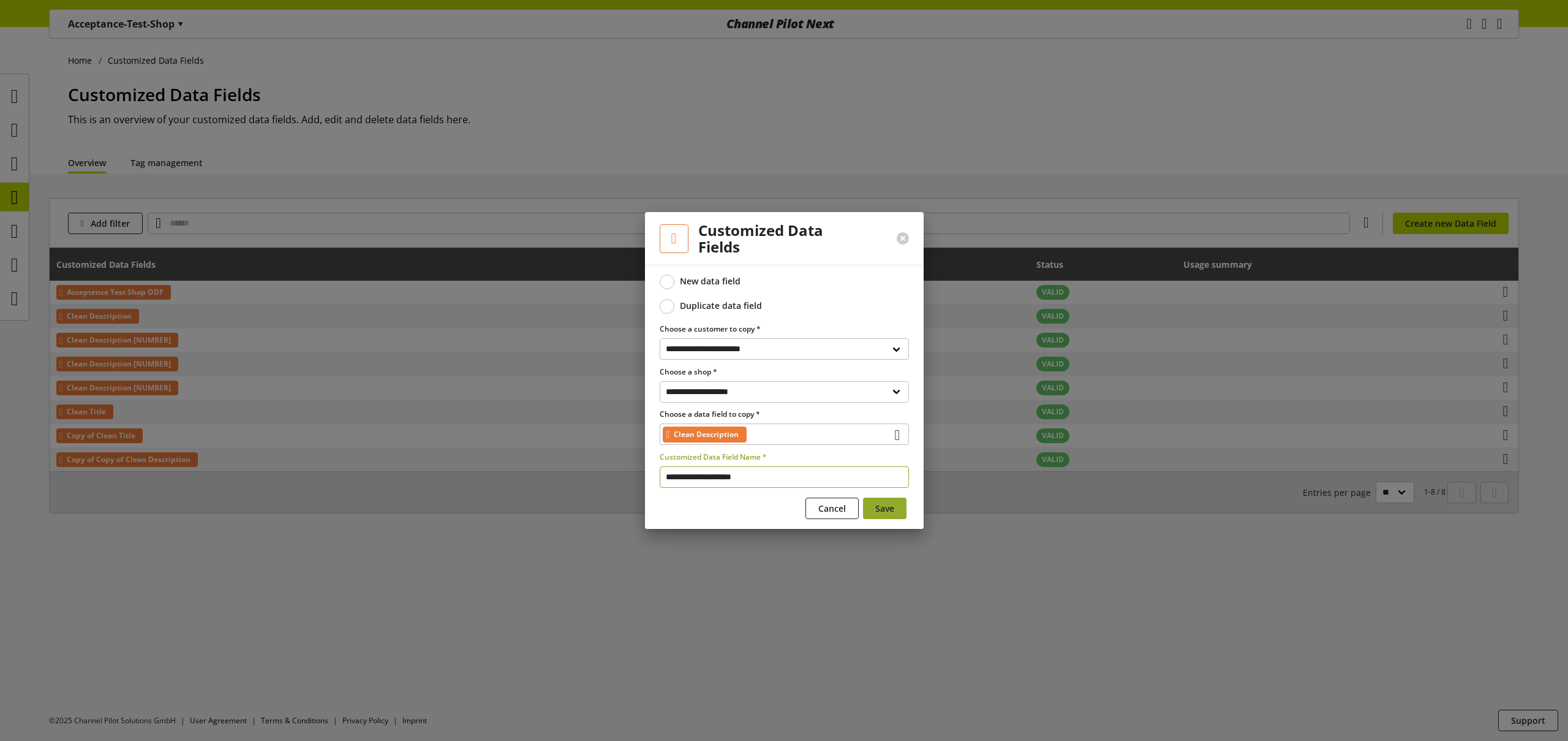 type on "**********" 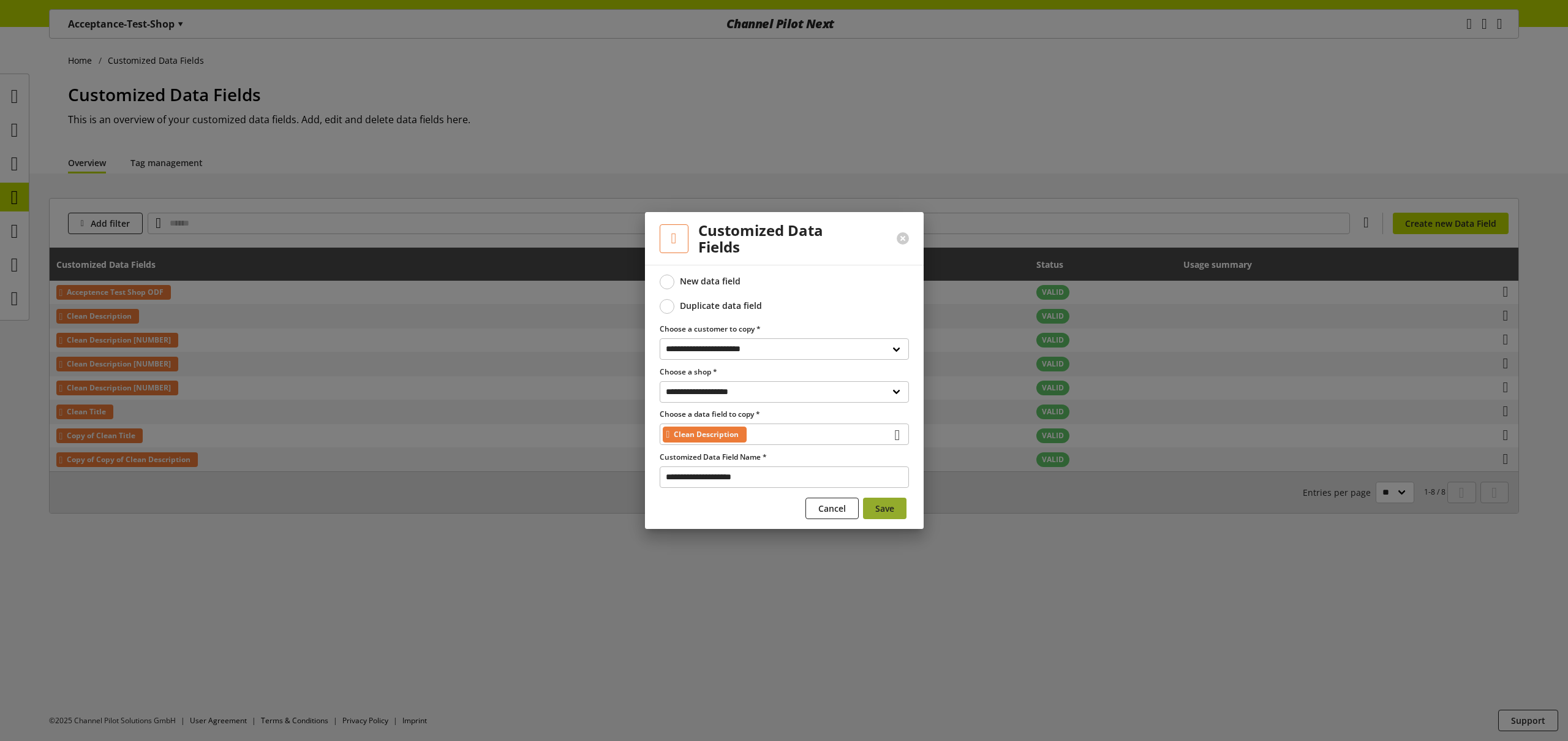 click on "Save" at bounding box center [884, 508] 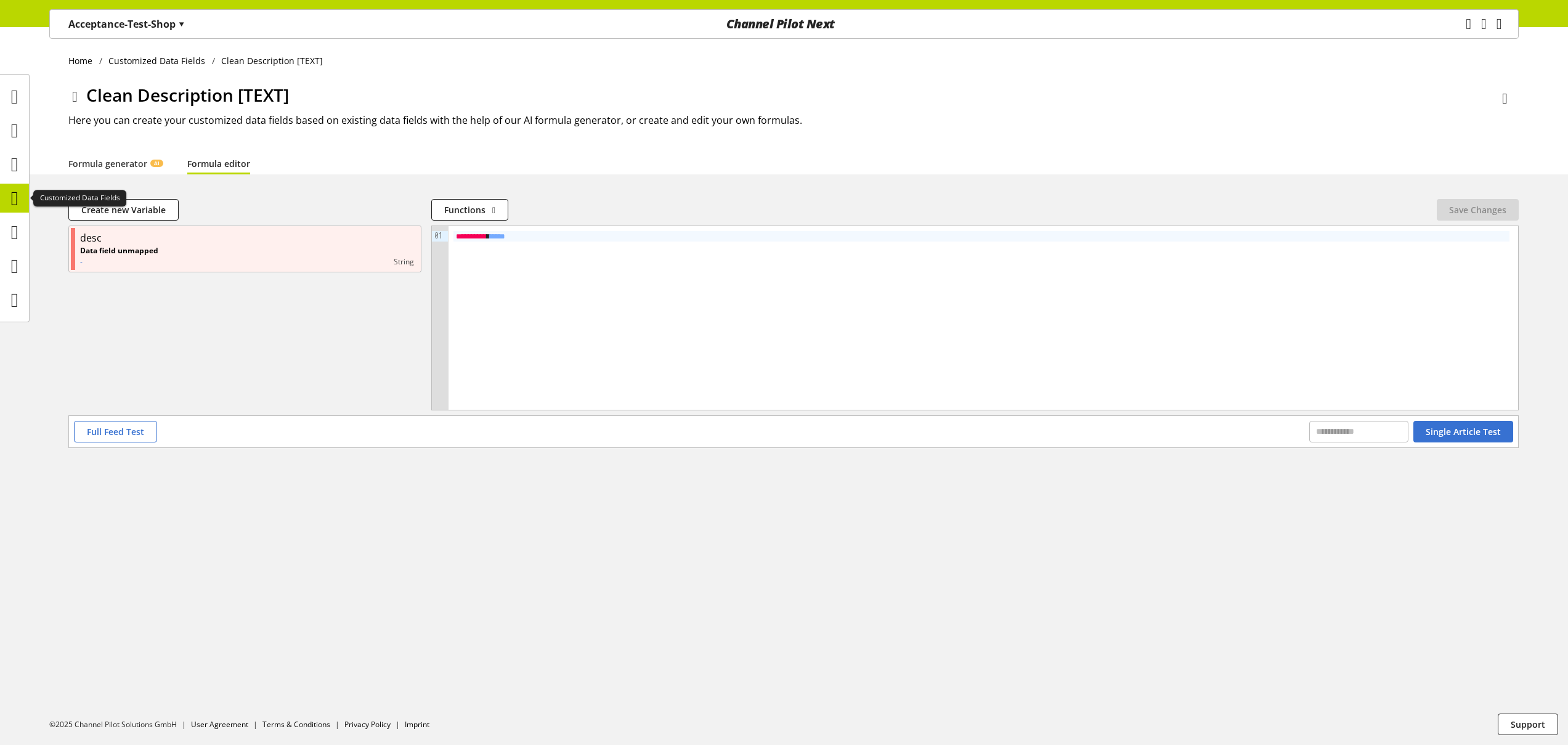 click at bounding box center [15, 198] 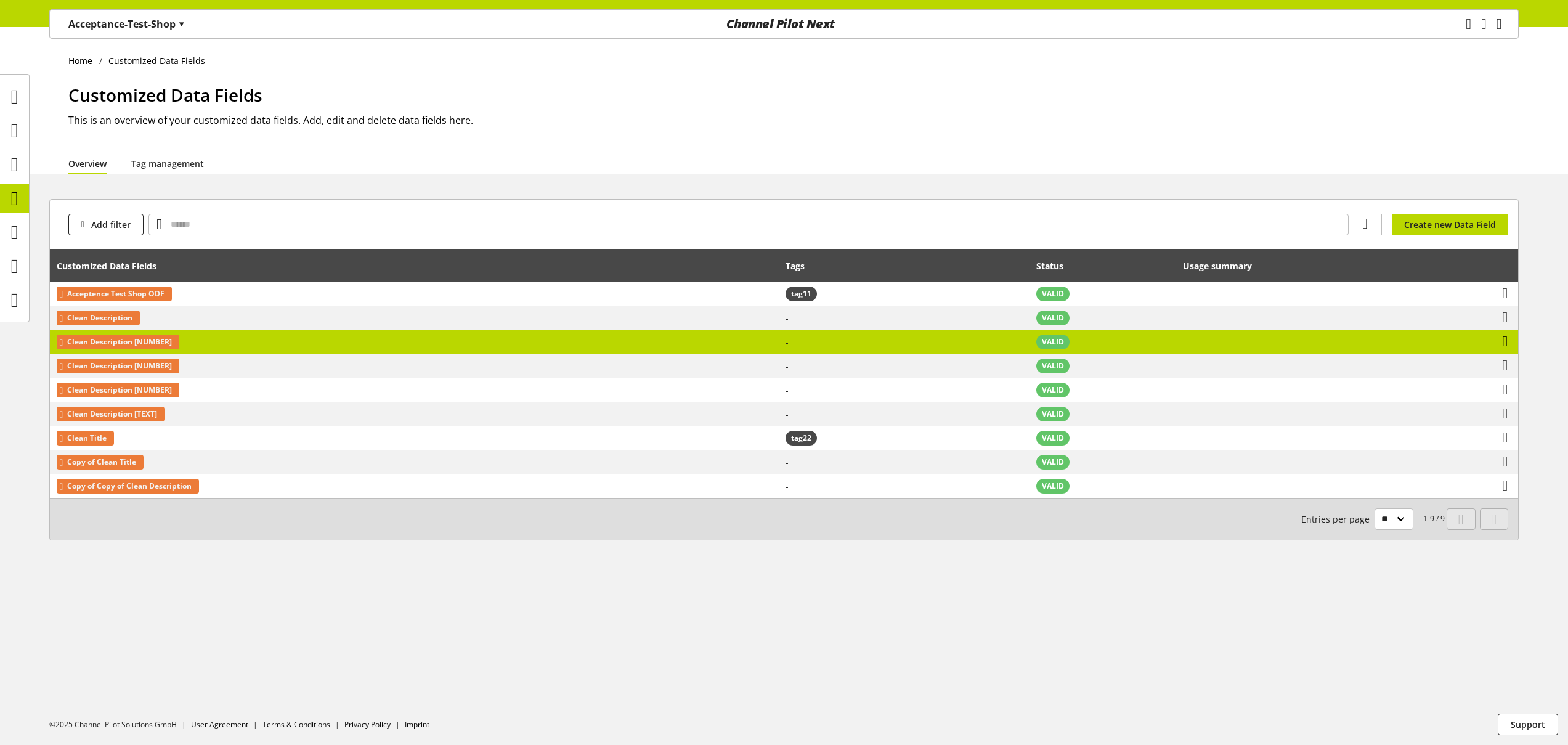 click at bounding box center (1505, 341) 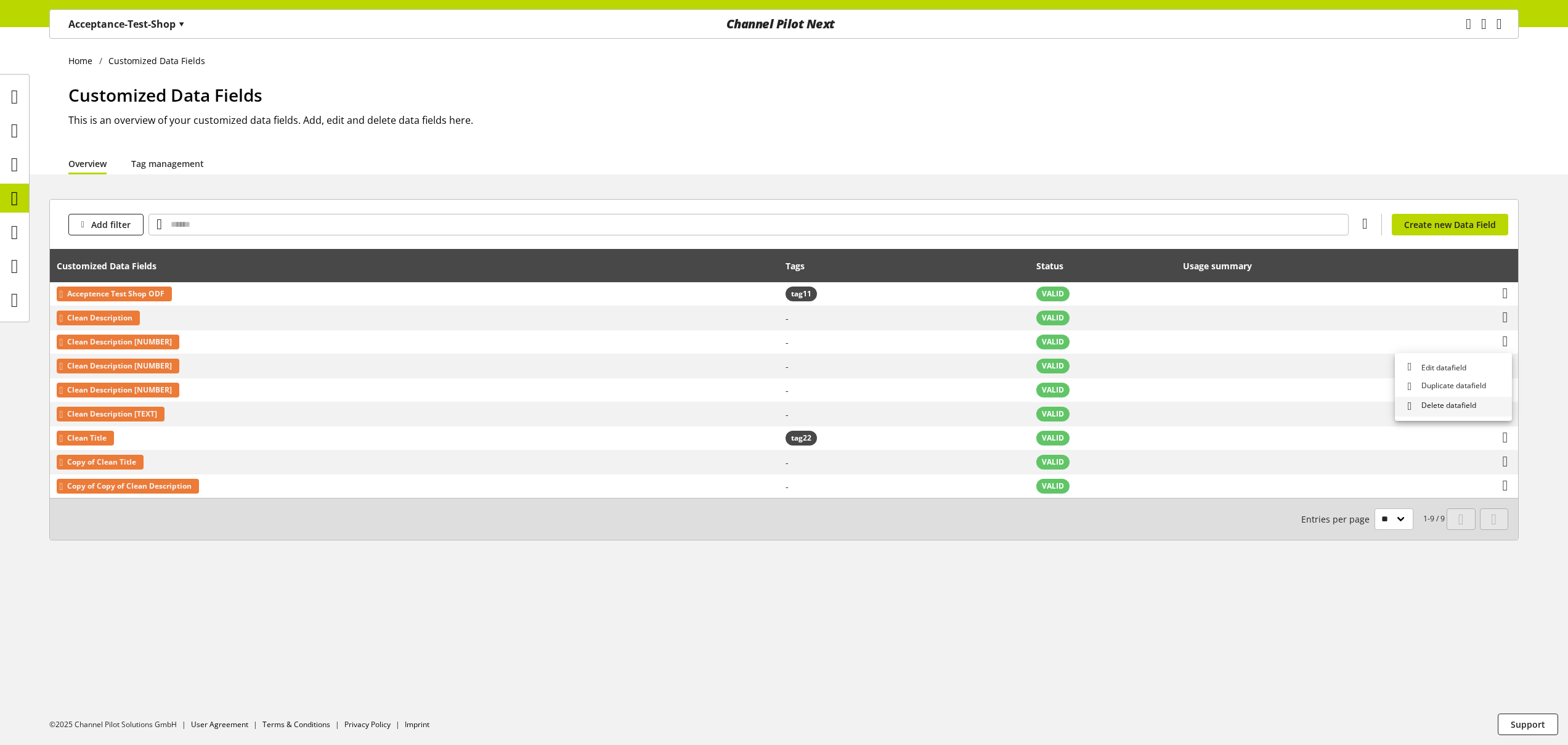 click on "Delete datafield" at bounding box center [1453, 407] 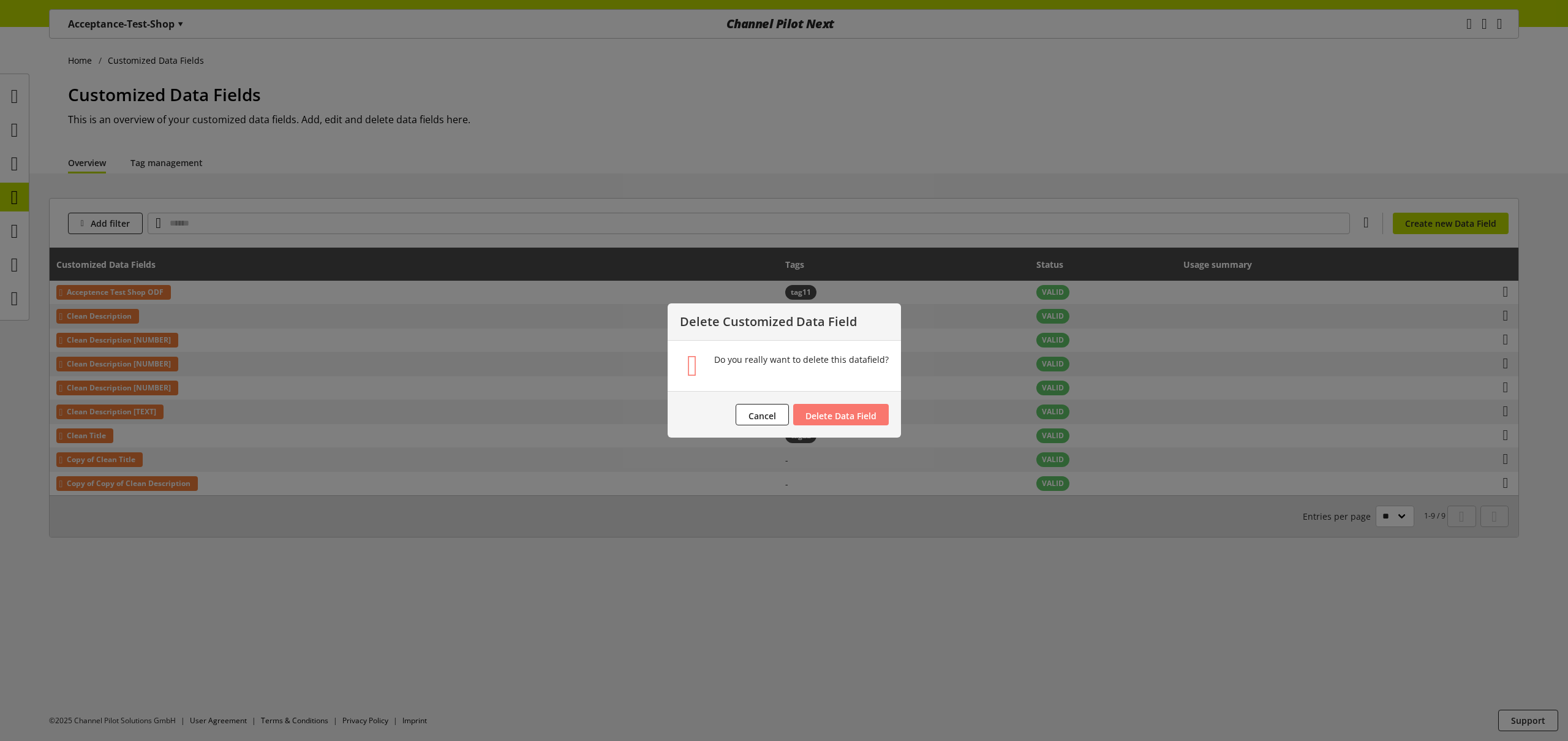 type 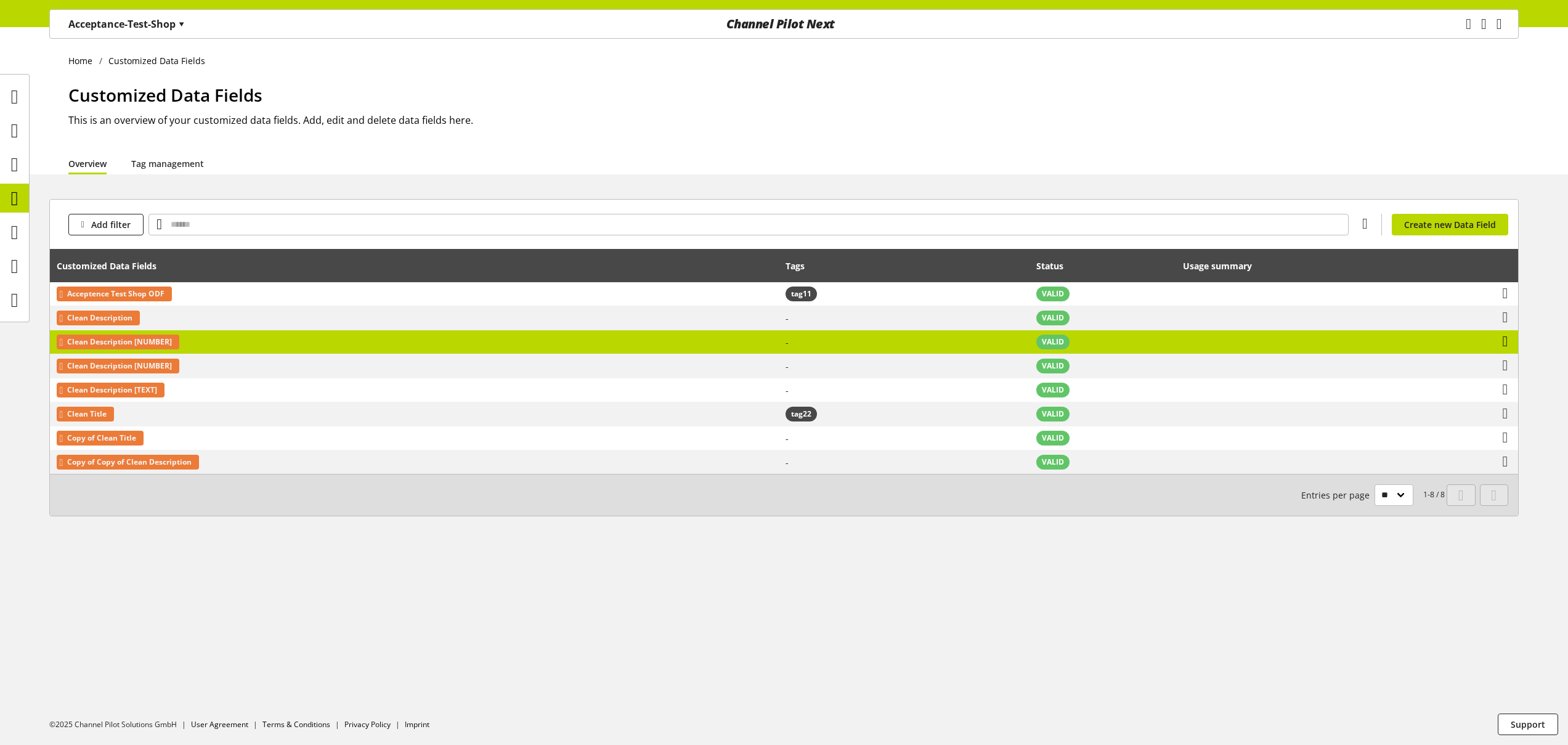 click at bounding box center [1505, 341] 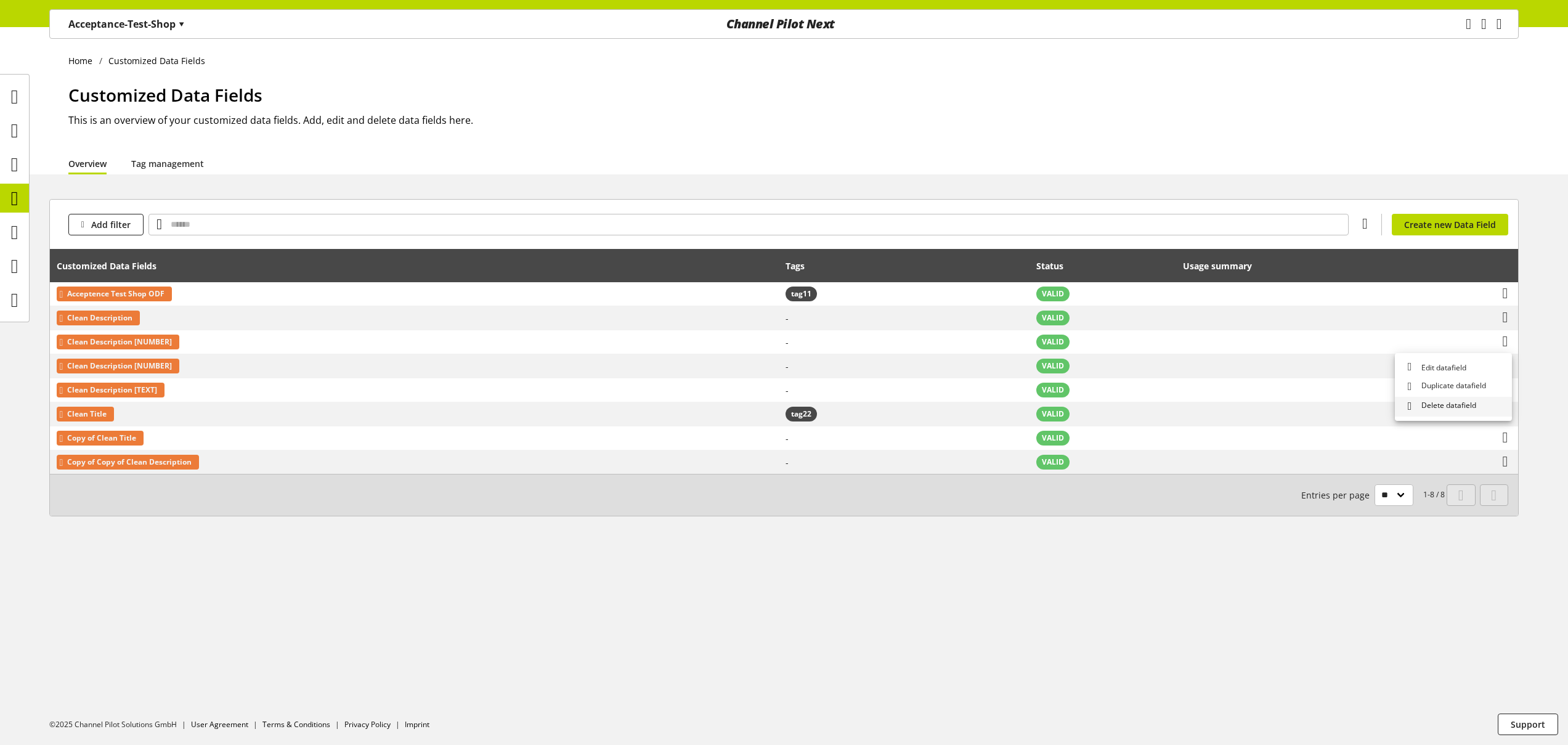 click on "Delete datafield" at bounding box center (1446, 406) 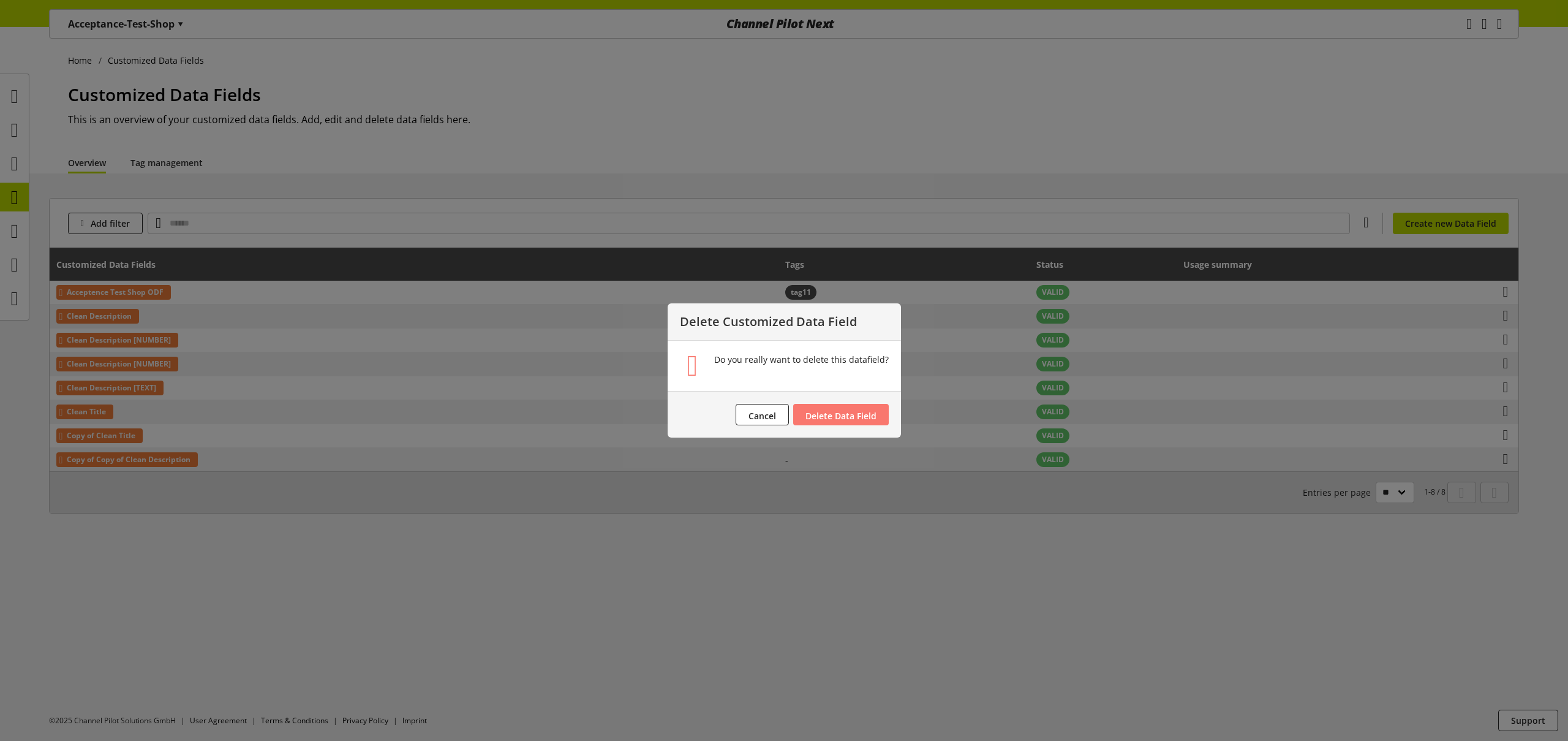 type 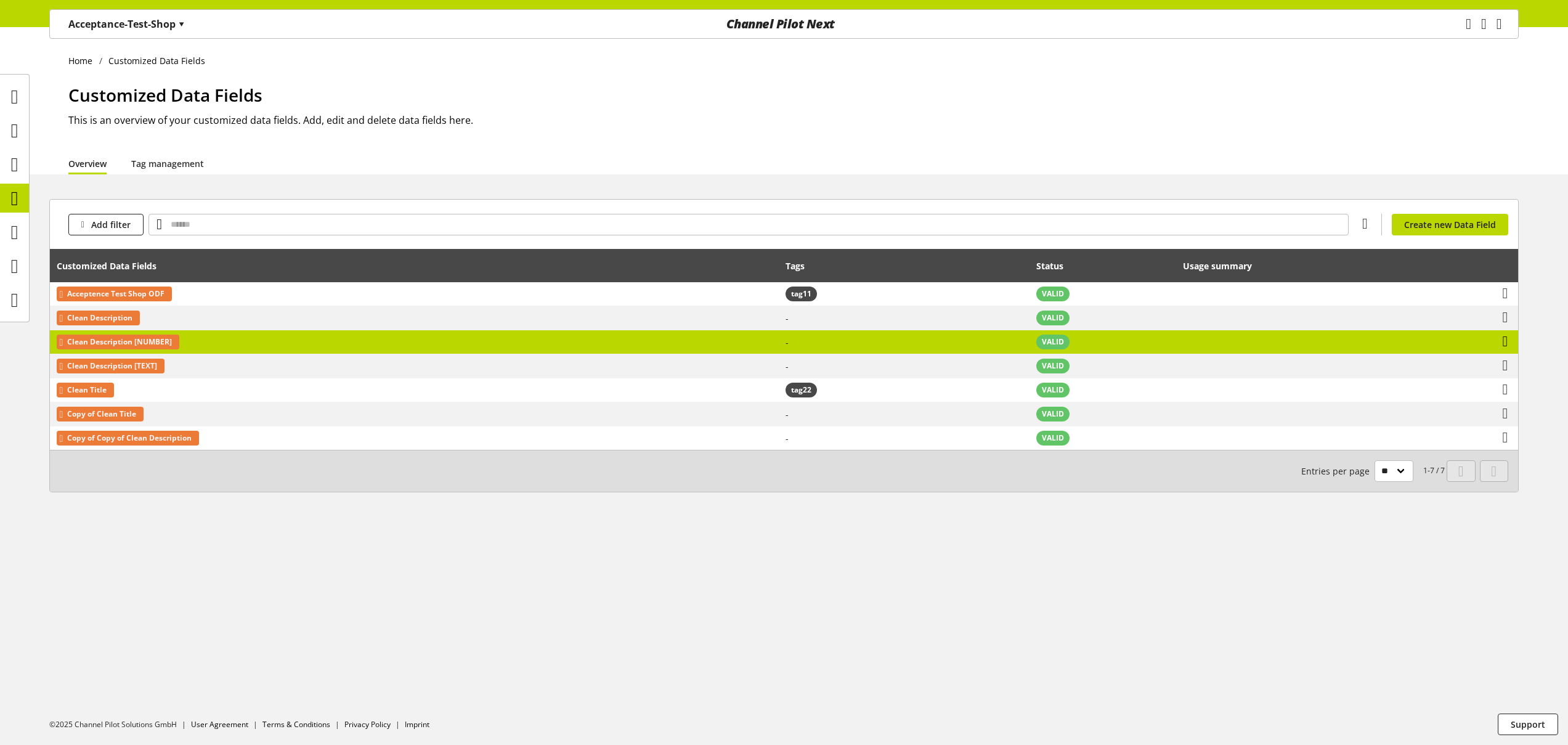 click at bounding box center [1505, 341] 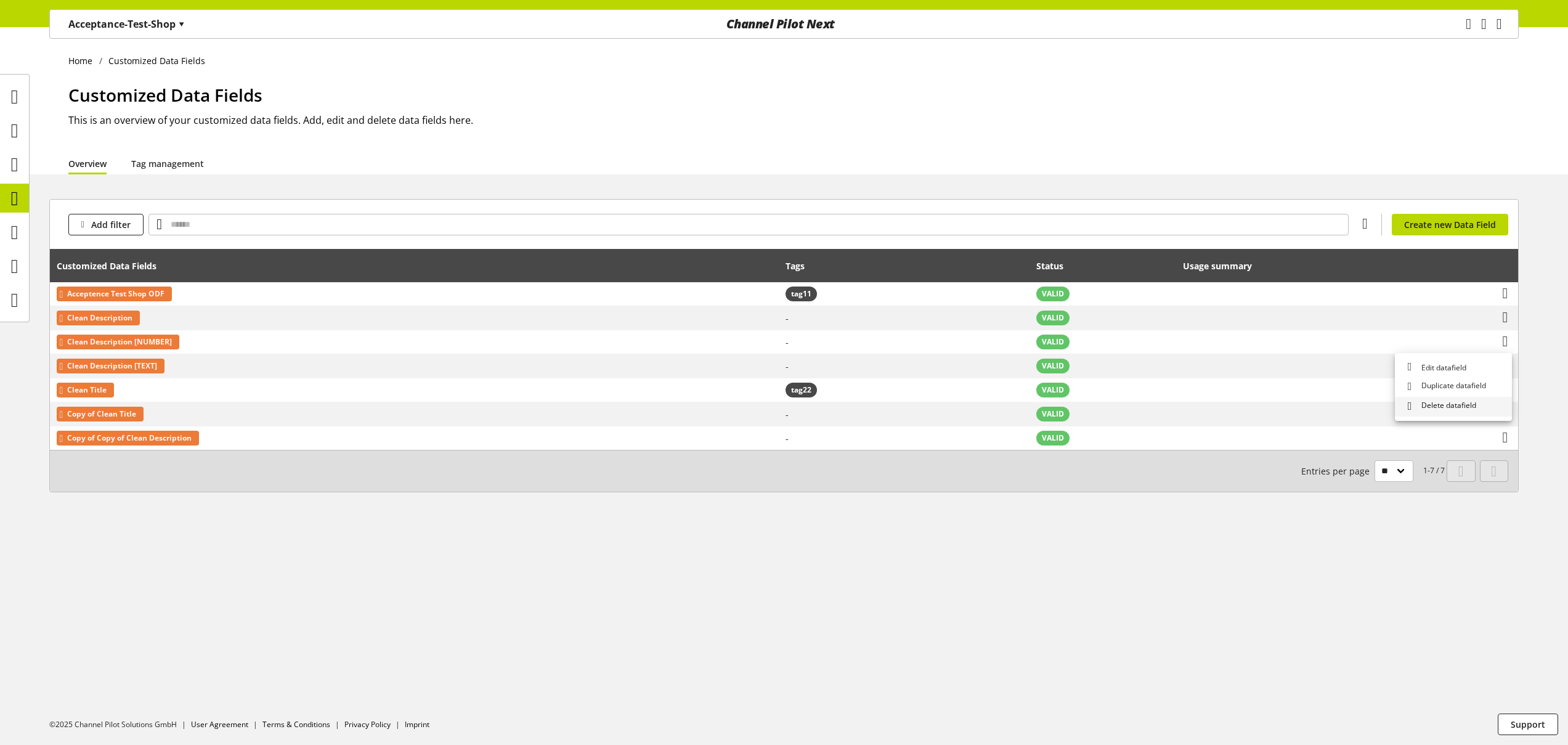 click on "Delete datafield" at bounding box center (1453, 407) 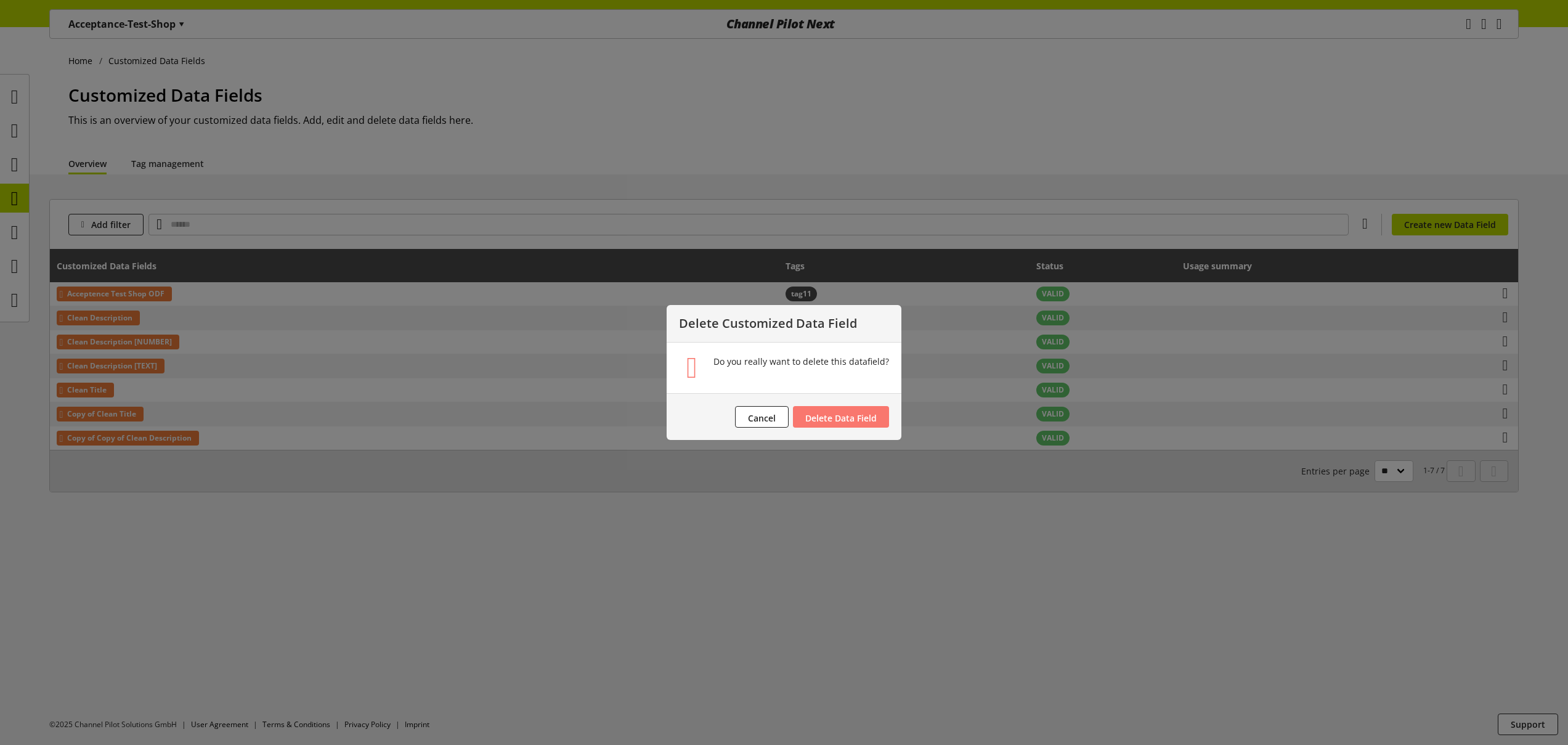 type 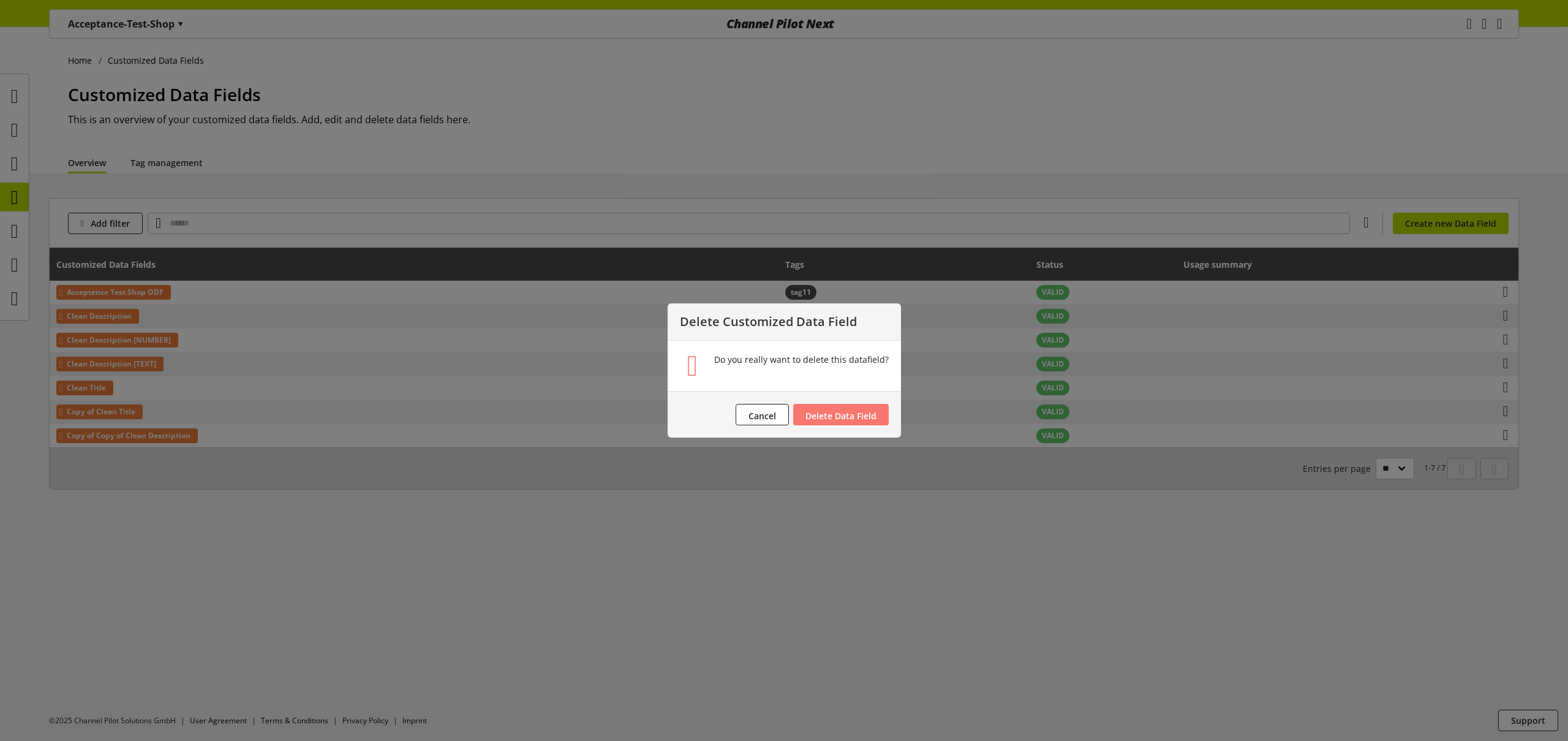 click on "Delete Data Field" at bounding box center (841, 414) 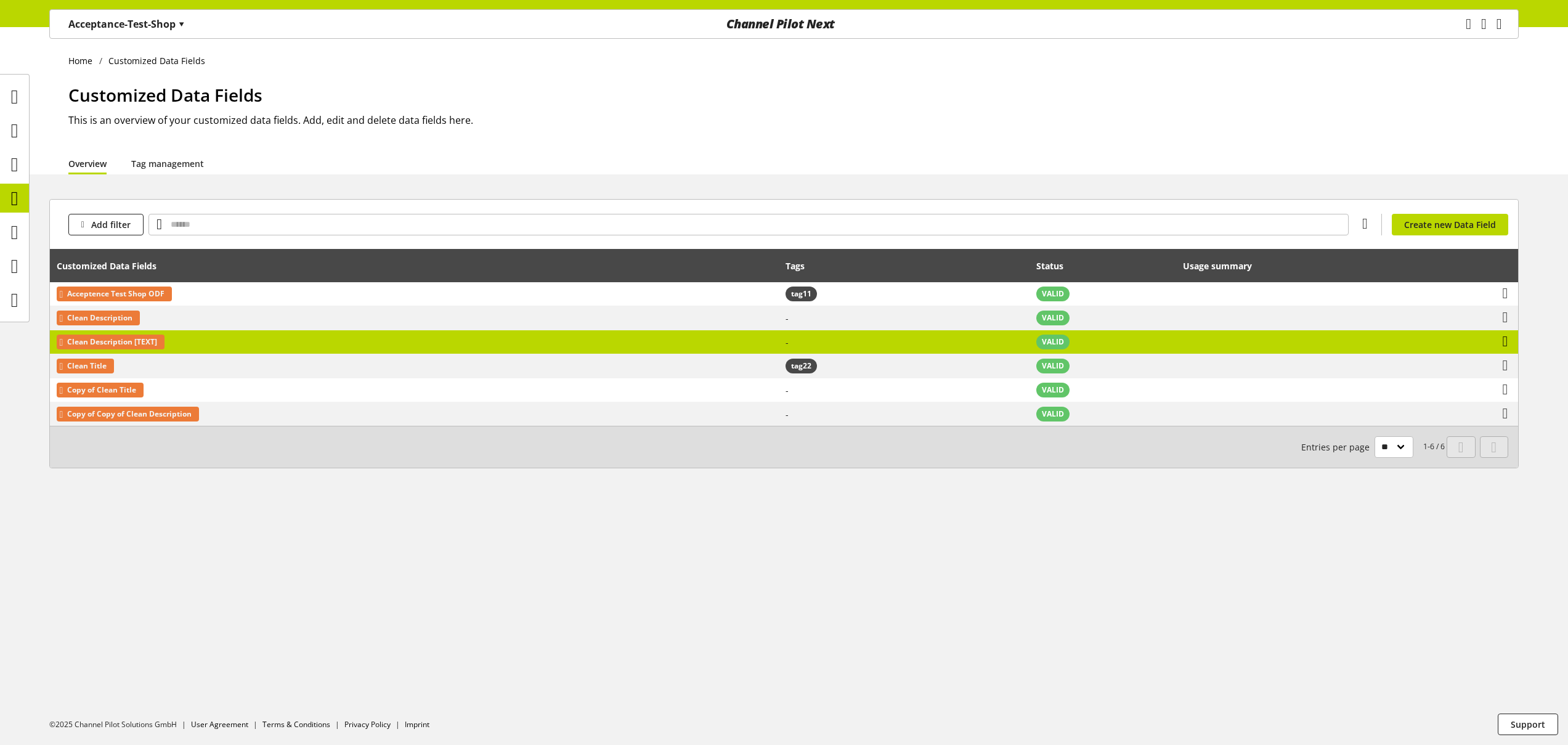 click at bounding box center [1505, 341] 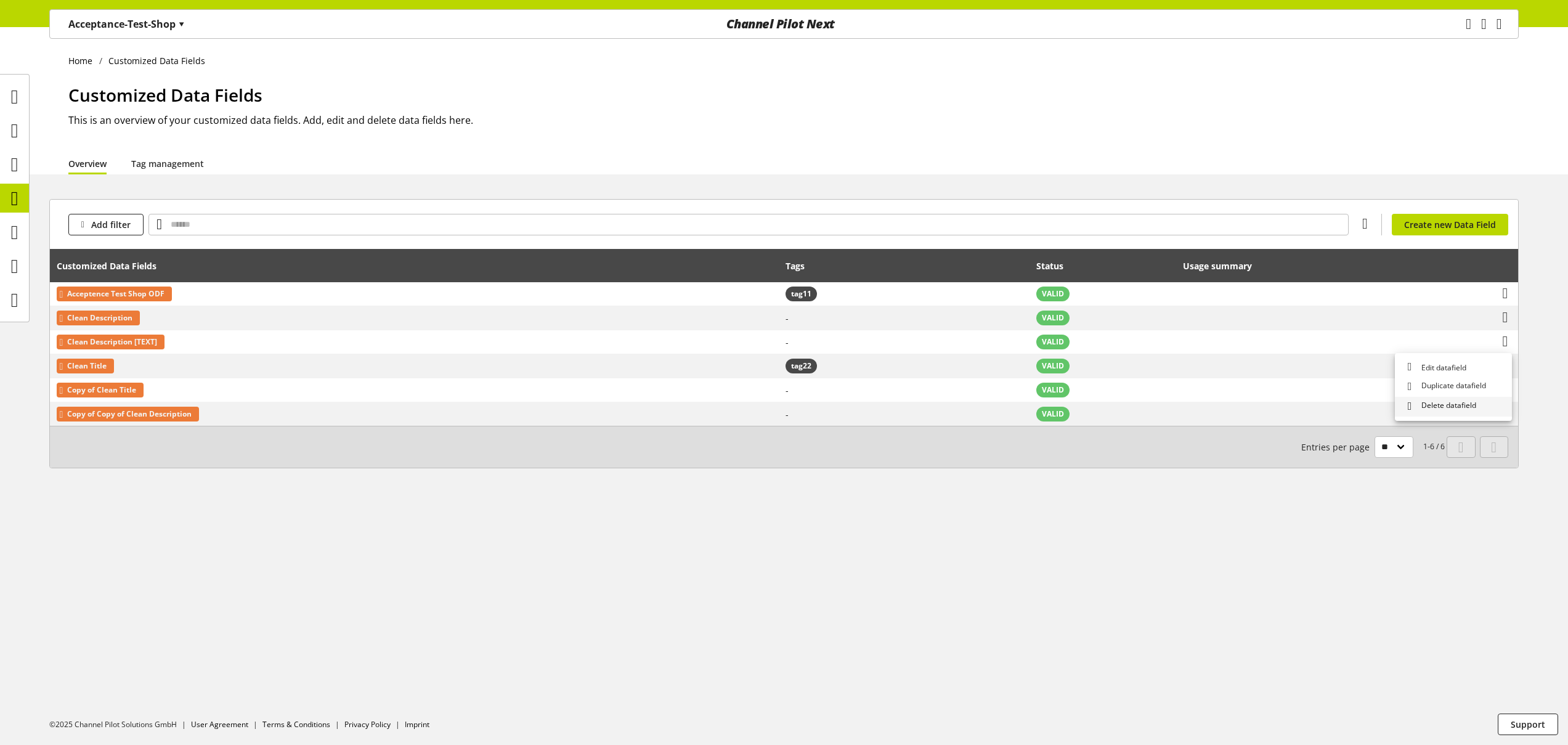 click on "Delete datafield" at bounding box center [1446, 406] 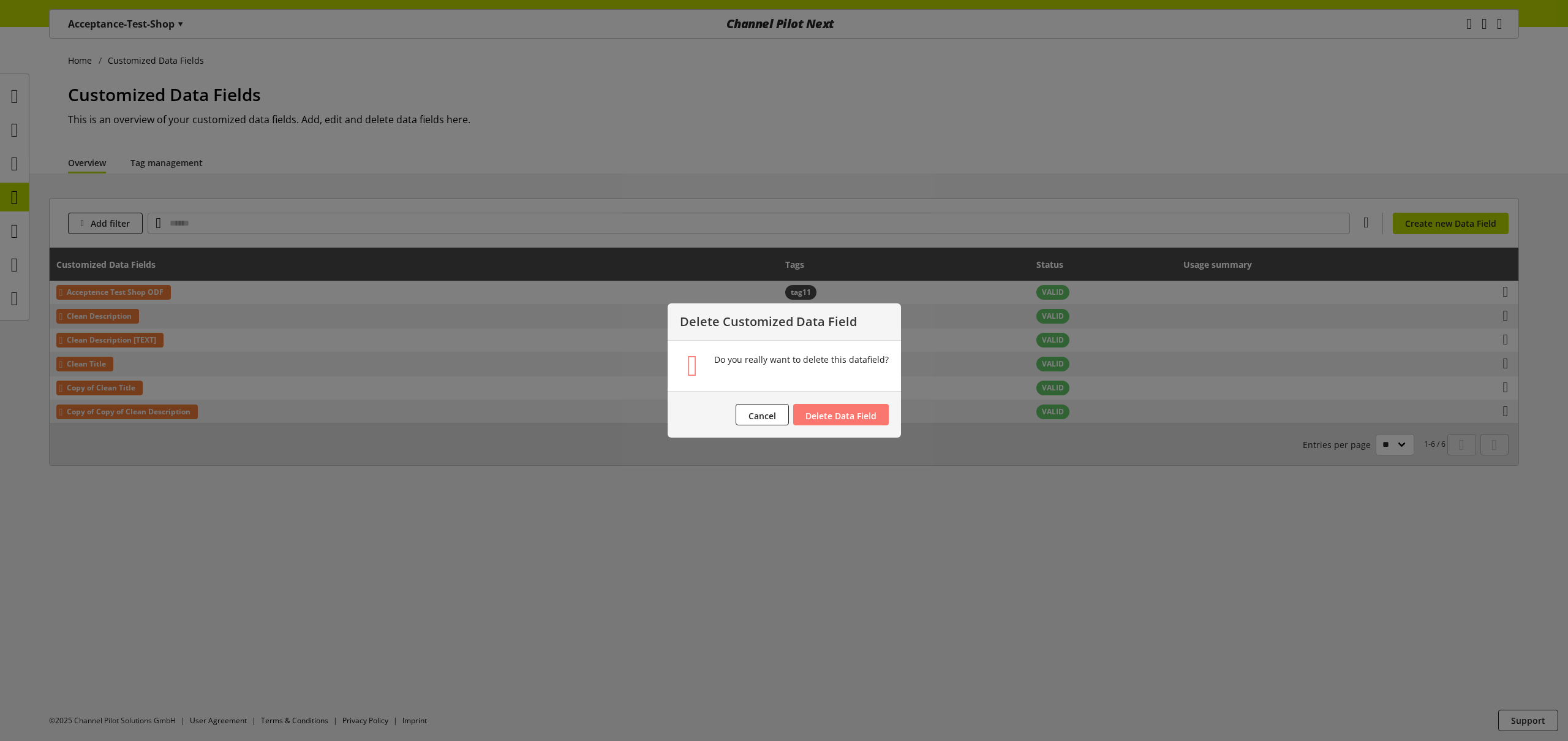 type 